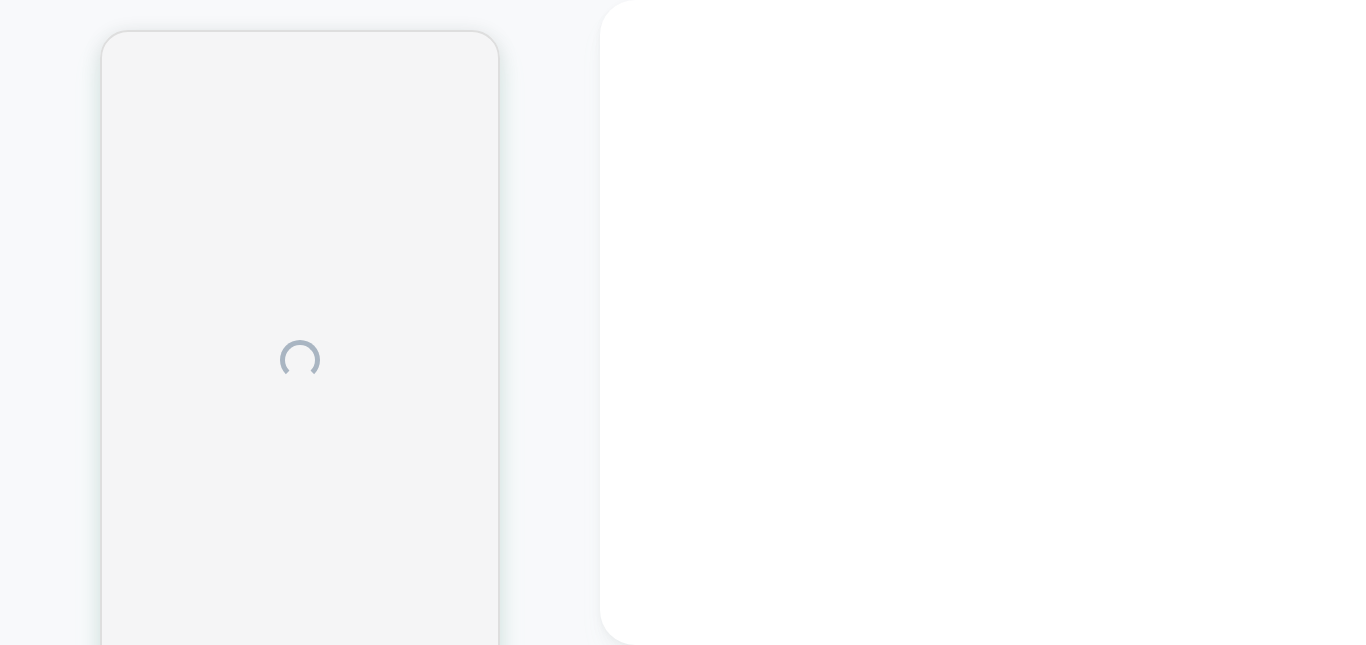 scroll, scrollTop: 0, scrollLeft: 0, axis: both 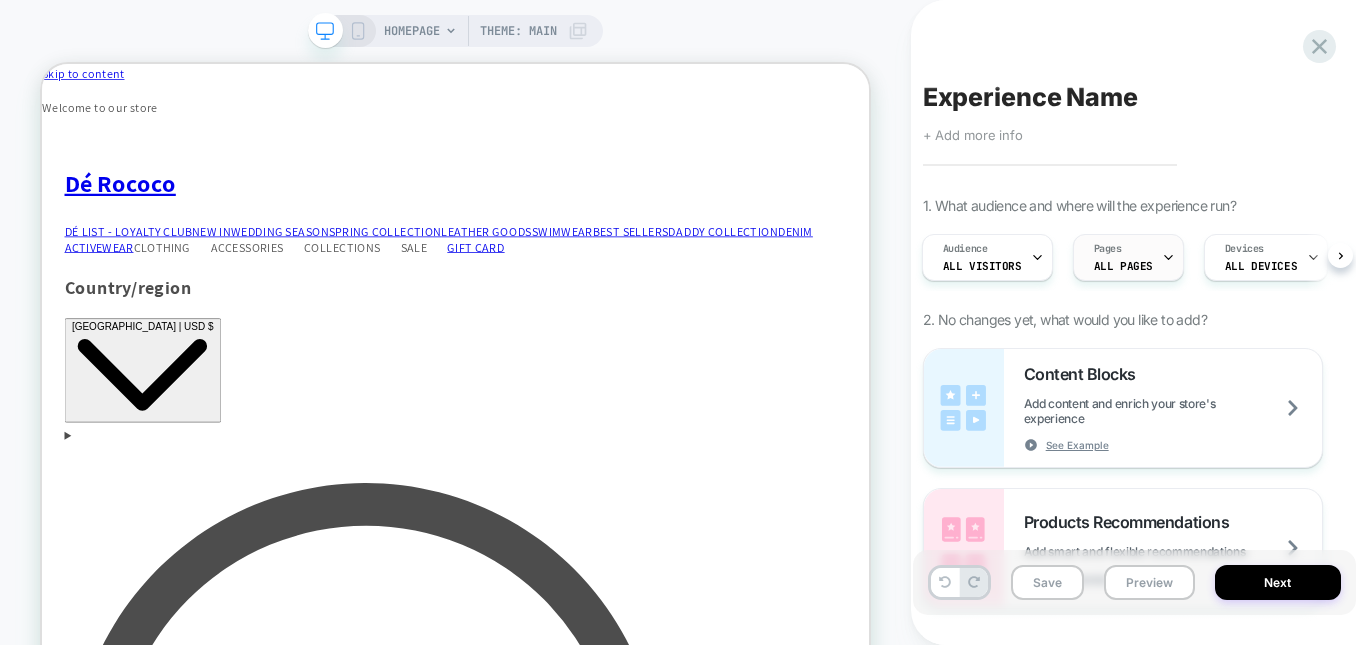 click on "Pages ALL PAGES" at bounding box center [1123, 257] 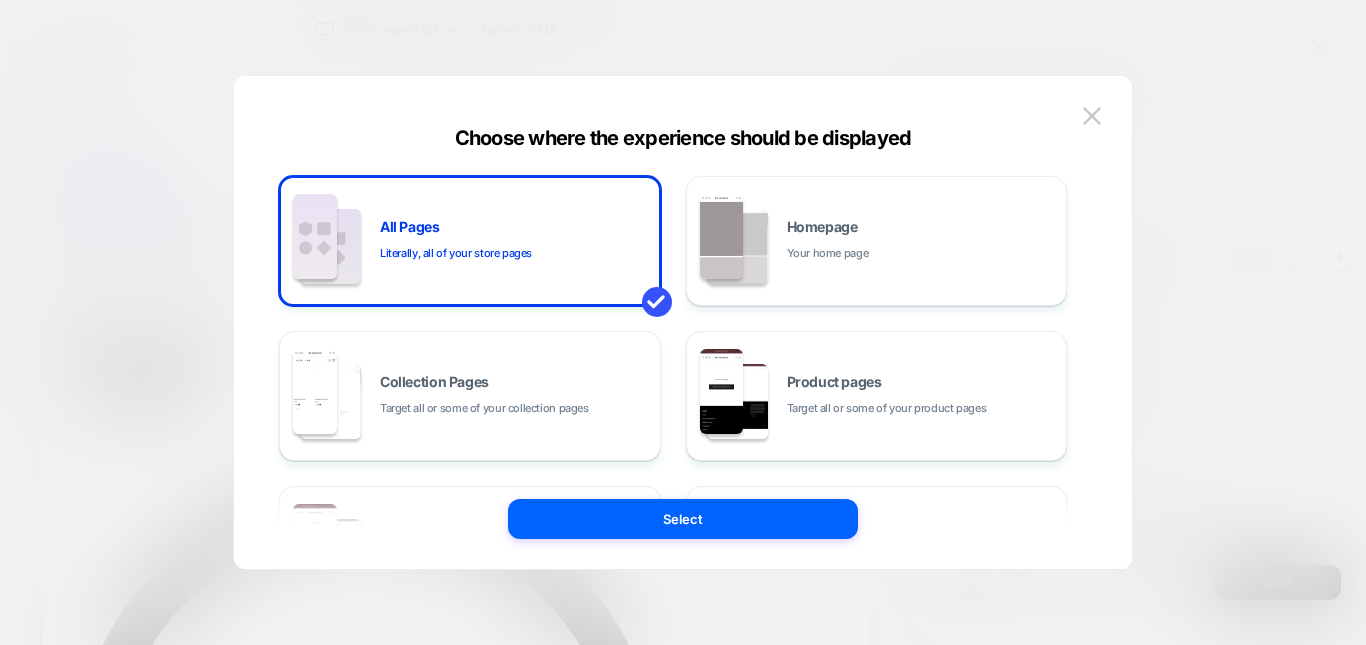 click at bounding box center [683, 322] 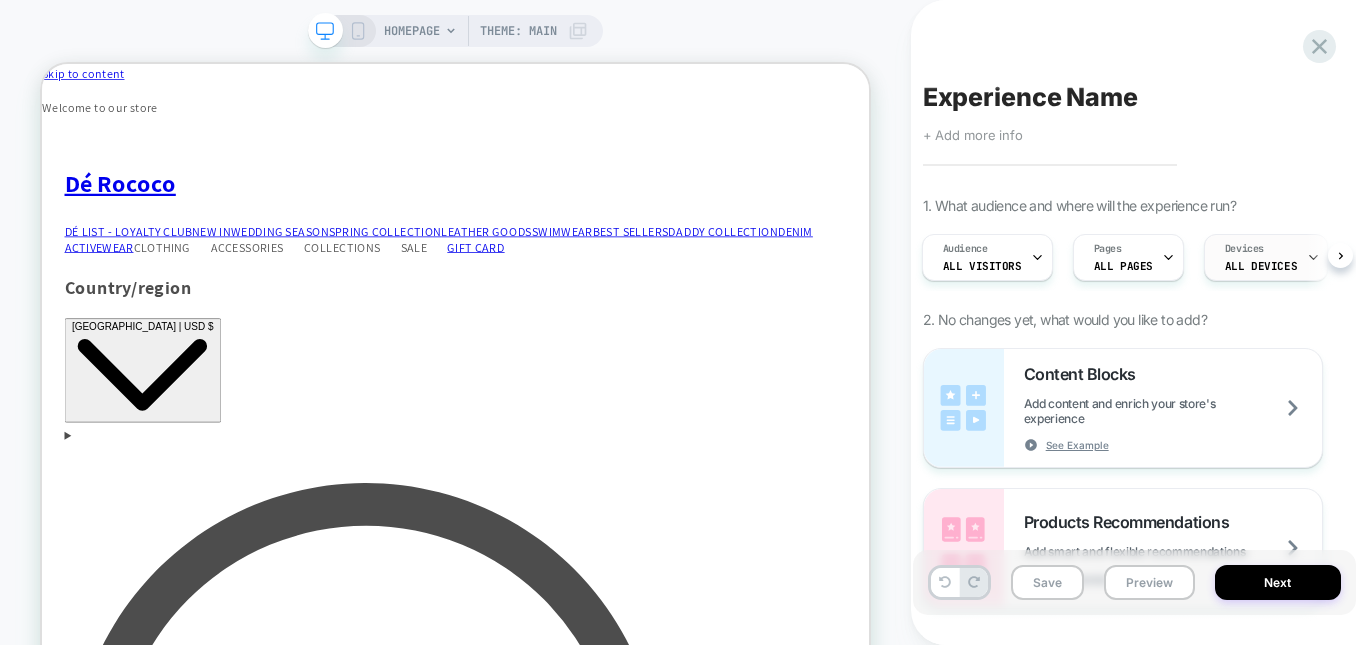 click on "Devices ALL DEVICES" at bounding box center (1261, 257) 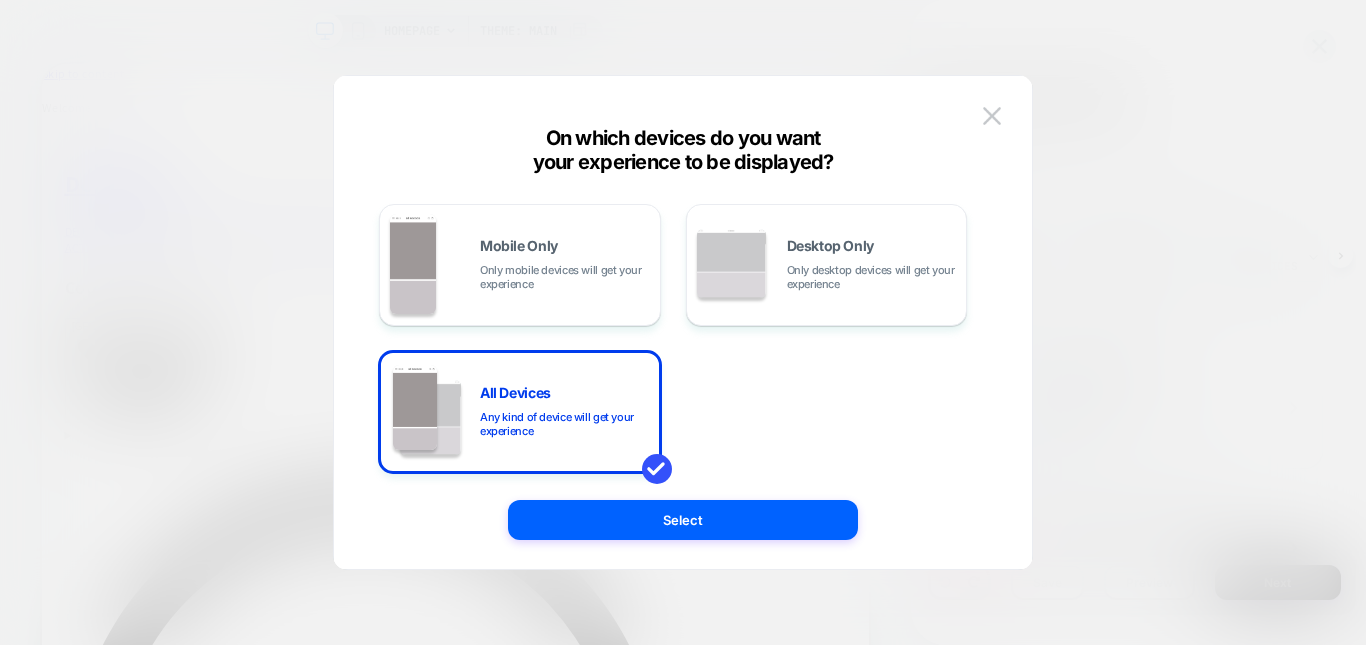 click at bounding box center (683, 322) 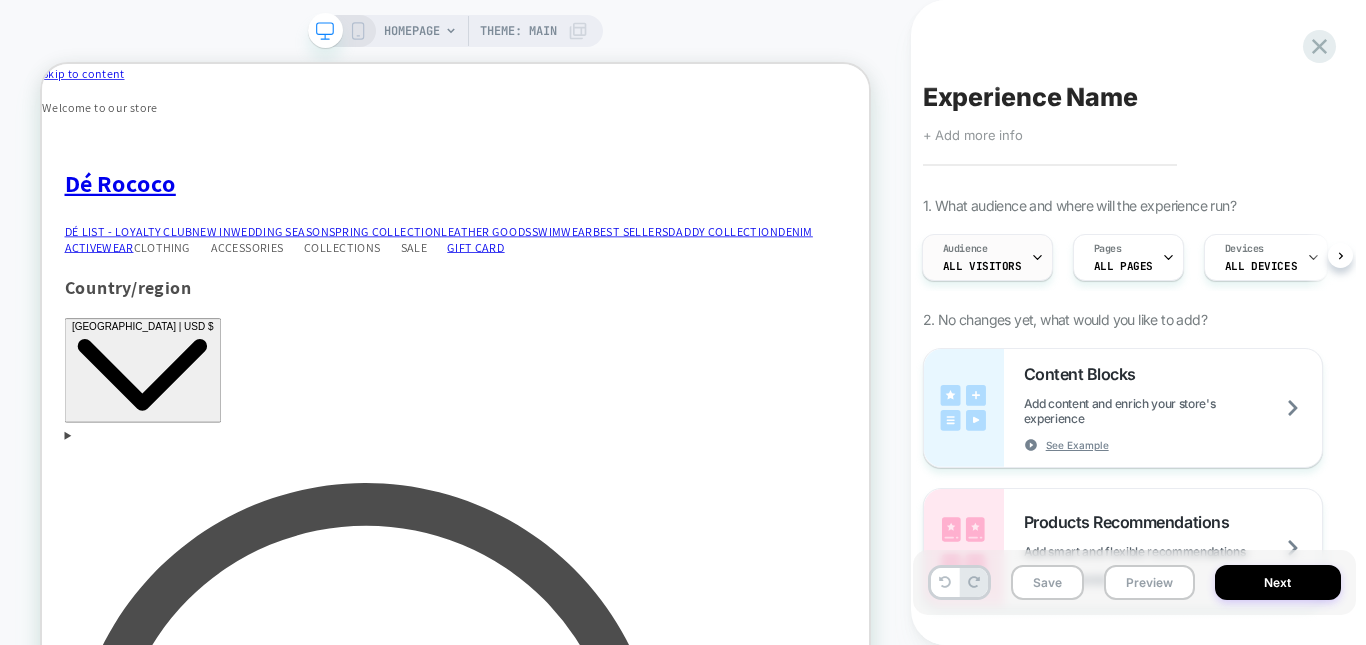 click on "All Visitors" at bounding box center [982, 266] 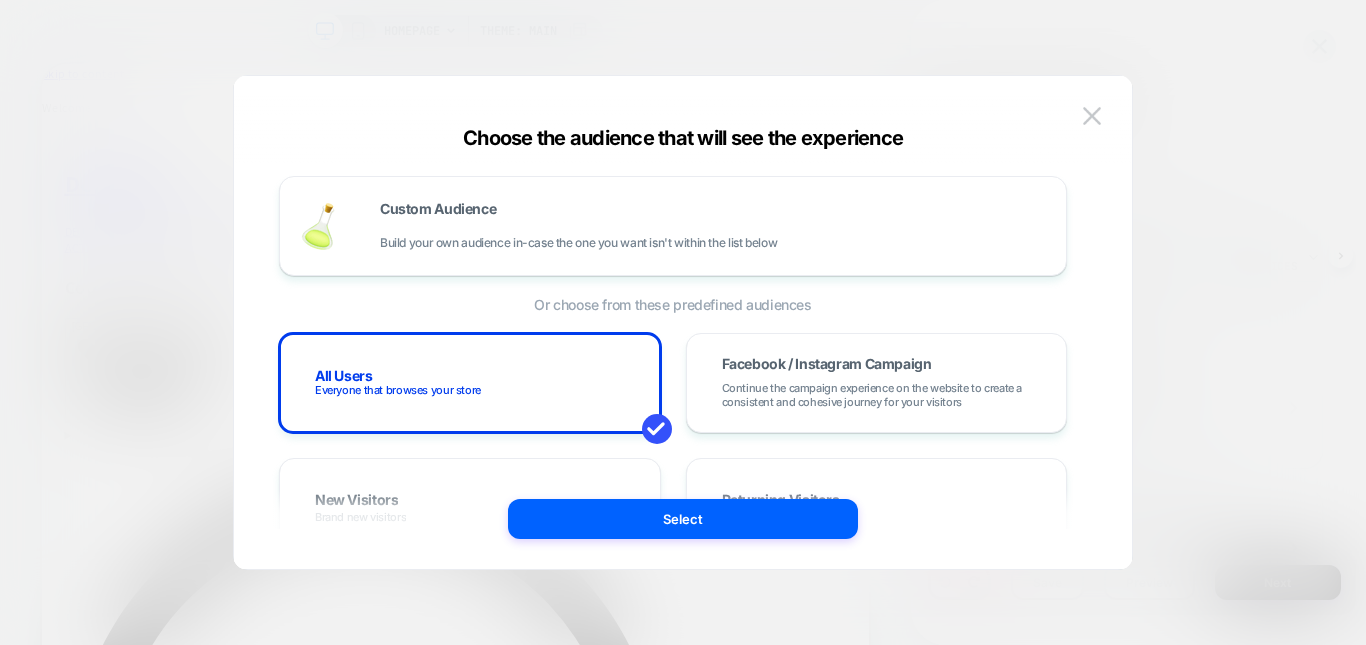click at bounding box center [683, 322] 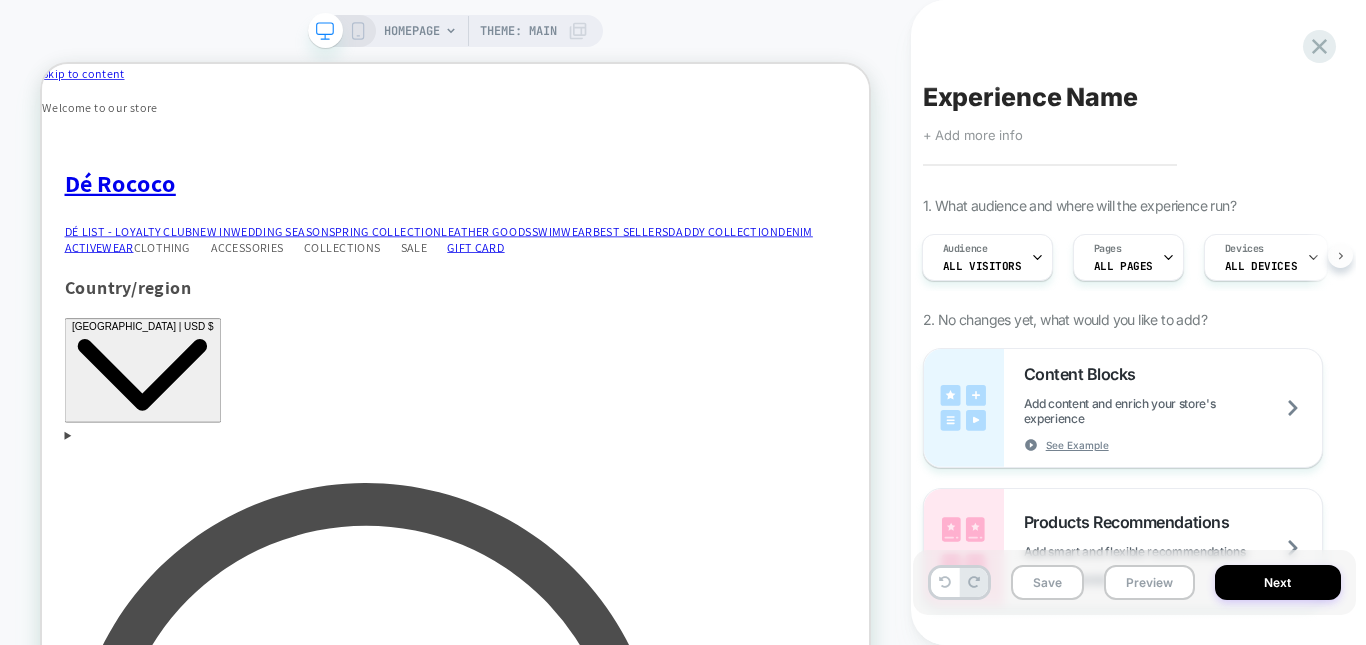 click 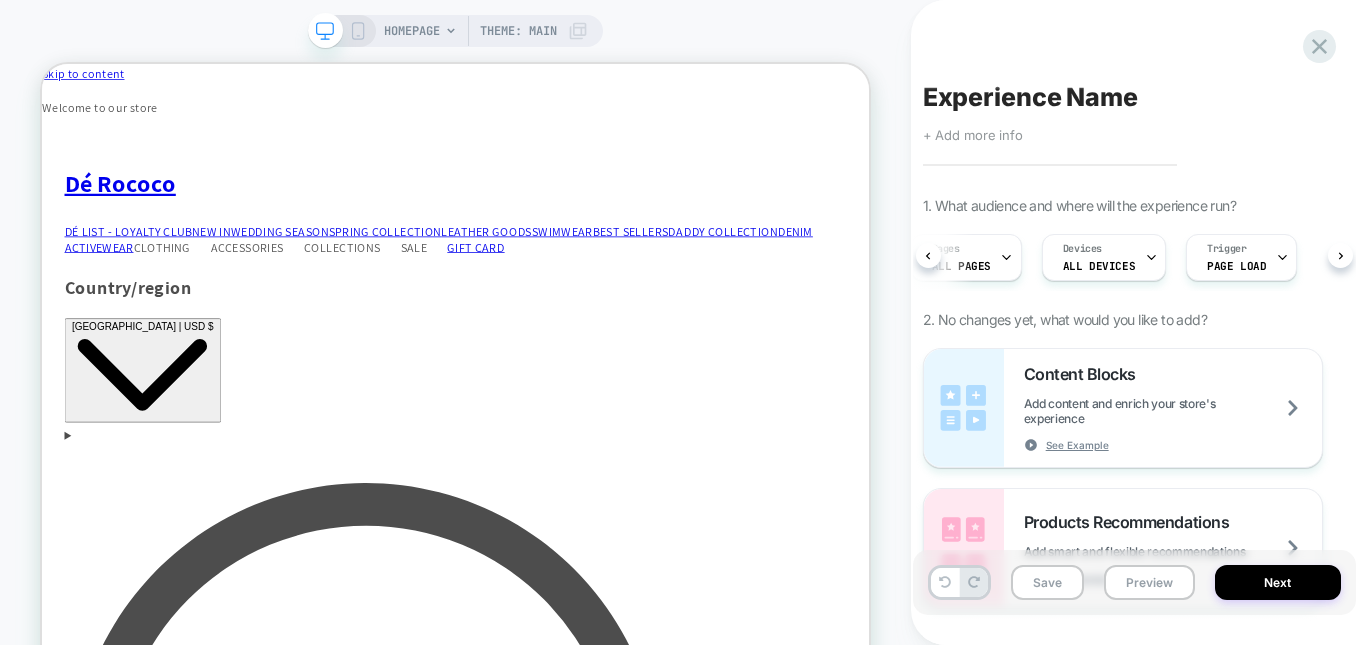 scroll, scrollTop: 0, scrollLeft: 163, axis: horizontal 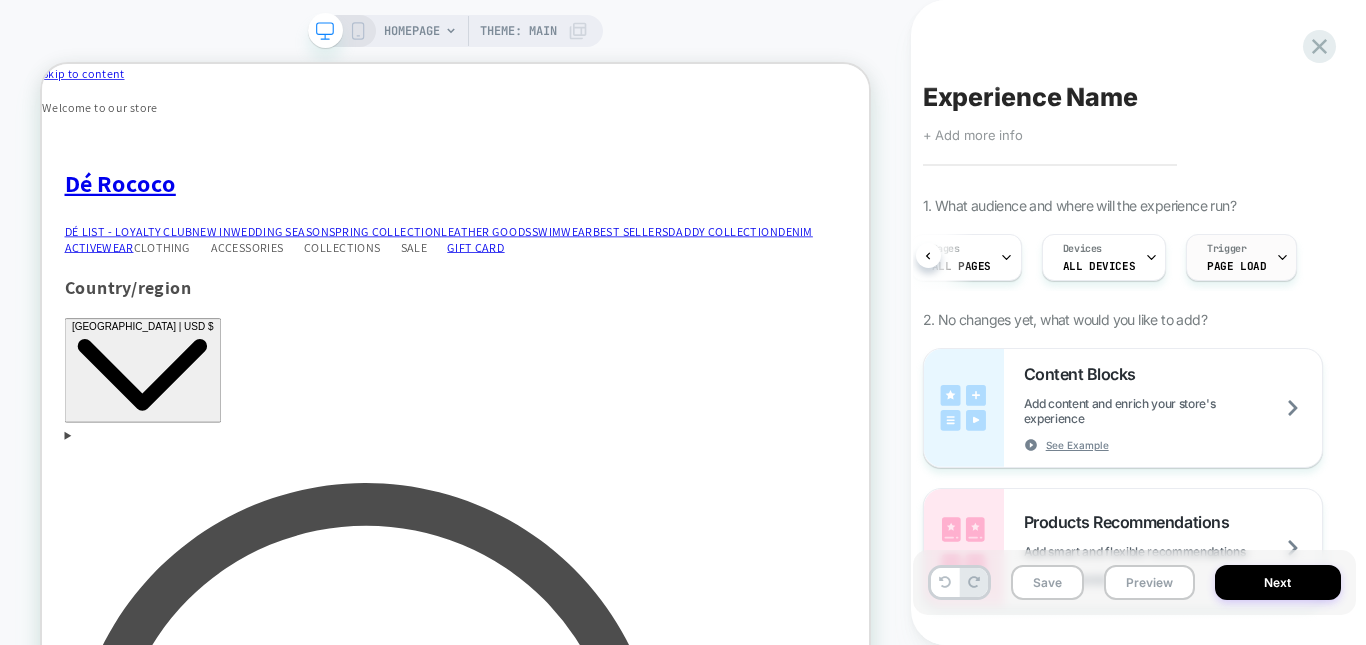 click on "Trigger Page Load" at bounding box center [1236, 257] 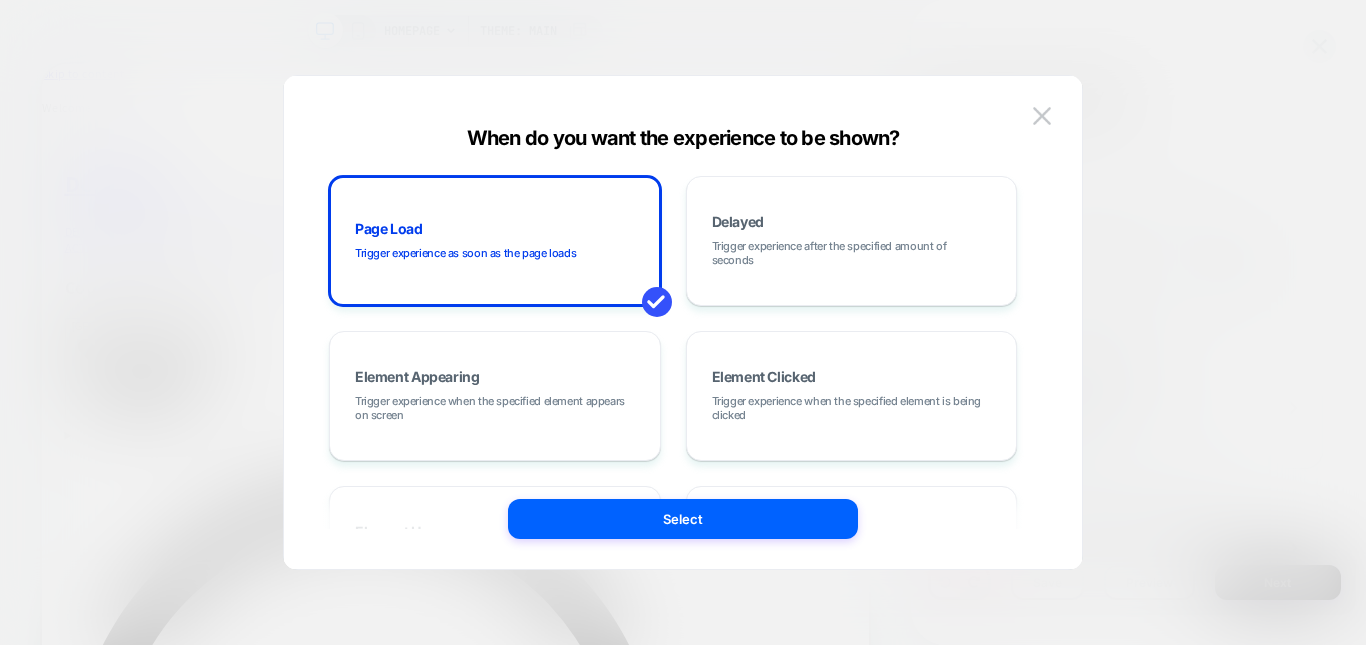 click at bounding box center (683, 322) 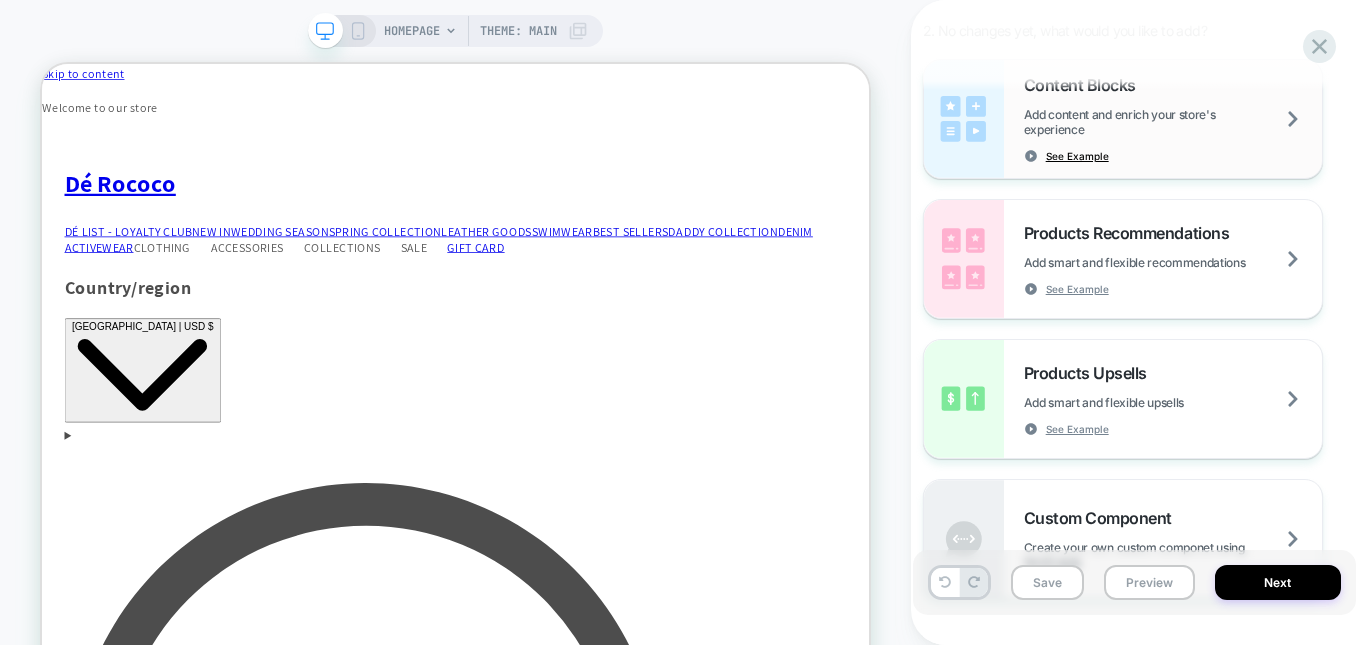 scroll, scrollTop: 300, scrollLeft: 0, axis: vertical 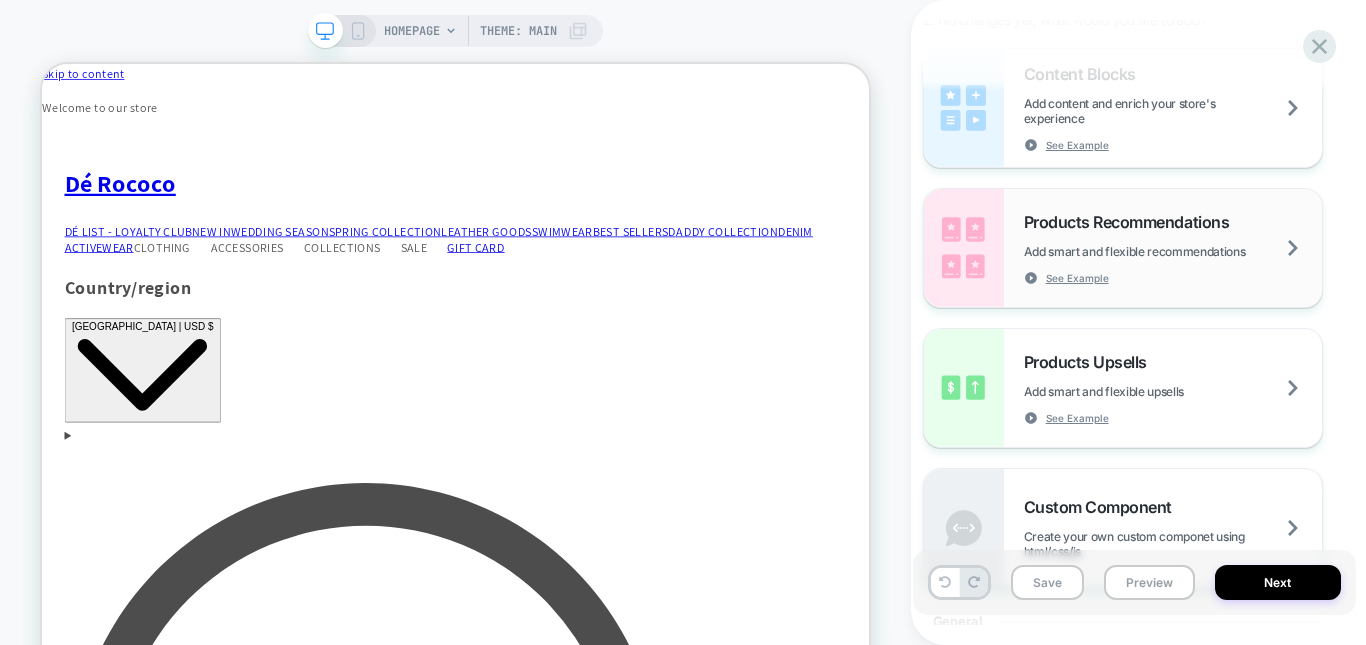 click on "Add smart and flexible recommendations" at bounding box center [1160, 251] 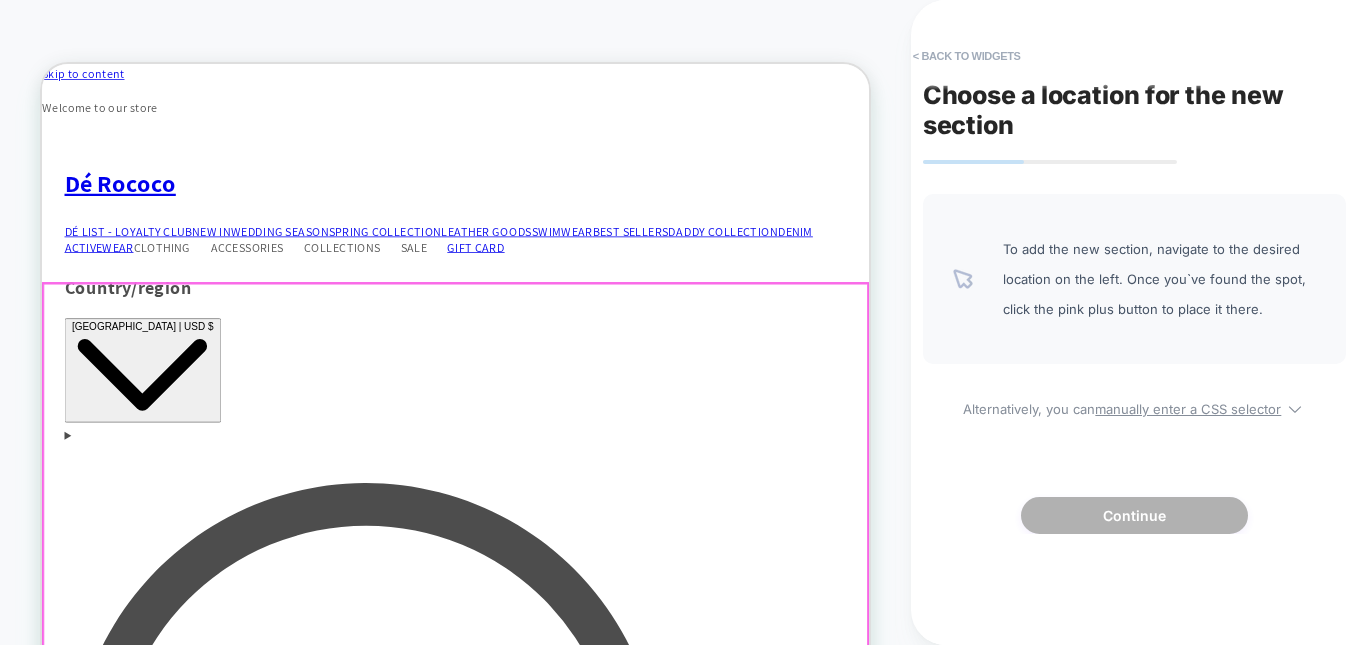 click on "Browse our latest products
Shop all" at bounding box center [593, 5617] 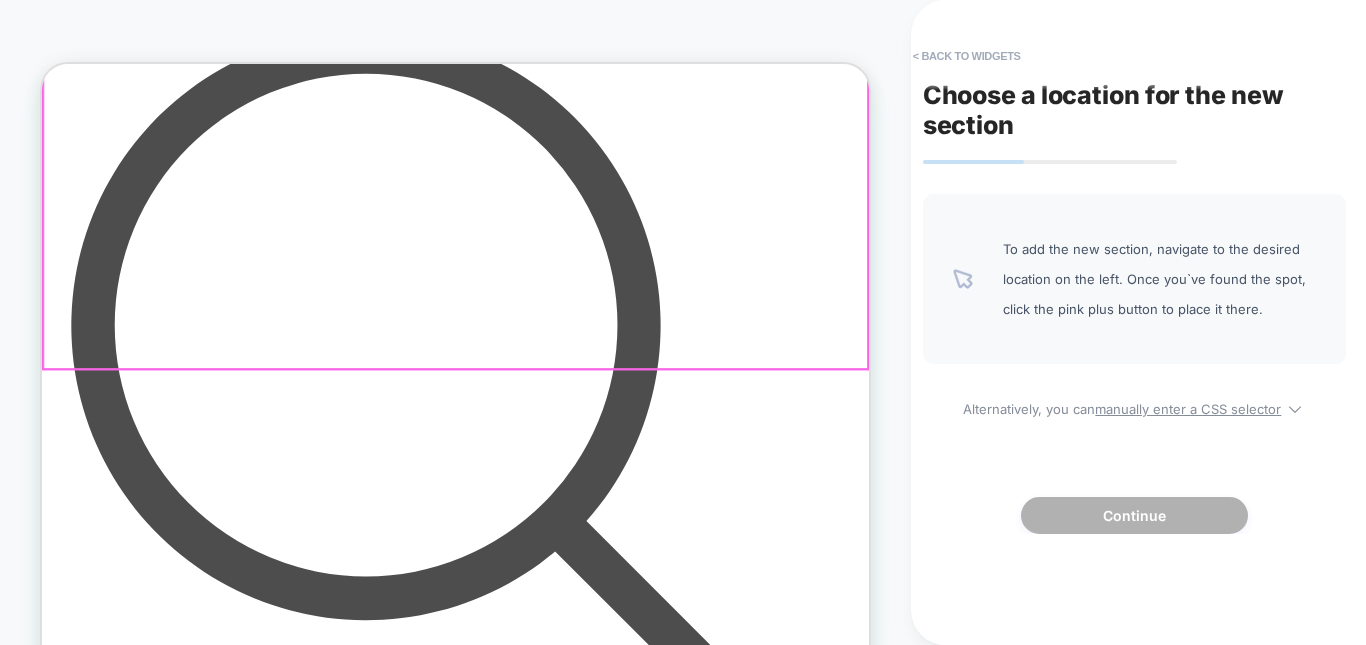 scroll, scrollTop: 384, scrollLeft: 0, axis: vertical 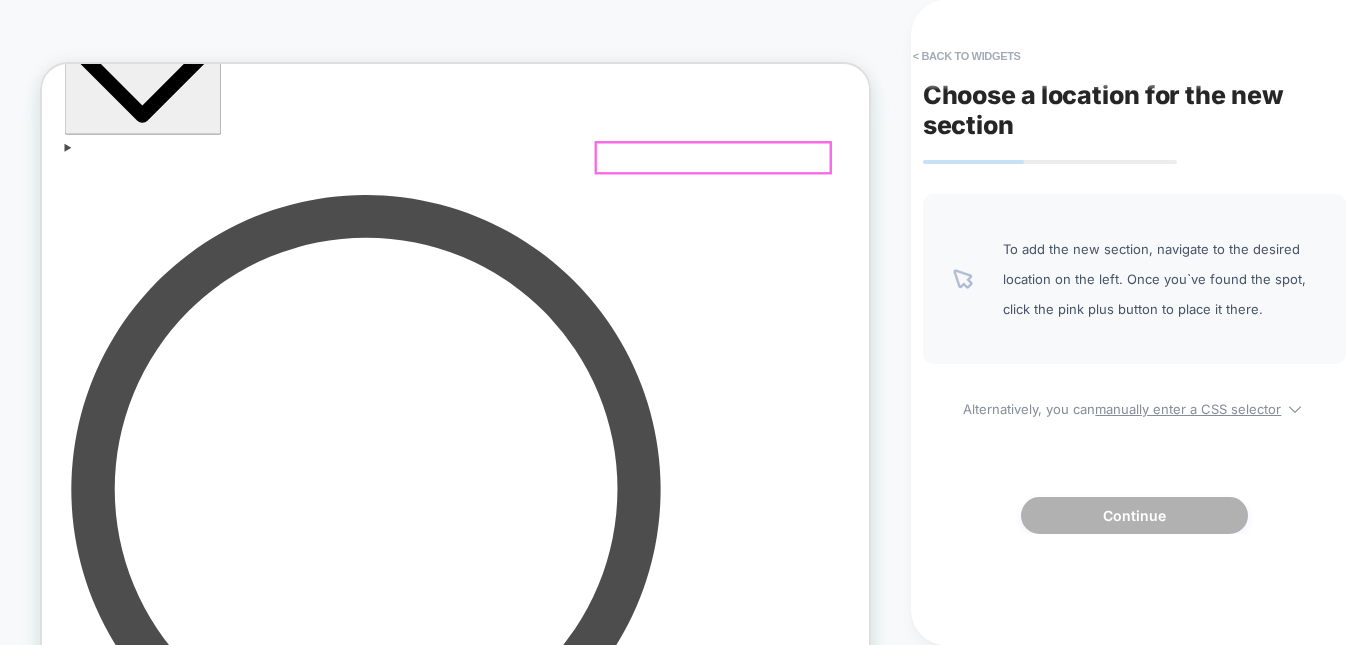 click 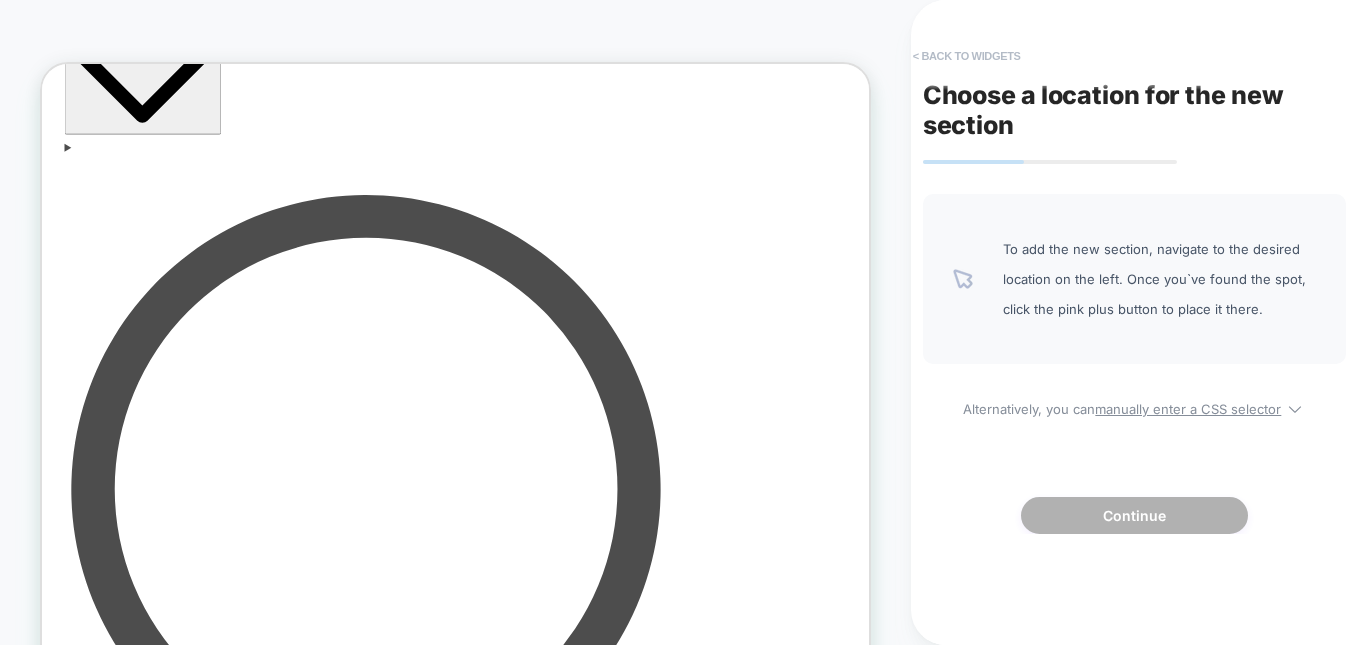 drag, startPoint x: 911, startPoint y: 37, endPoint x: 922, endPoint y: 56, distance: 21.954498 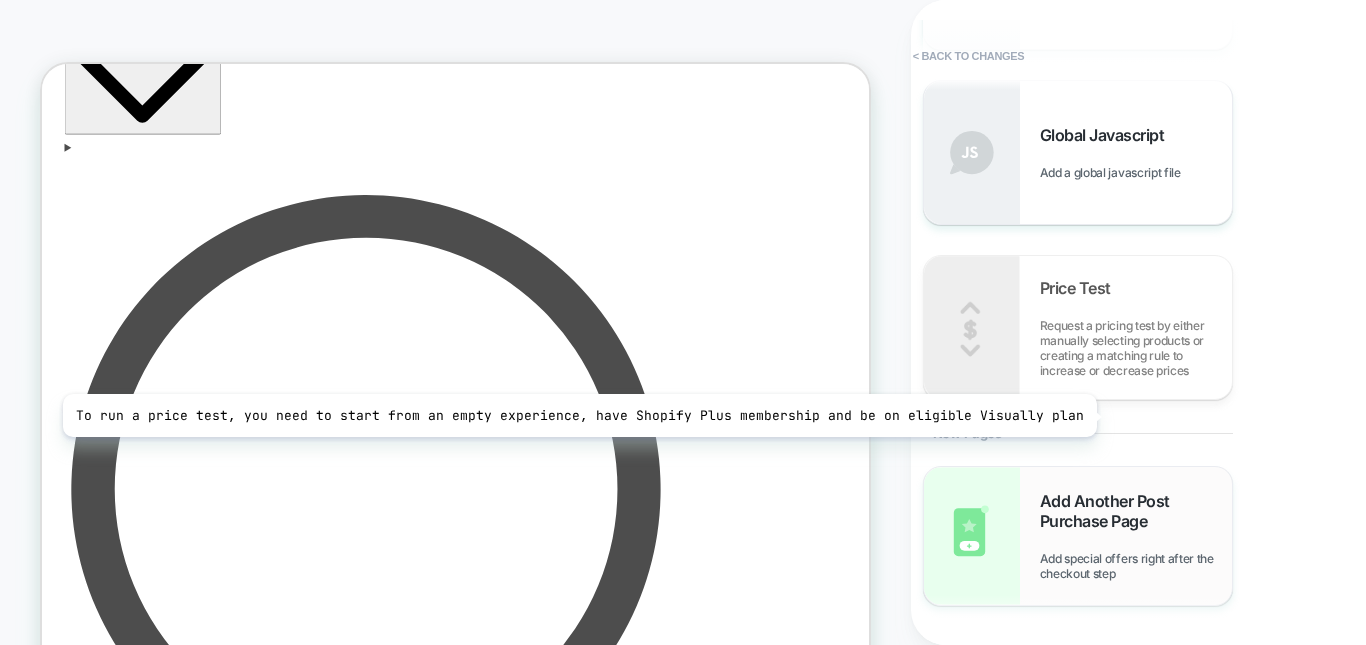 scroll, scrollTop: 1641, scrollLeft: 0, axis: vertical 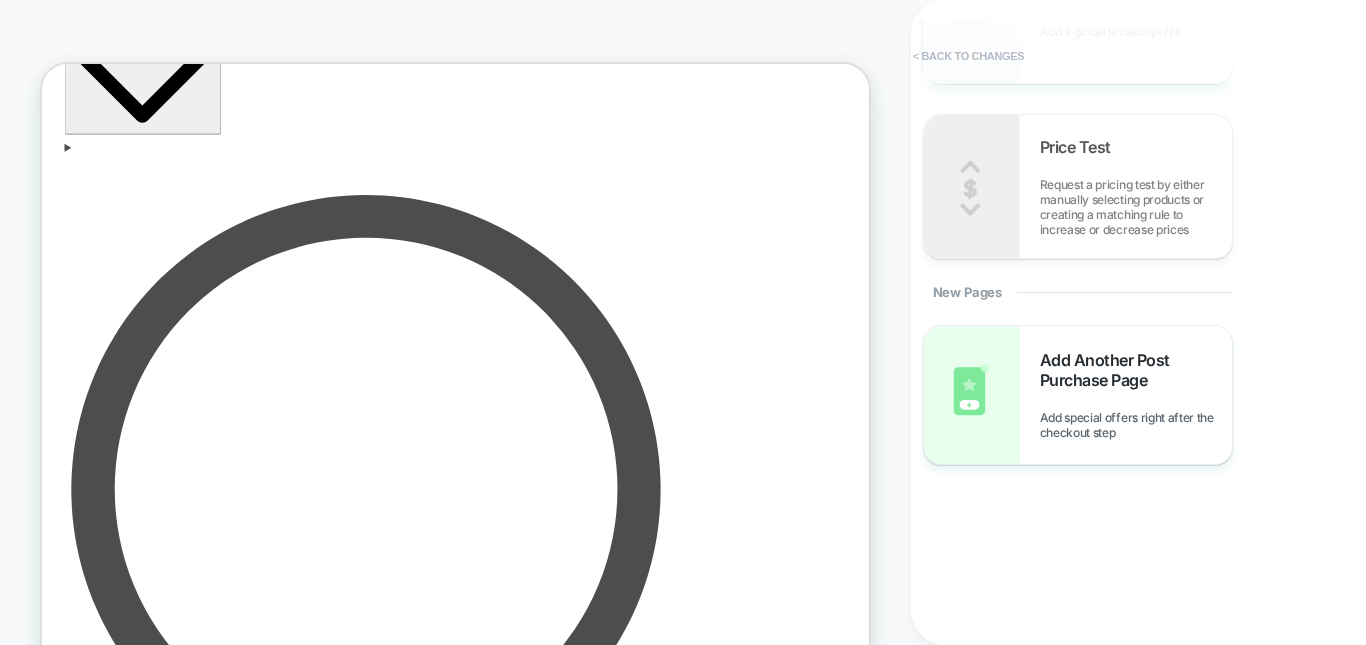click on "< Back to changes" at bounding box center [969, 56] 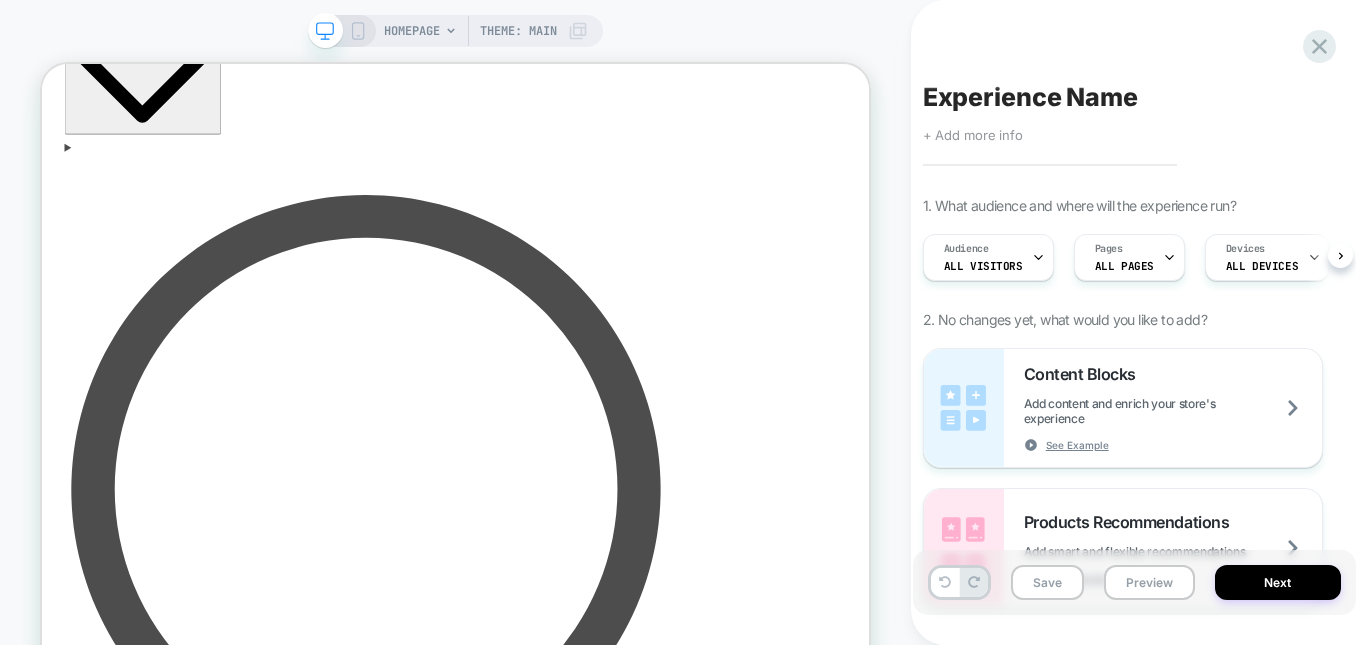 scroll, scrollTop: 0, scrollLeft: 1, axis: horizontal 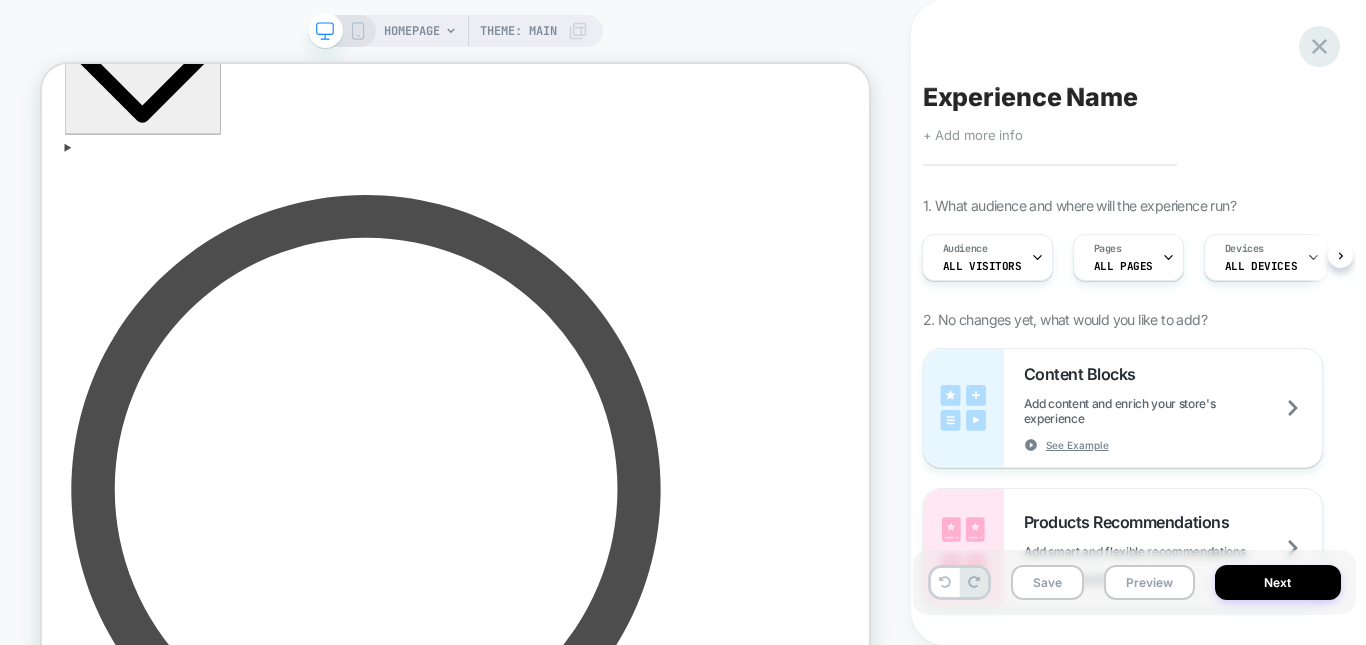 click 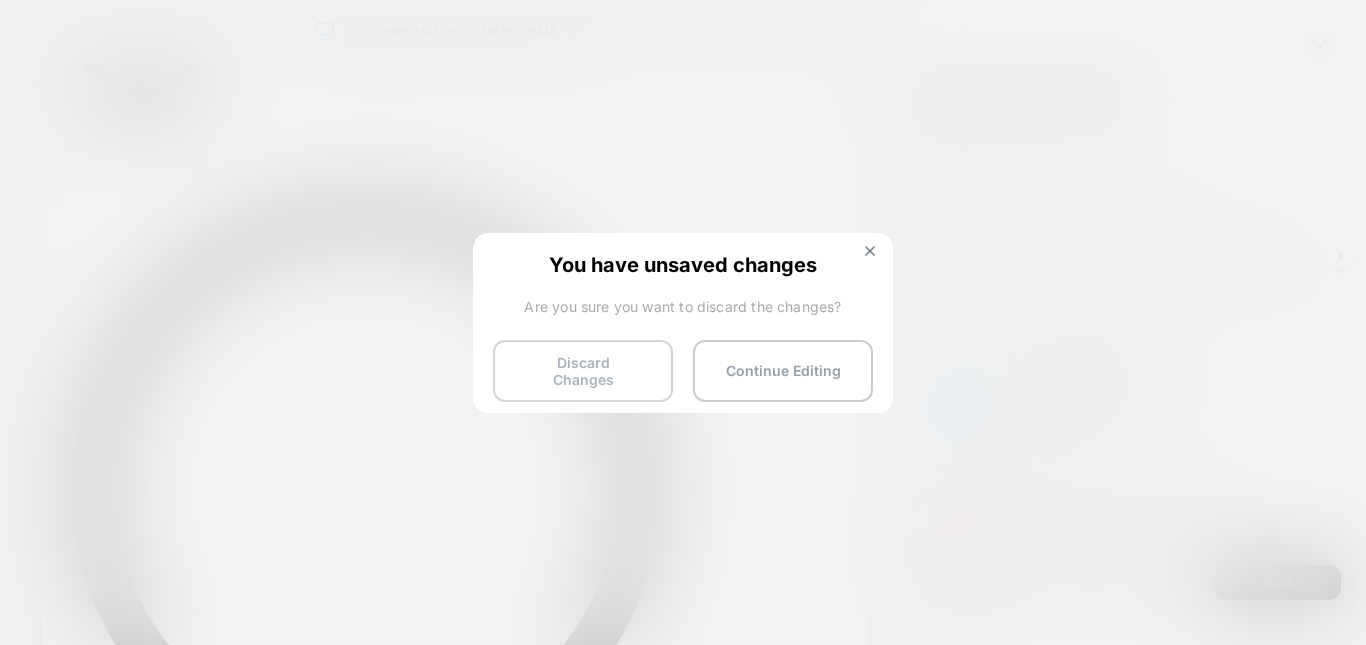 click on "Discard Changes" at bounding box center [583, 371] 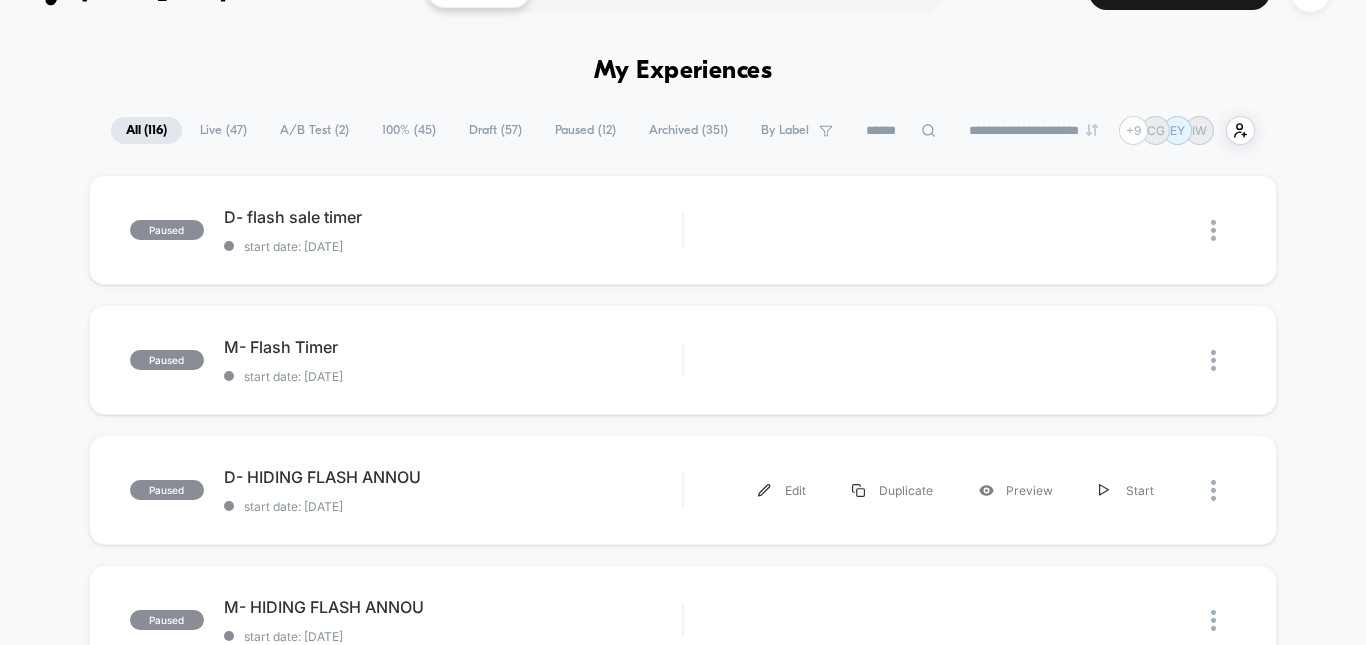 scroll, scrollTop: 0, scrollLeft: 0, axis: both 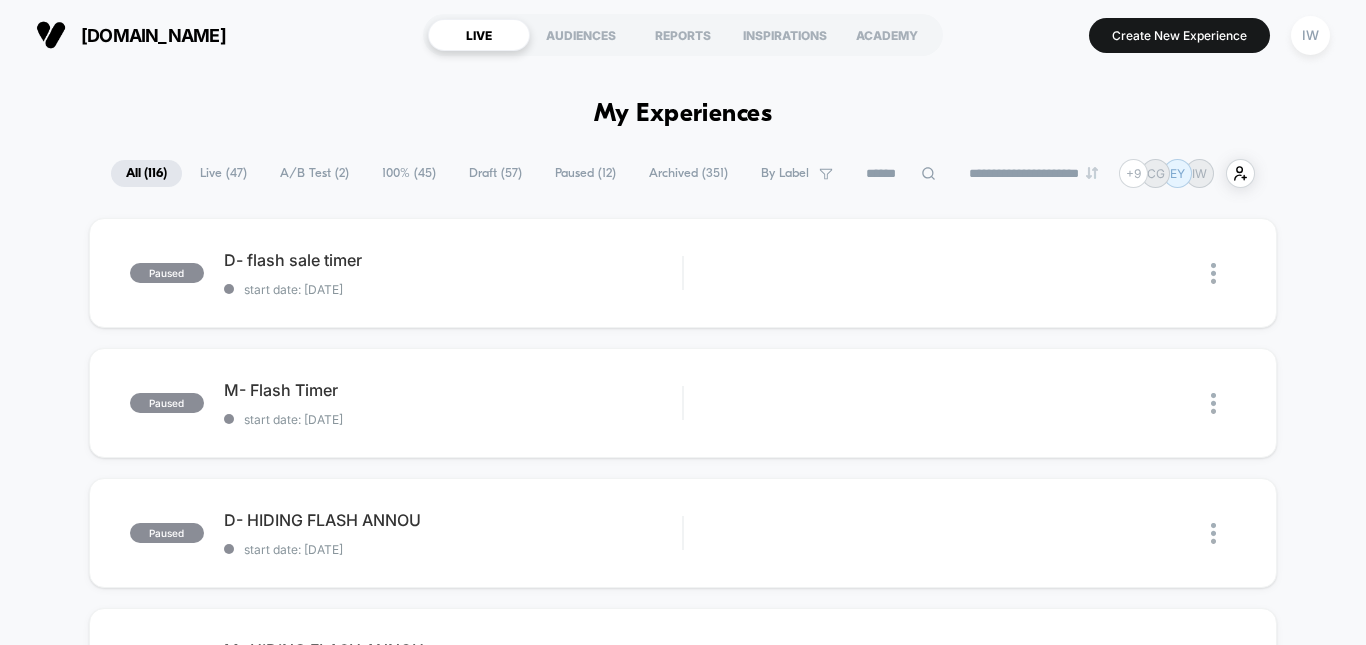 click on "Live ( 47 )" at bounding box center [223, 173] 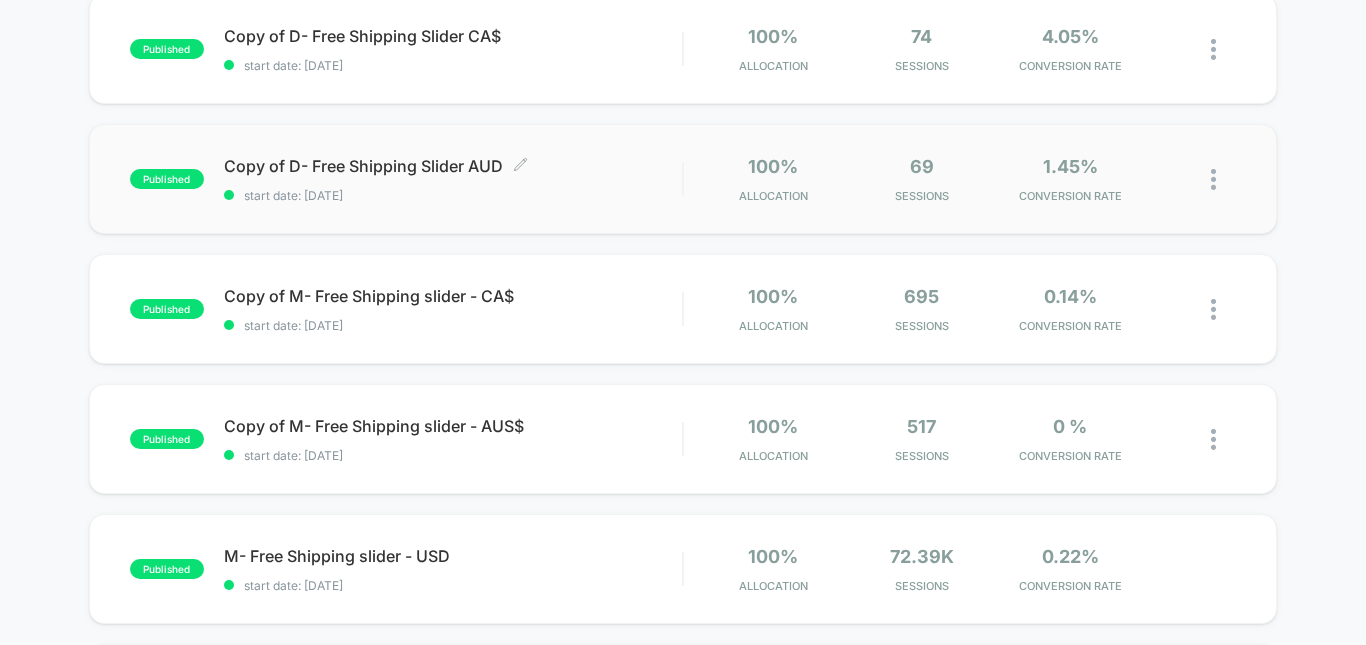 scroll, scrollTop: 1400, scrollLeft: 0, axis: vertical 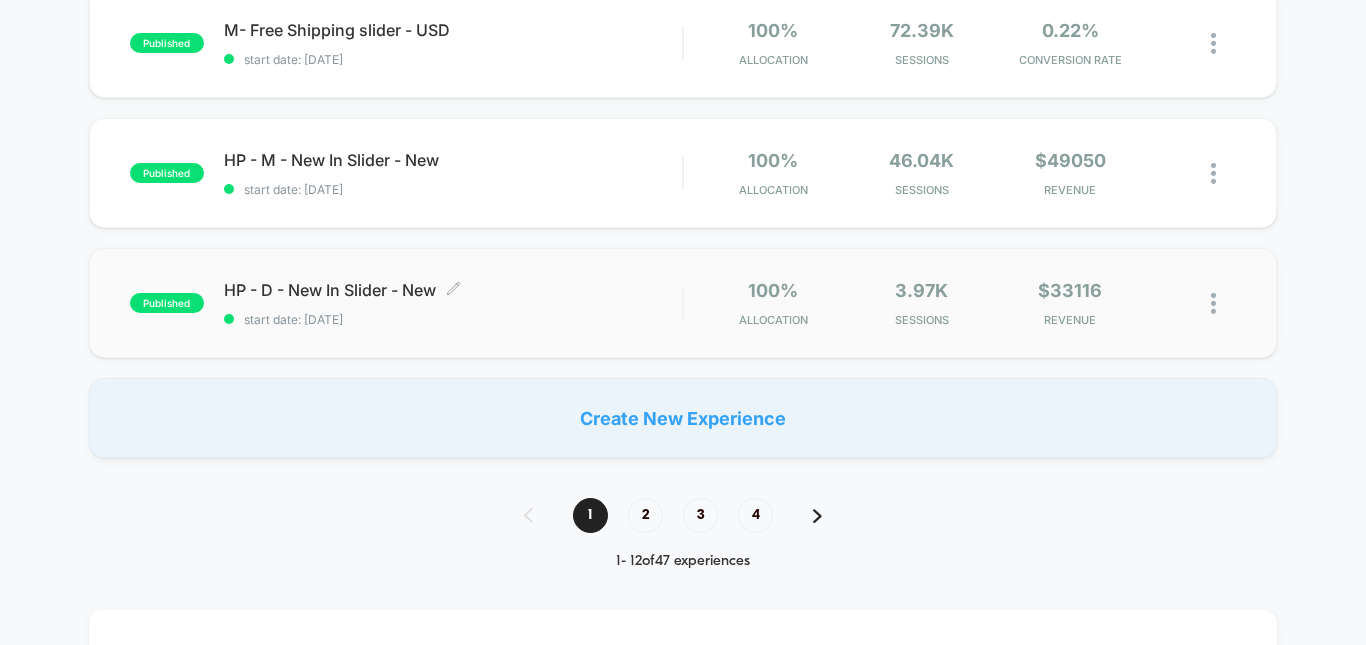 click on "HP - D - New In Slider - New Click to edit experience details" at bounding box center [453, 290] 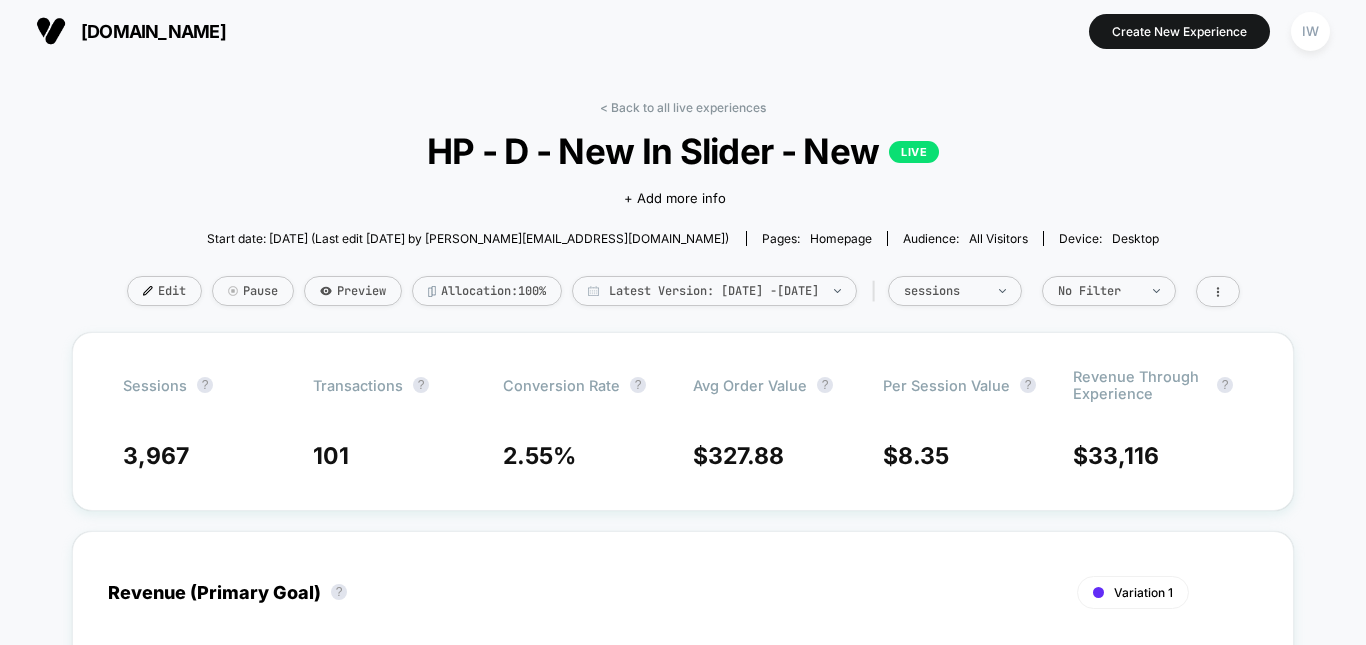 scroll, scrollTop: 0, scrollLeft: 0, axis: both 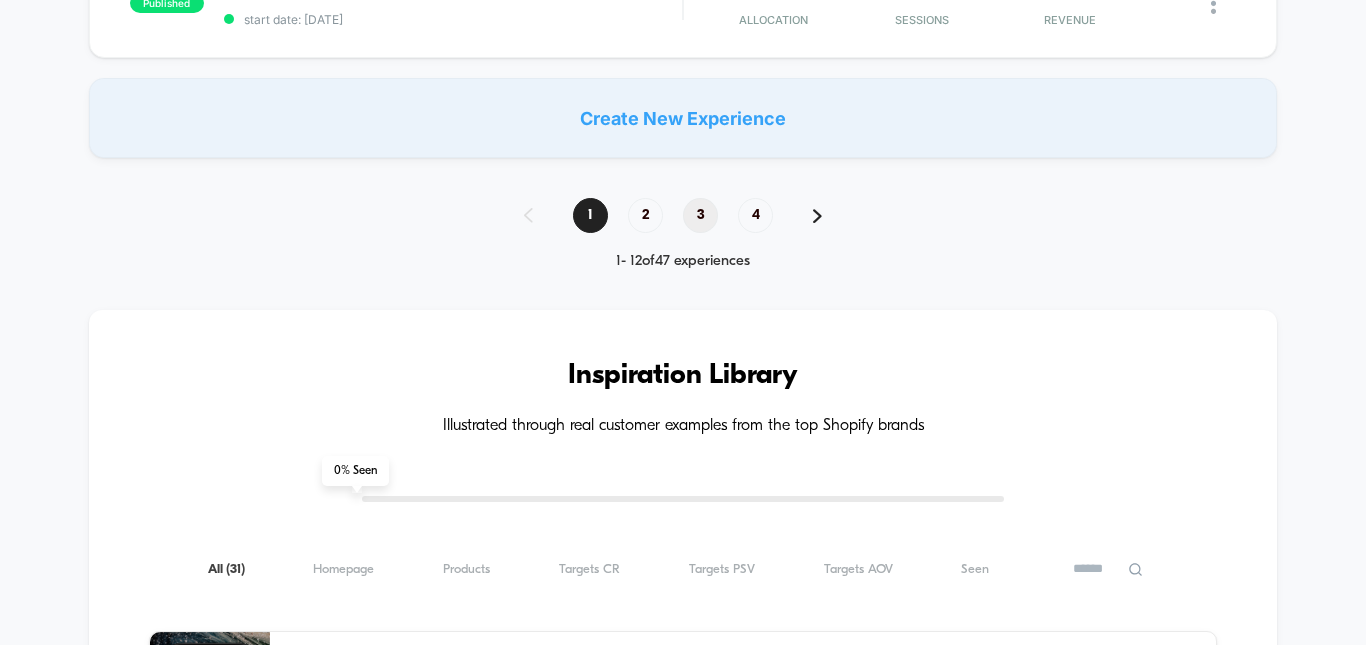 click on "3" at bounding box center (700, 215) 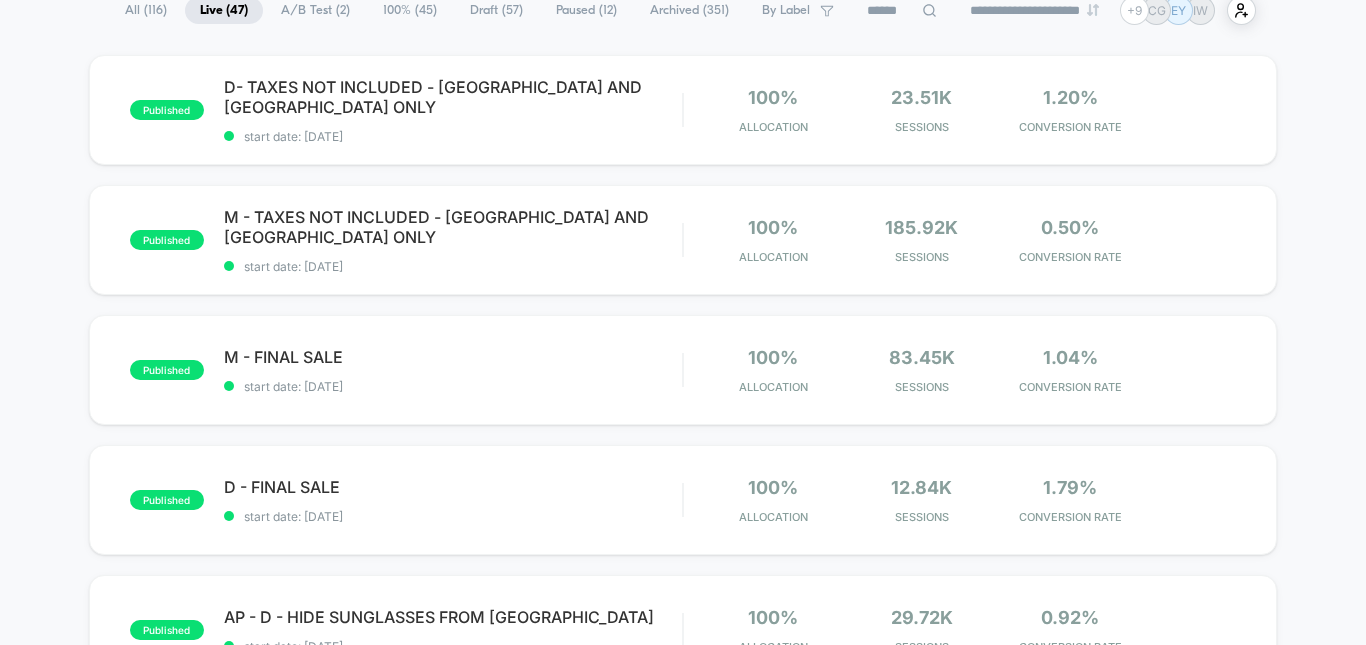 scroll, scrollTop: 1705, scrollLeft: 0, axis: vertical 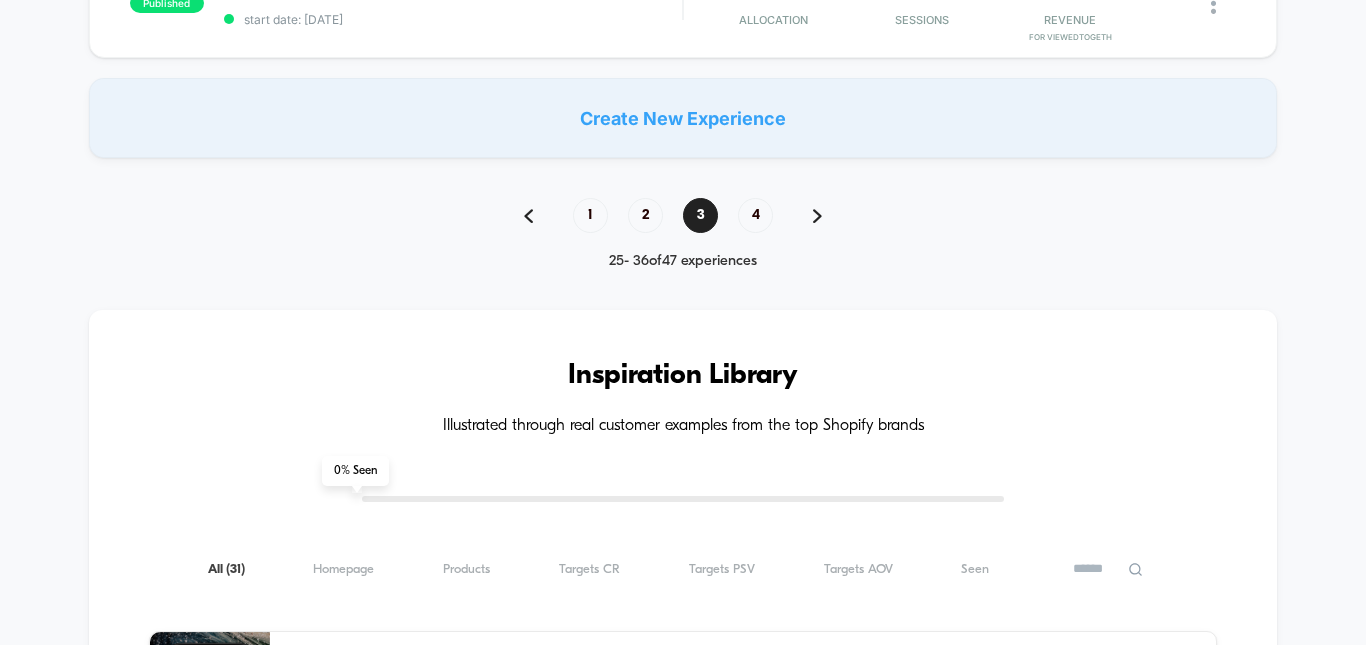 click on "1 2 3 4" at bounding box center (683, 215) 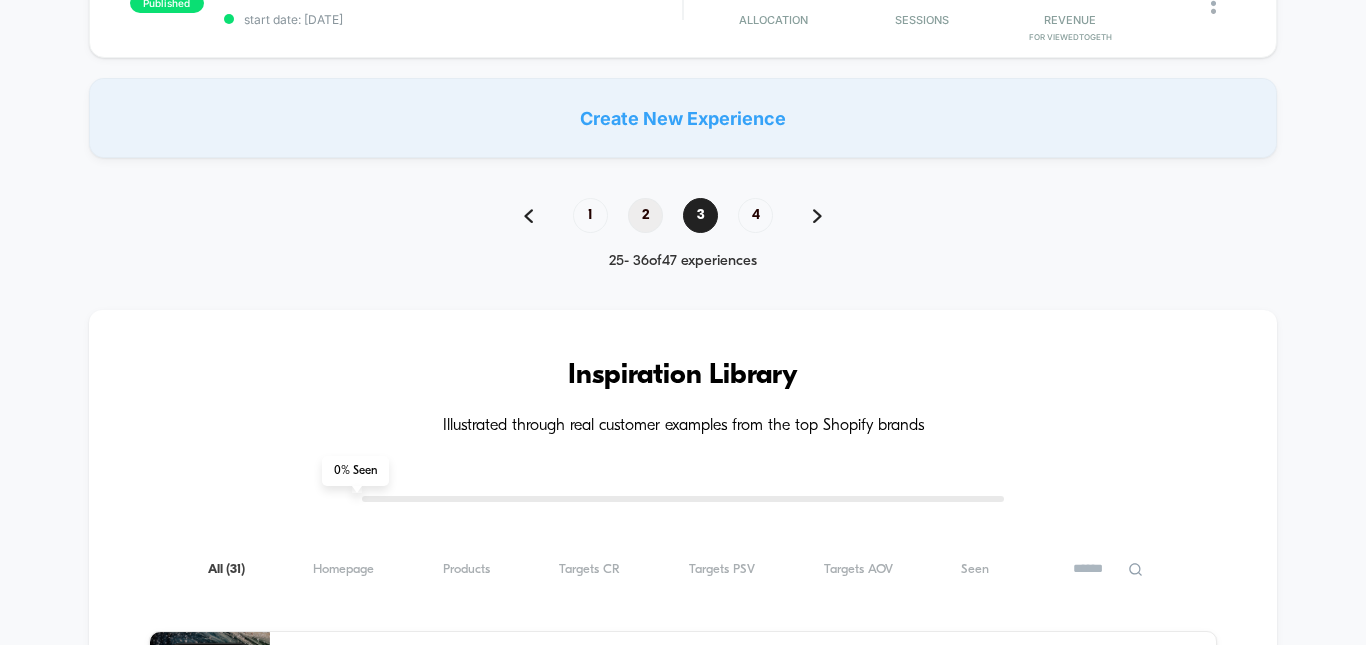 click on "2" at bounding box center [645, 215] 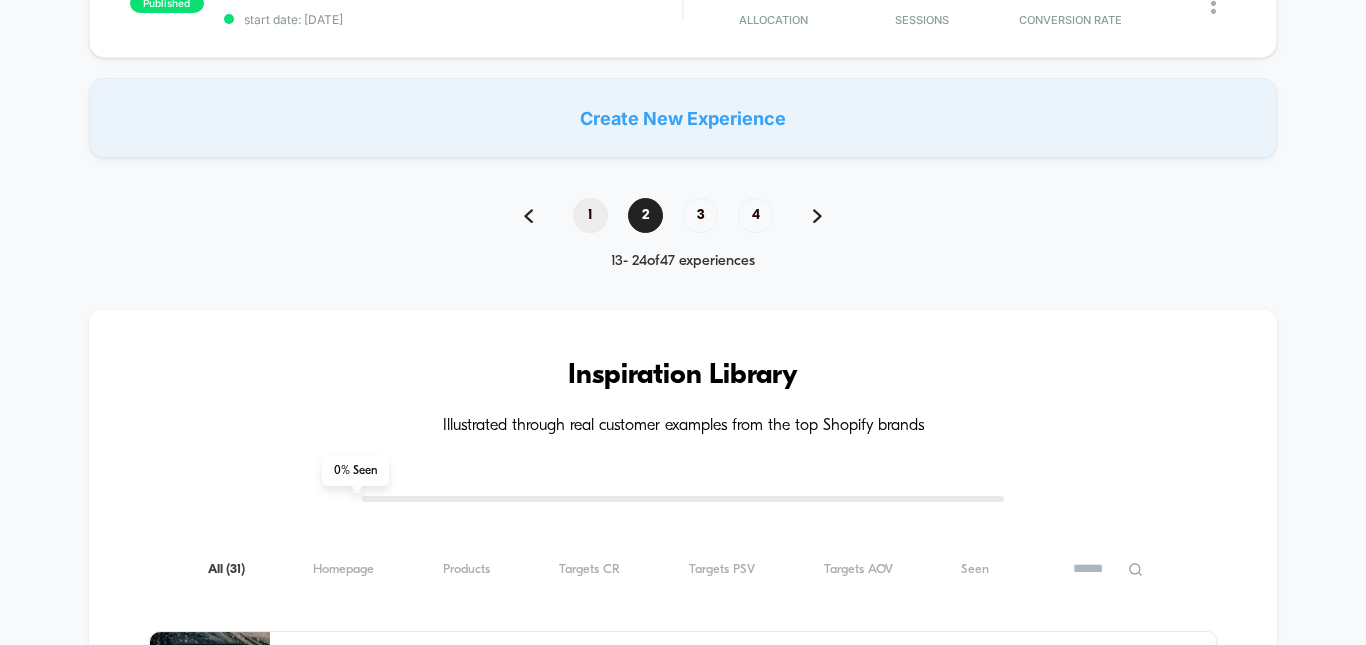 click on "1" at bounding box center [590, 215] 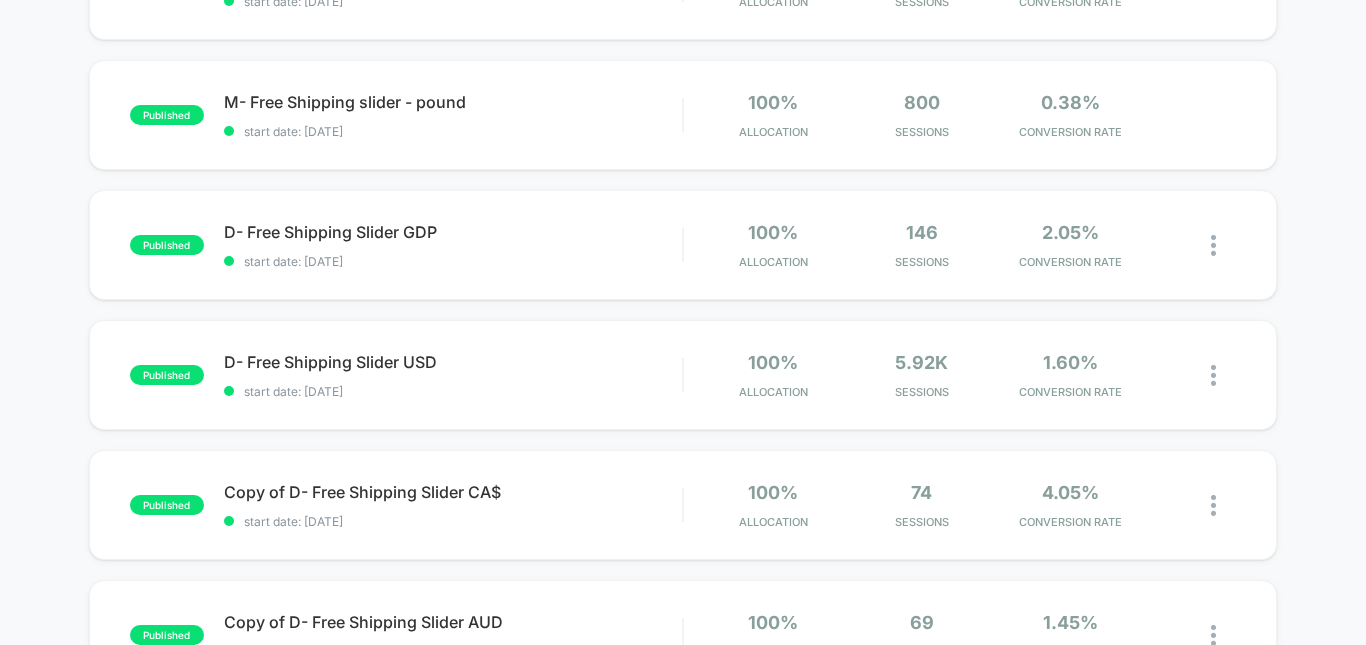 scroll, scrollTop: 100, scrollLeft: 0, axis: vertical 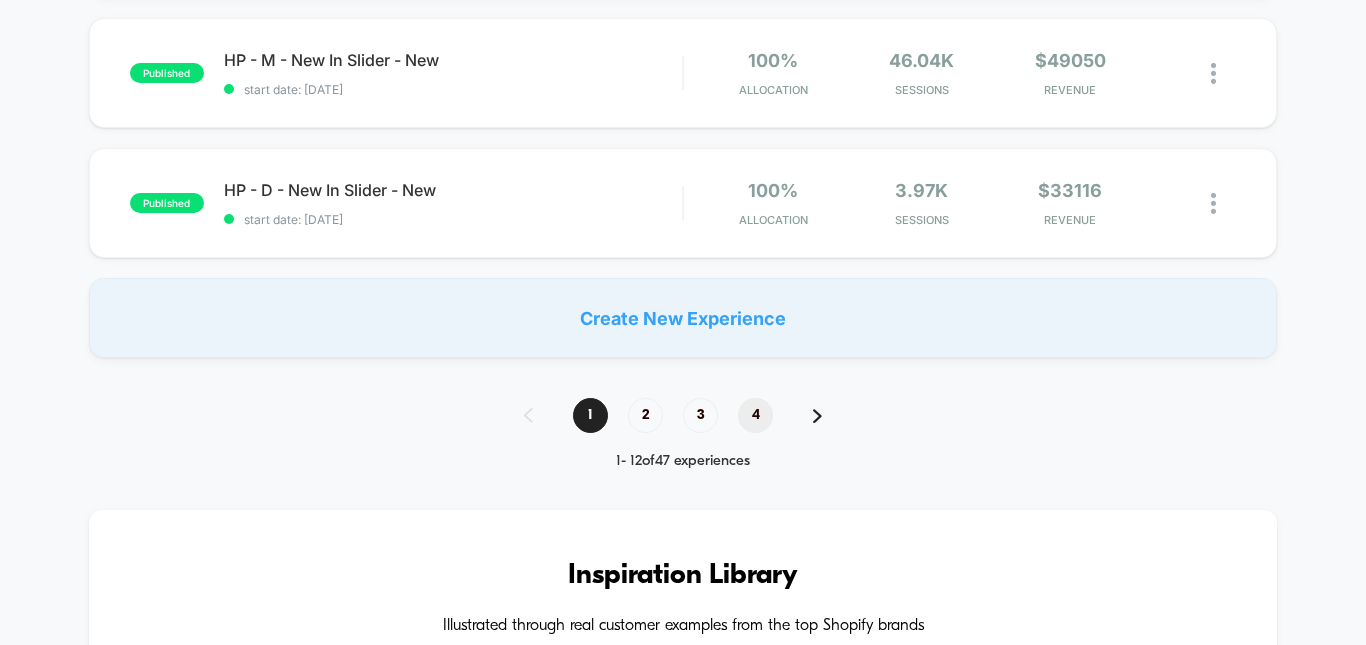 click on "4" at bounding box center [755, 415] 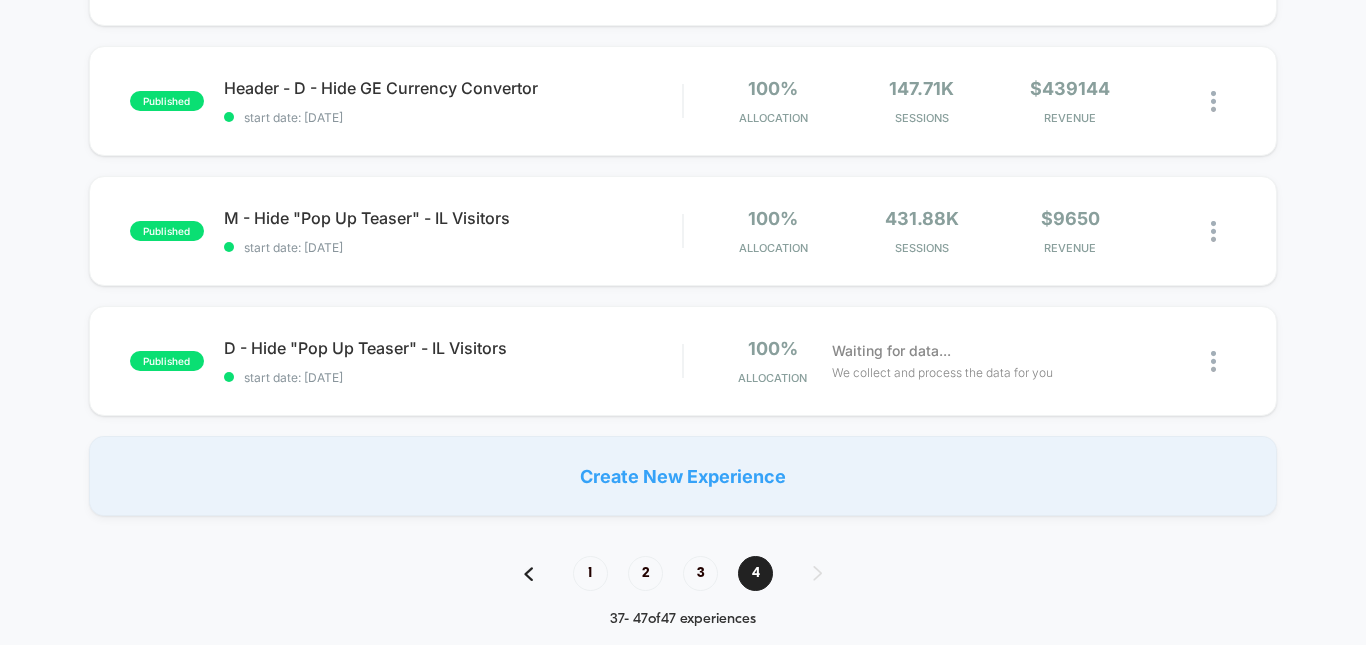 scroll, scrollTop: 1300, scrollLeft: 0, axis: vertical 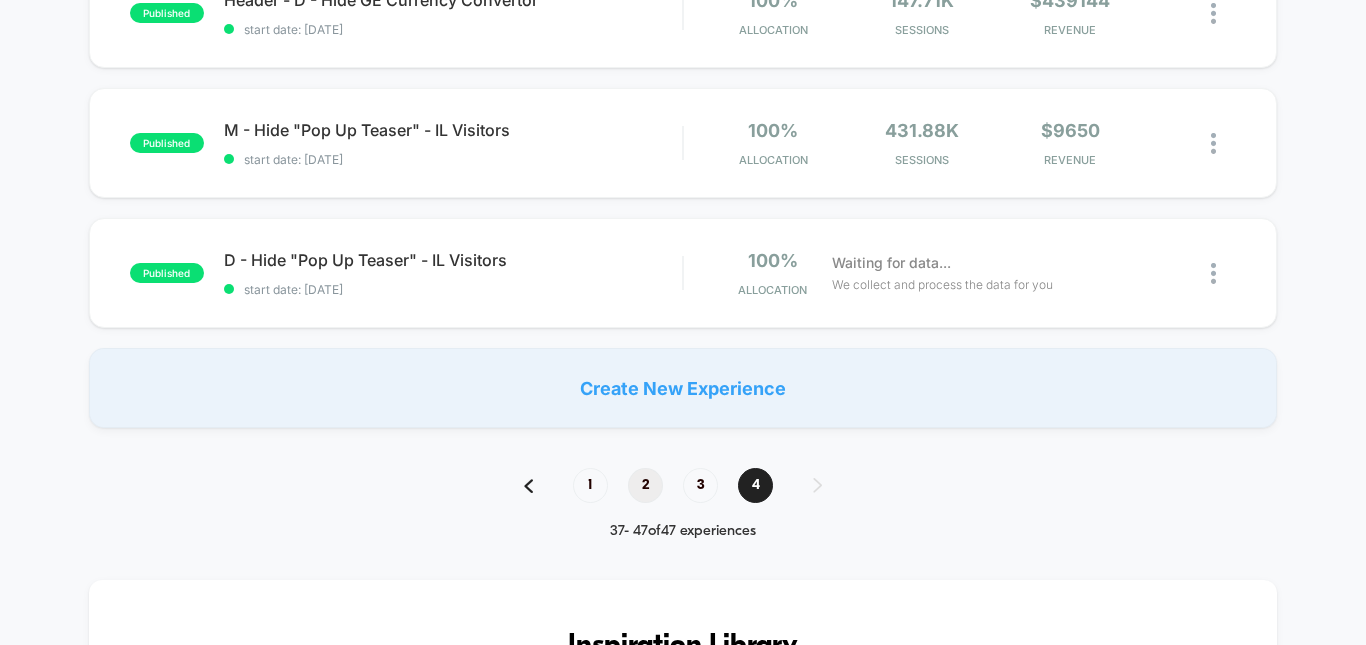 click on "2" at bounding box center (645, 485) 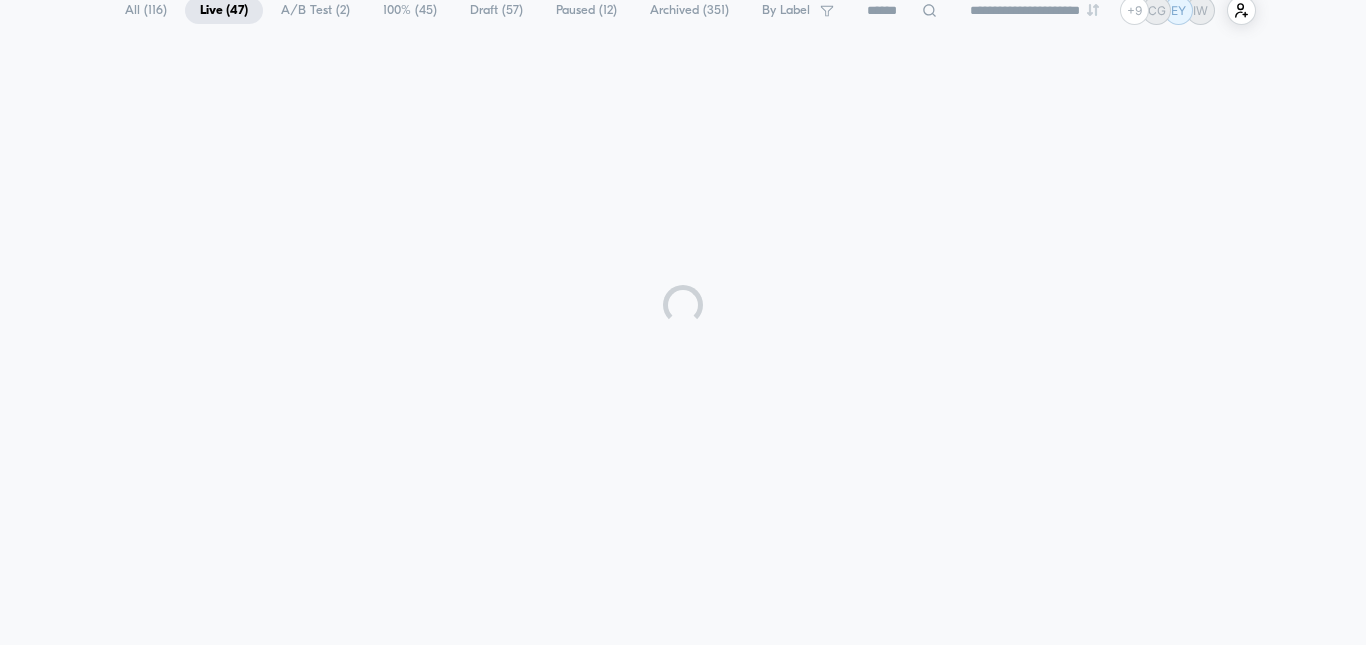 click at bounding box center (683, 305) 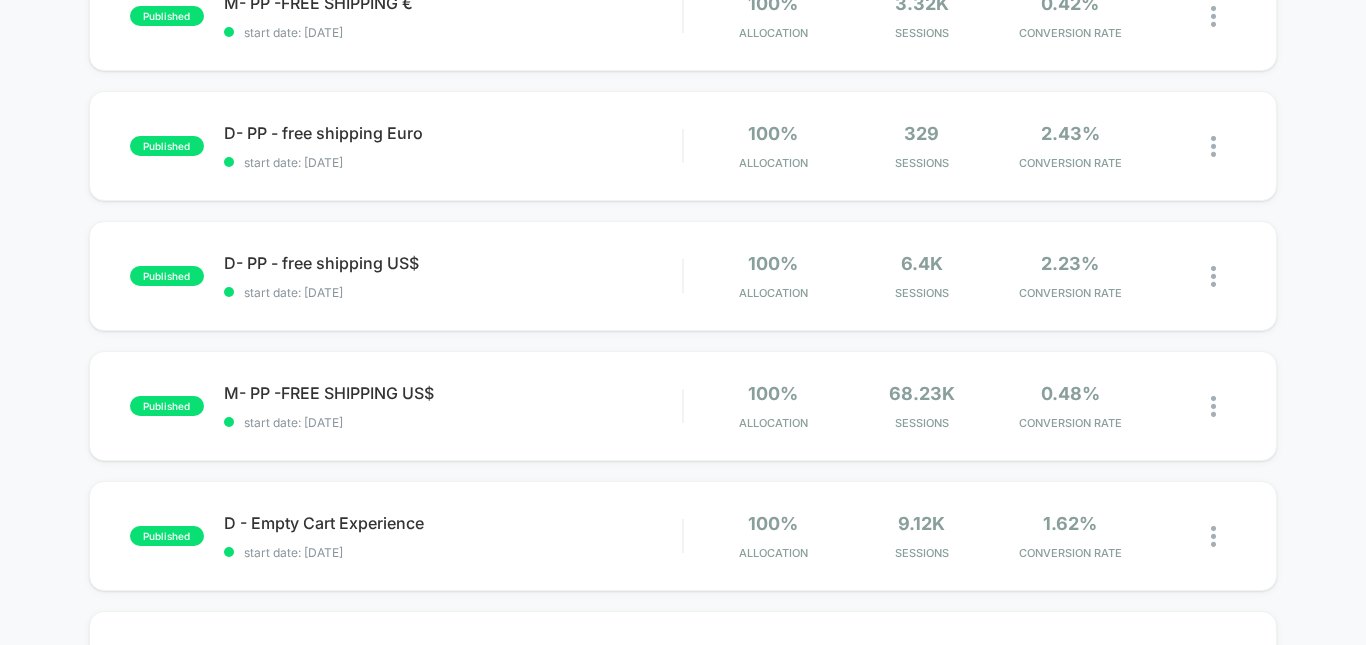 scroll, scrollTop: 1230, scrollLeft: 0, axis: vertical 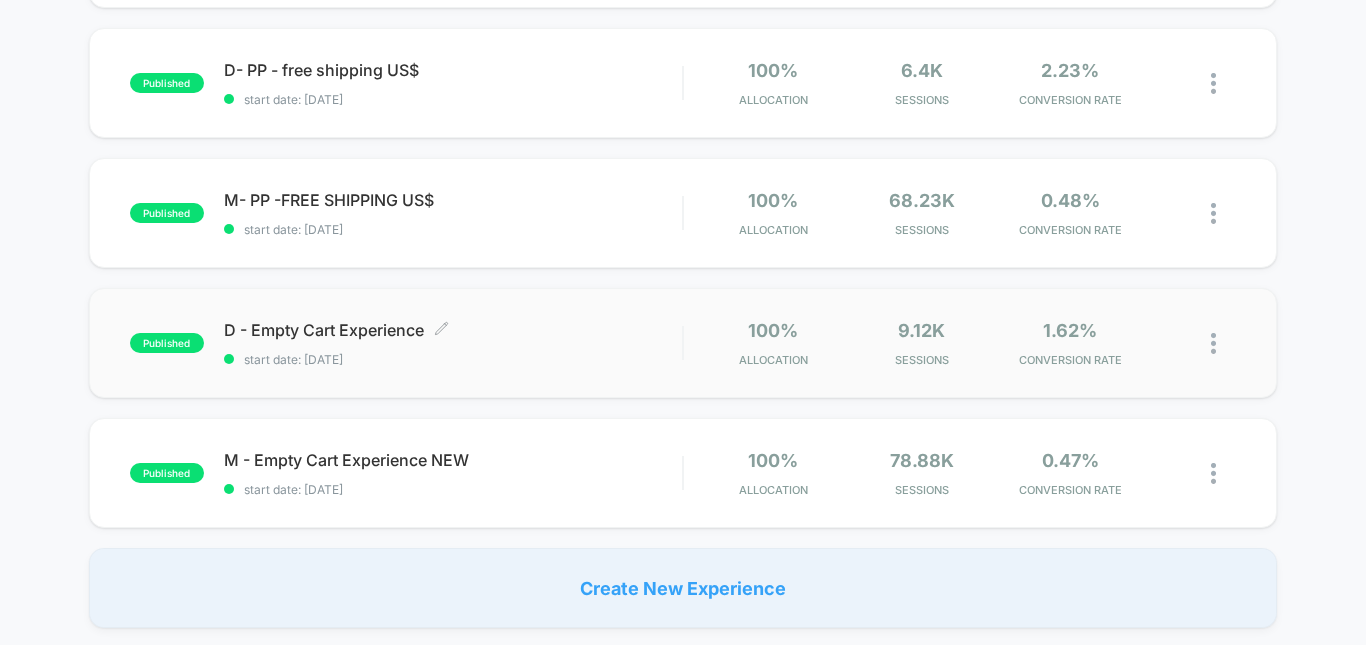click on "start date: [DATE]" at bounding box center [453, 359] 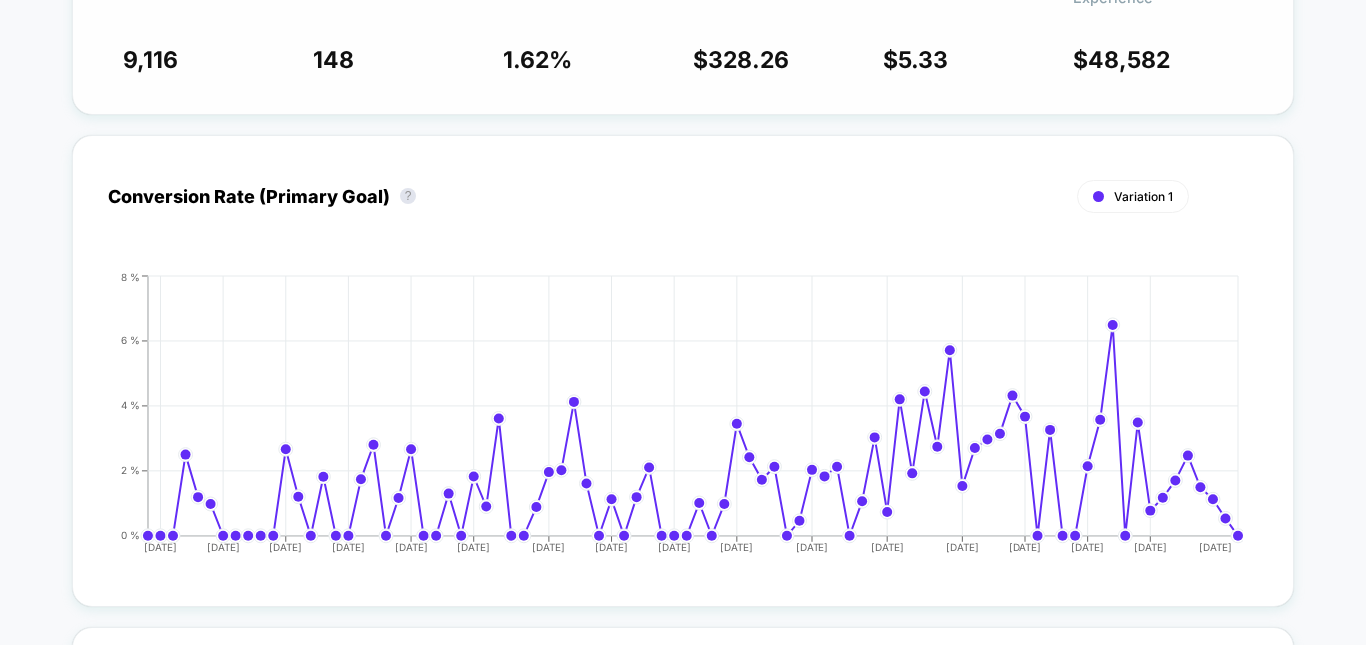 scroll, scrollTop: 200, scrollLeft: 0, axis: vertical 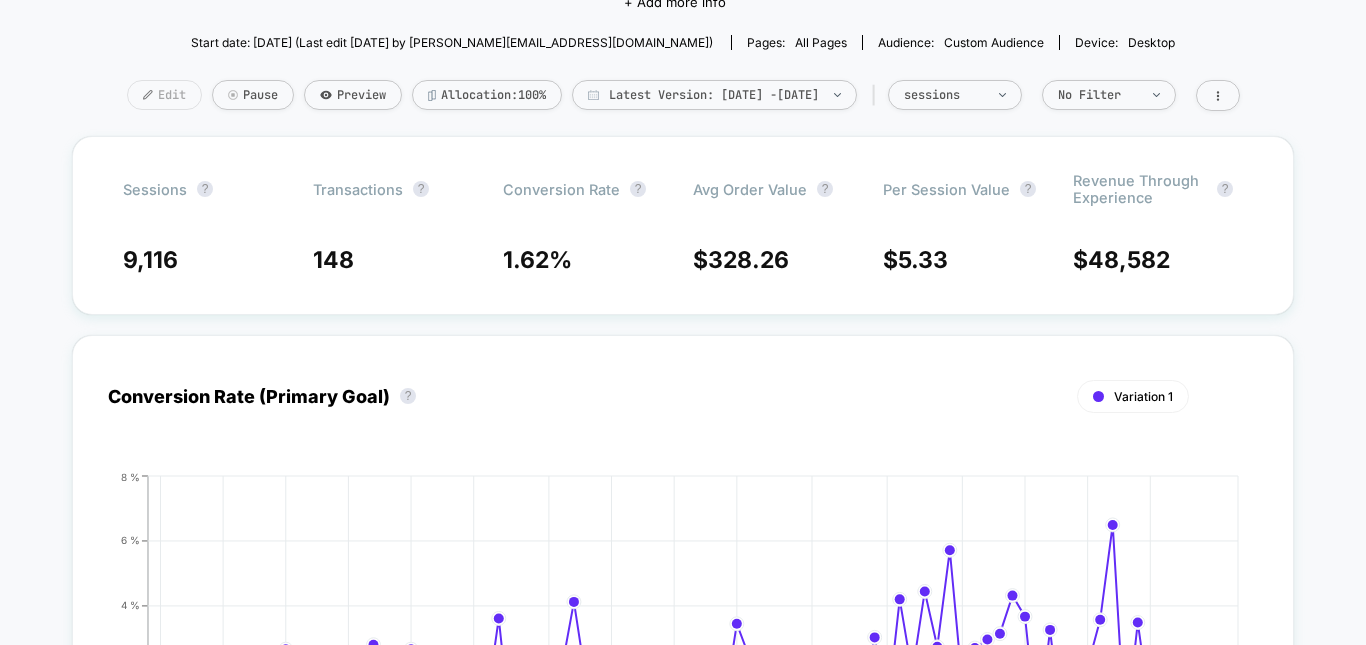 click on "Edit" at bounding box center (164, 95) 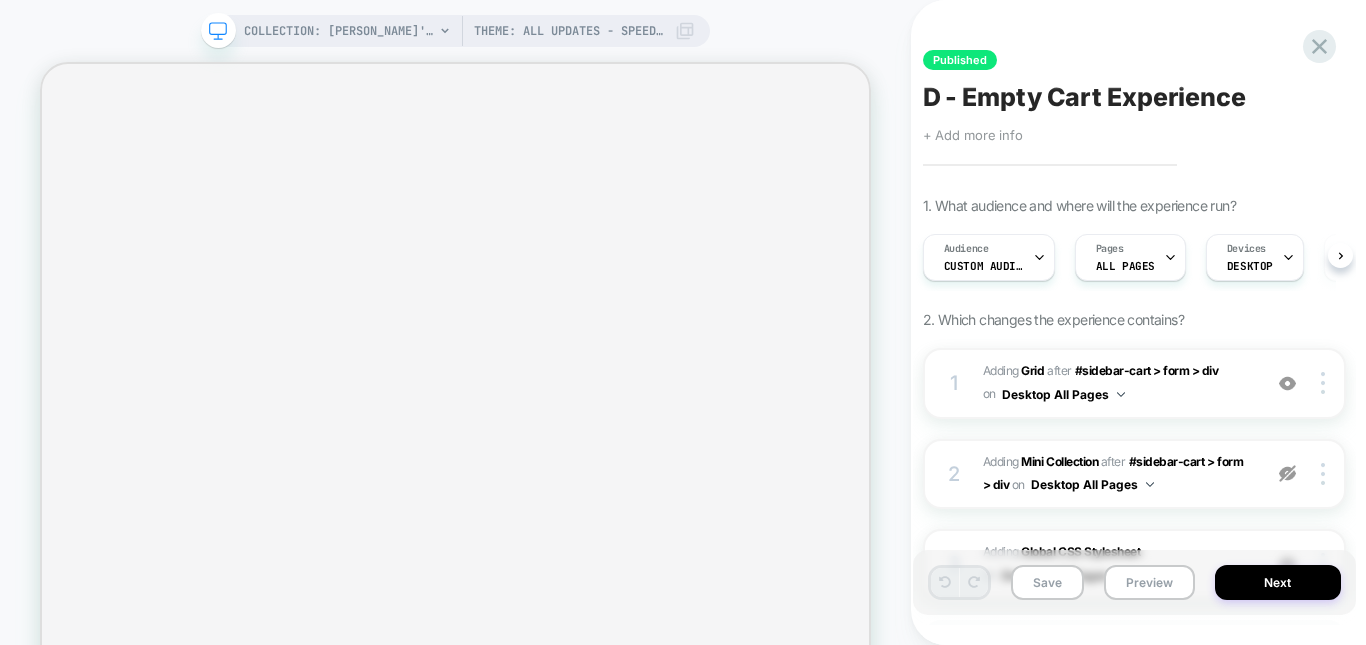 scroll, scrollTop: 0, scrollLeft: 1, axis: horizontal 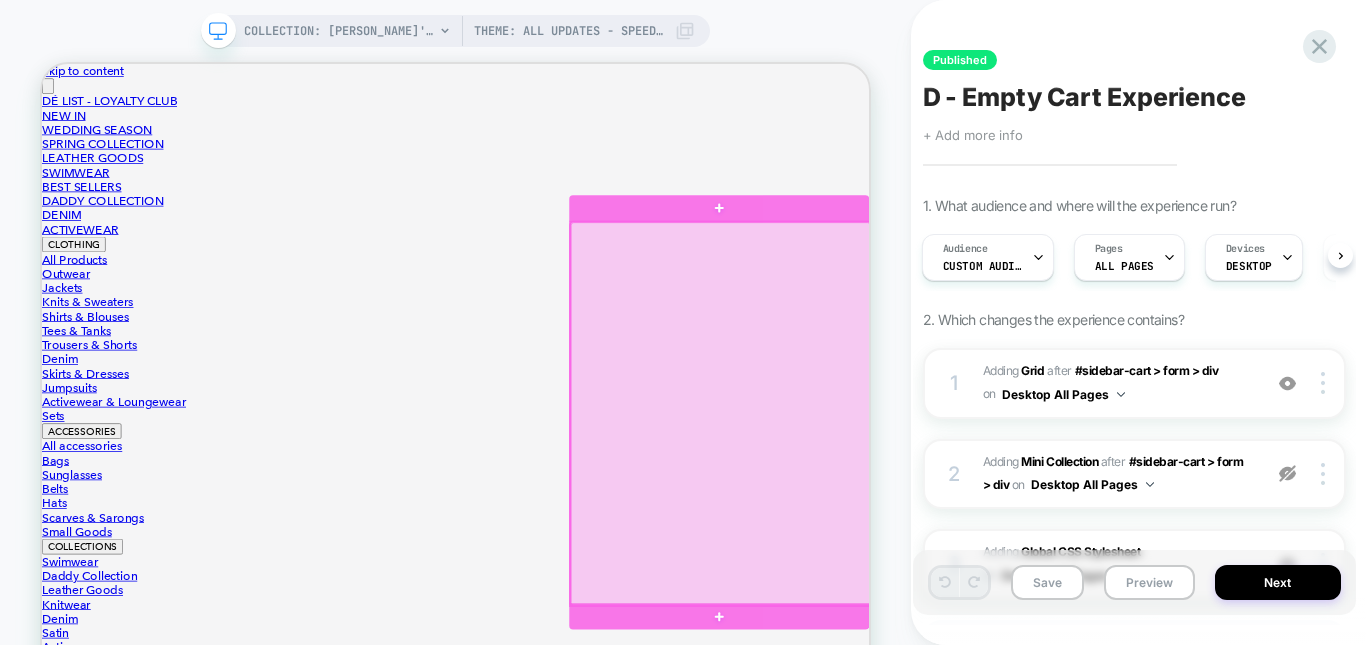 click at bounding box center [947, 530] 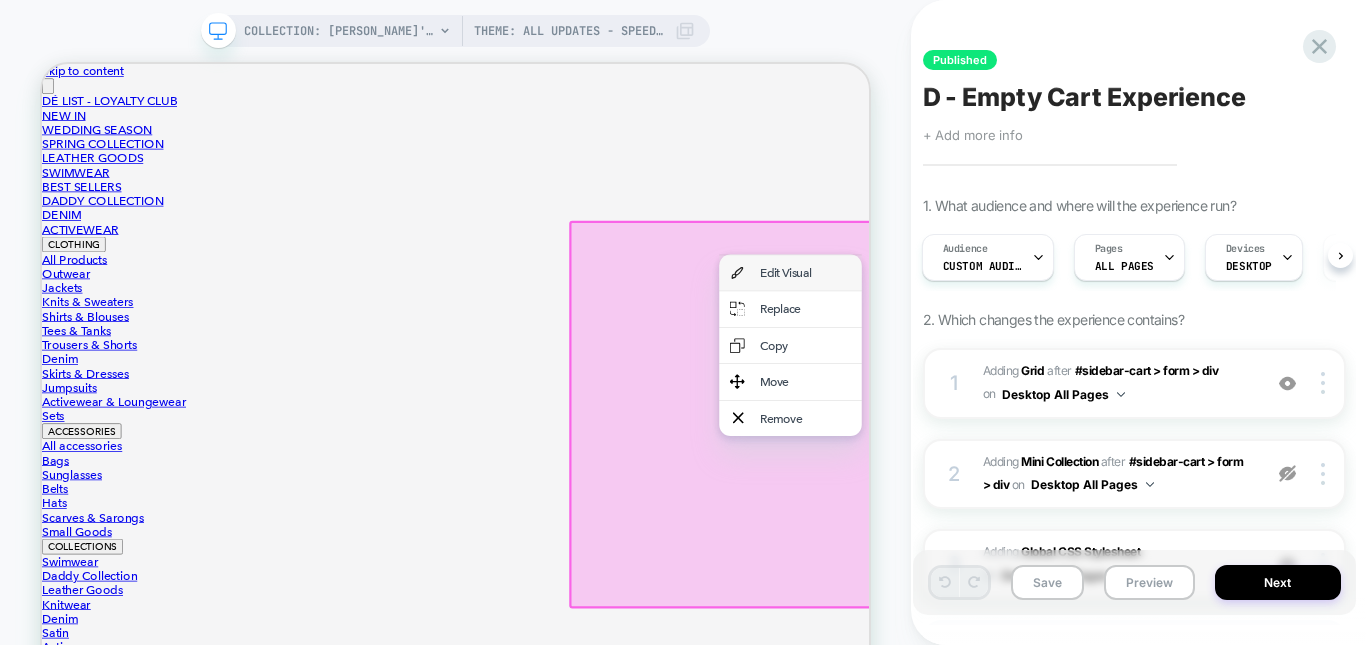 click on "Edit Visual" at bounding box center [1060, 342] 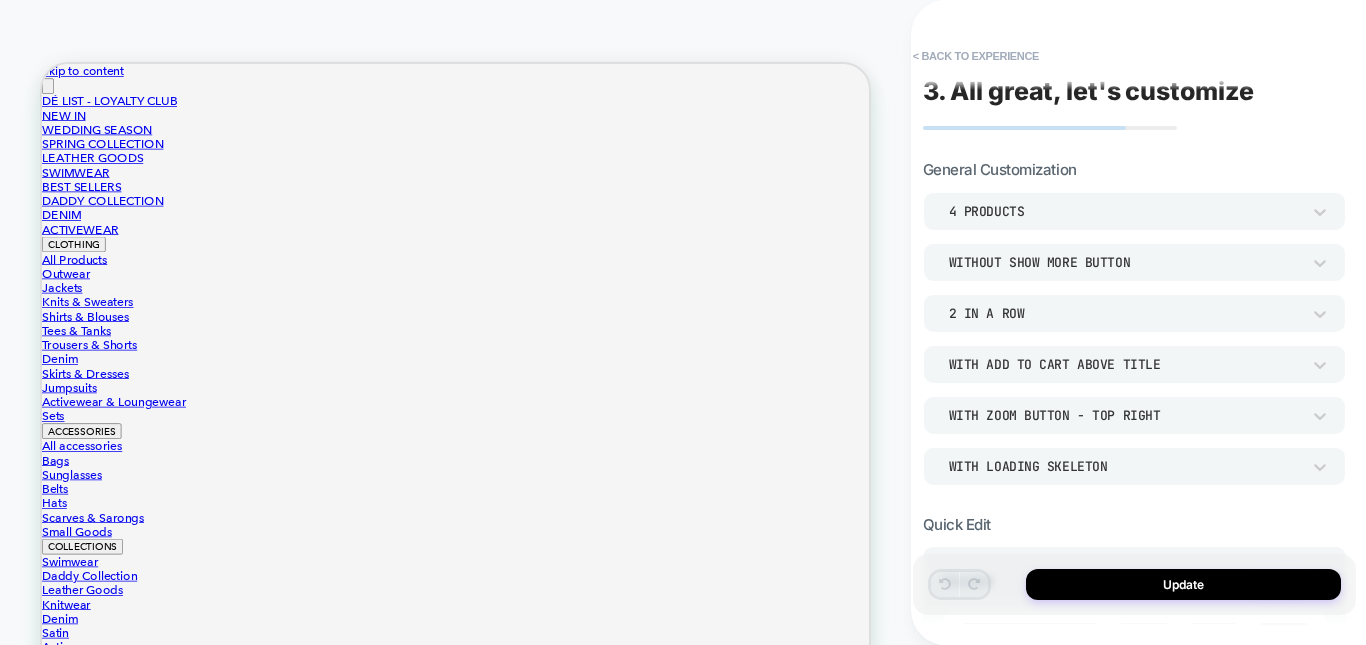 scroll, scrollTop: 0, scrollLeft: 0, axis: both 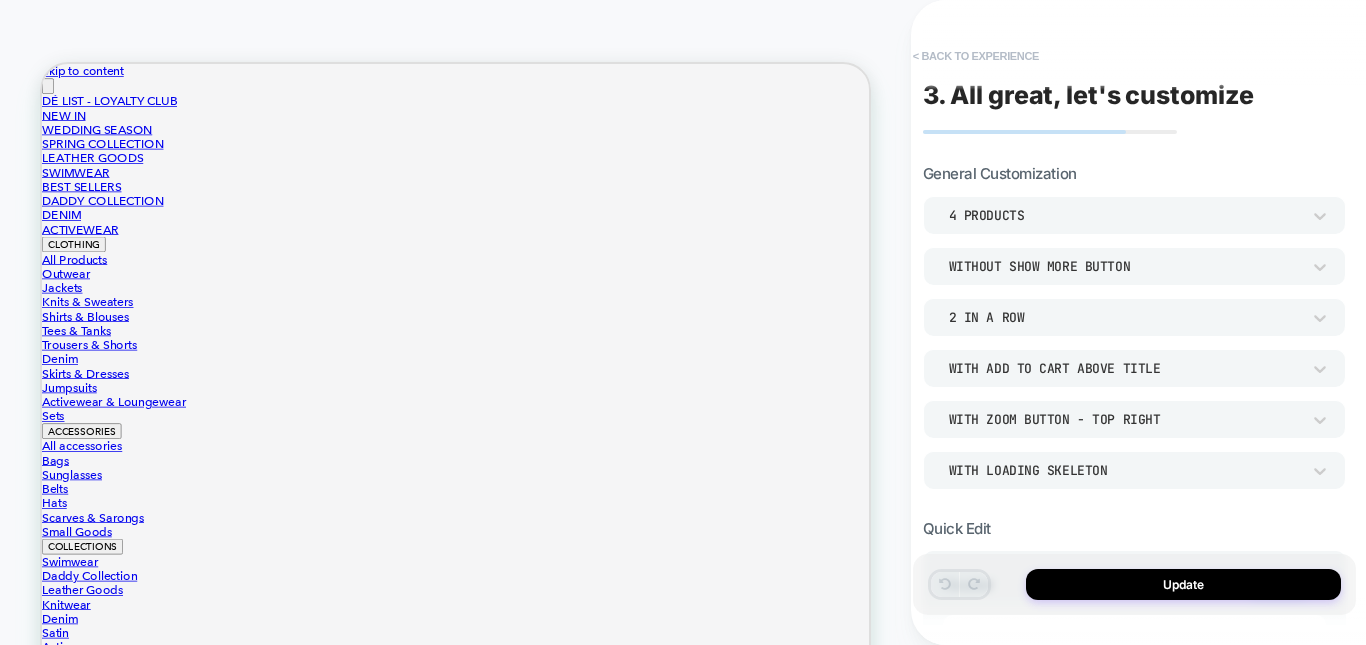 click on "< Back to experience" at bounding box center [976, 56] 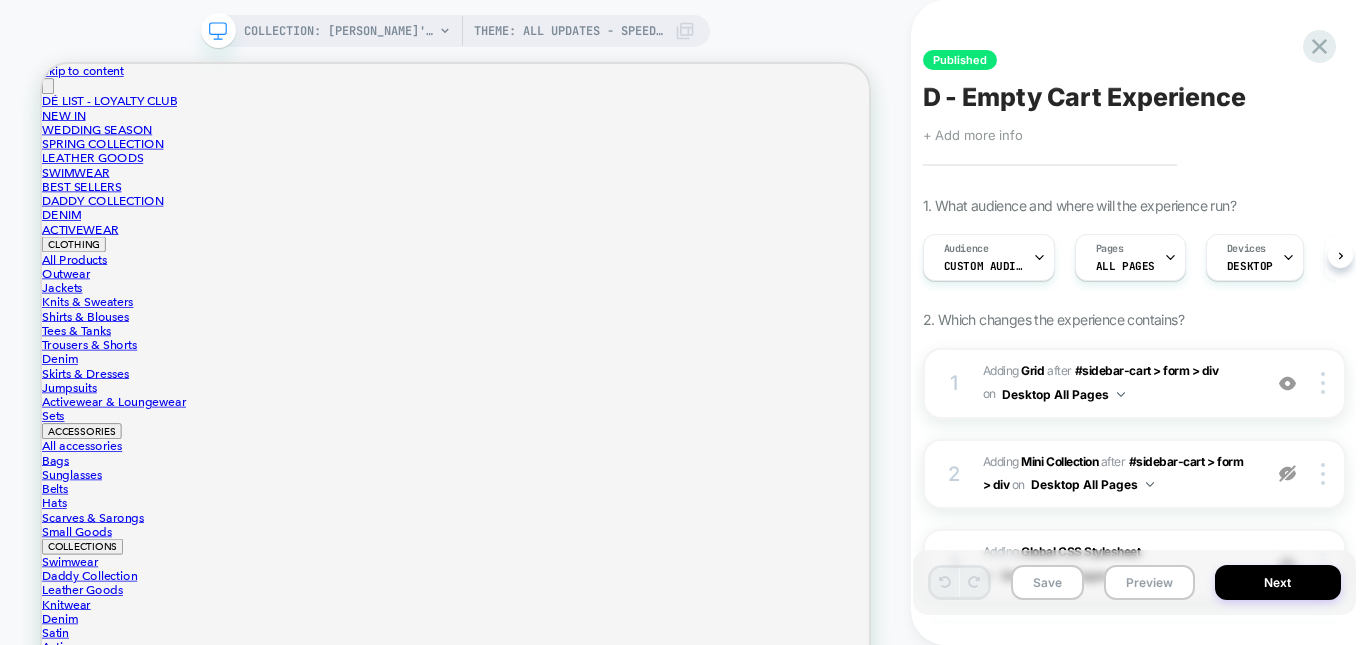 scroll, scrollTop: 0, scrollLeft: 1, axis: horizontal 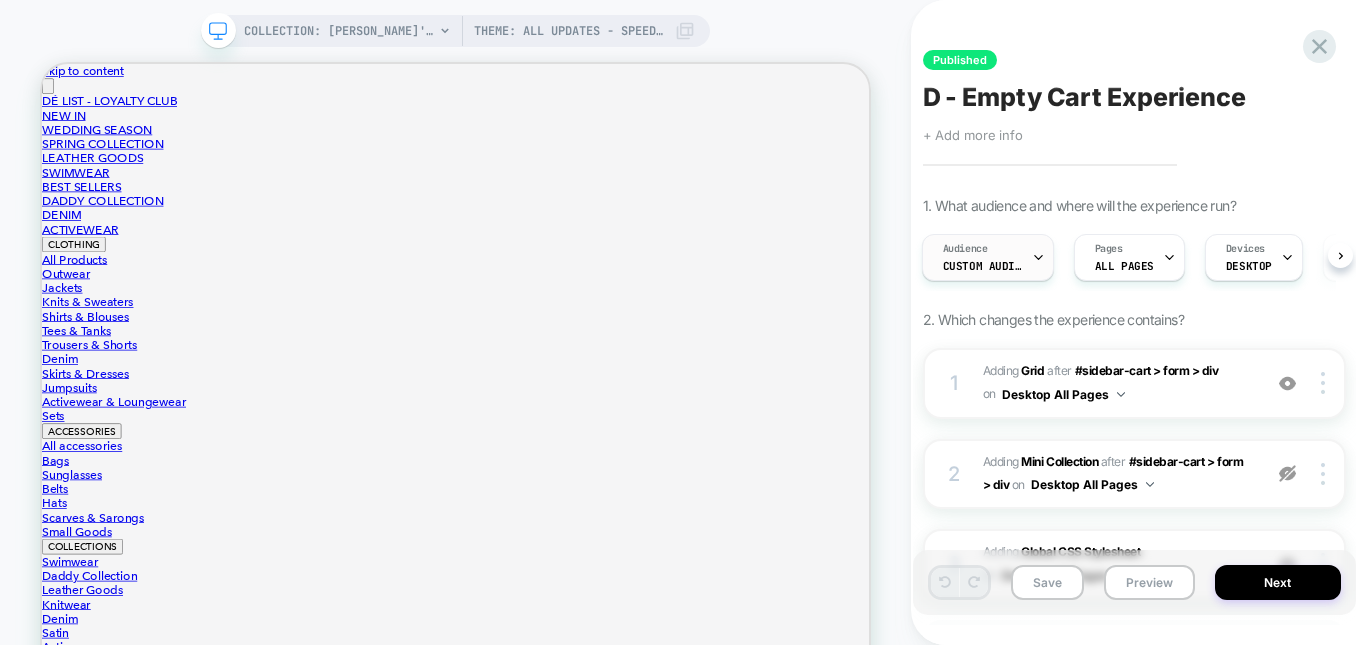 click on "Custom Audience" at bounding box center (983, 266) 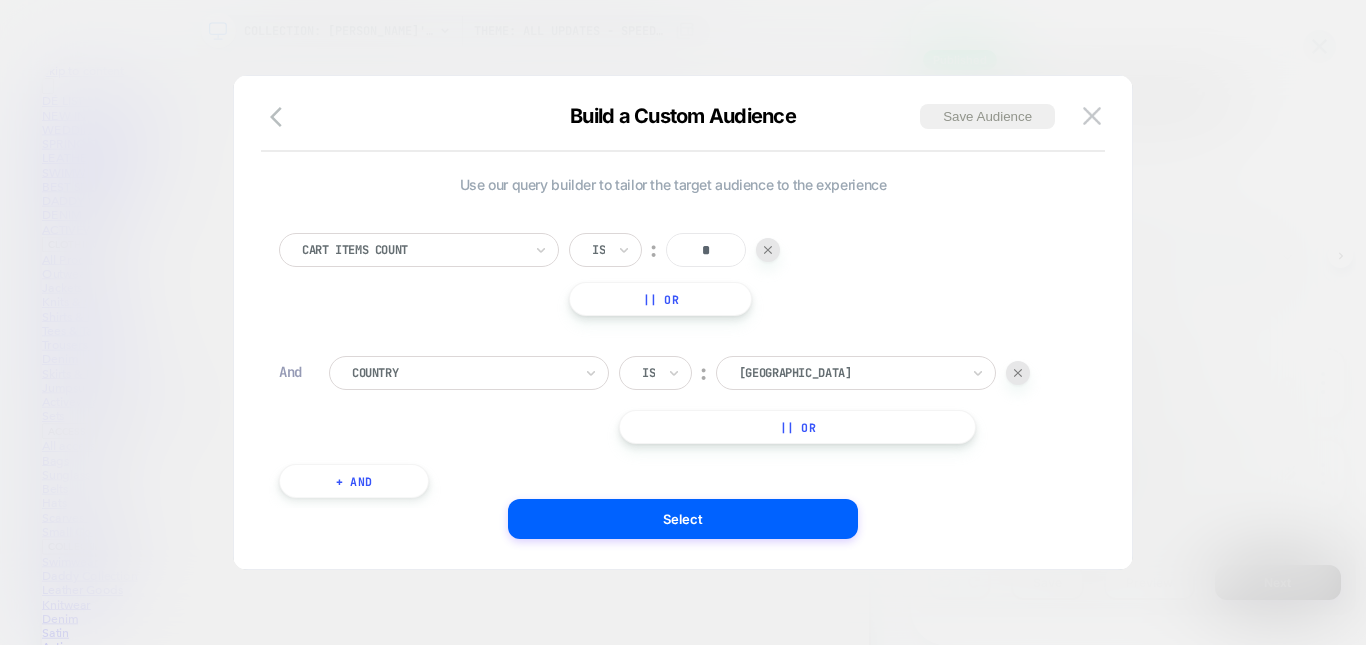 scroll, scrollTop: 20, scrollLeft: 0, axis: vertical 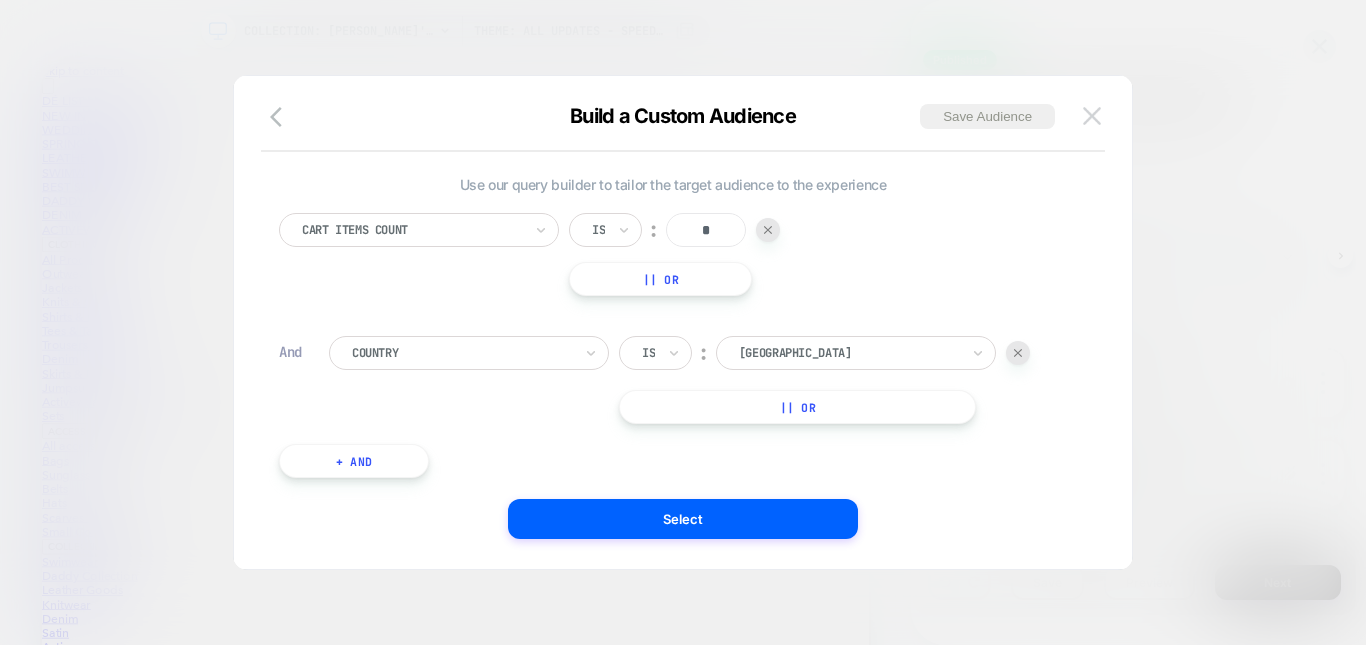 click at bounding box center (1092, 115) 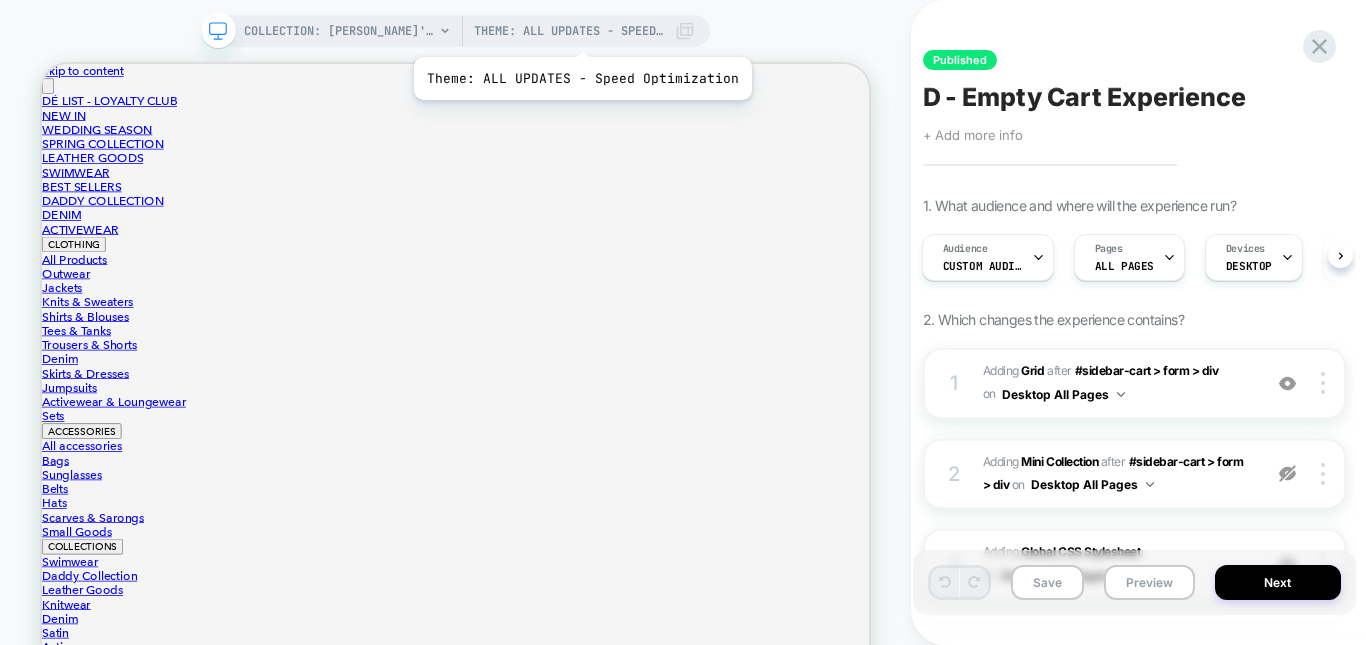 click on "Theme: ALL UPDATES - Speed Optimization" at bounding box center [569, 31] 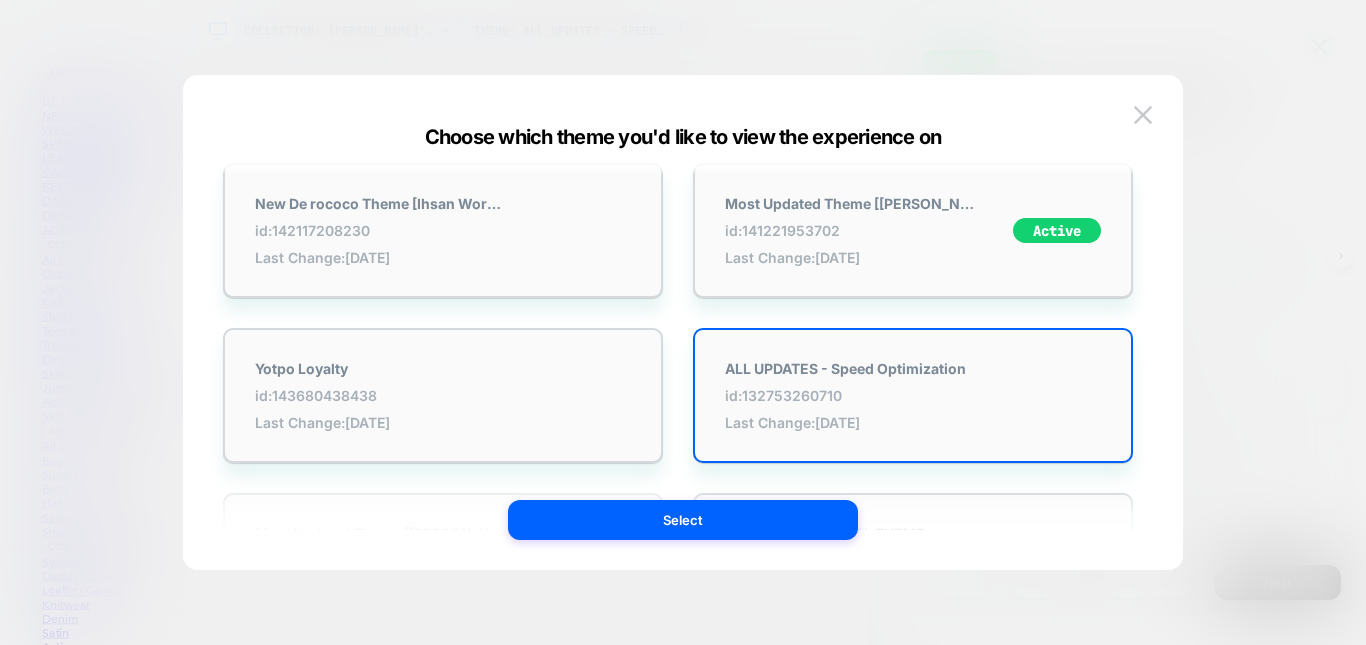 scroll, scrollTop: 0, scrollLeft: 0, axis: both 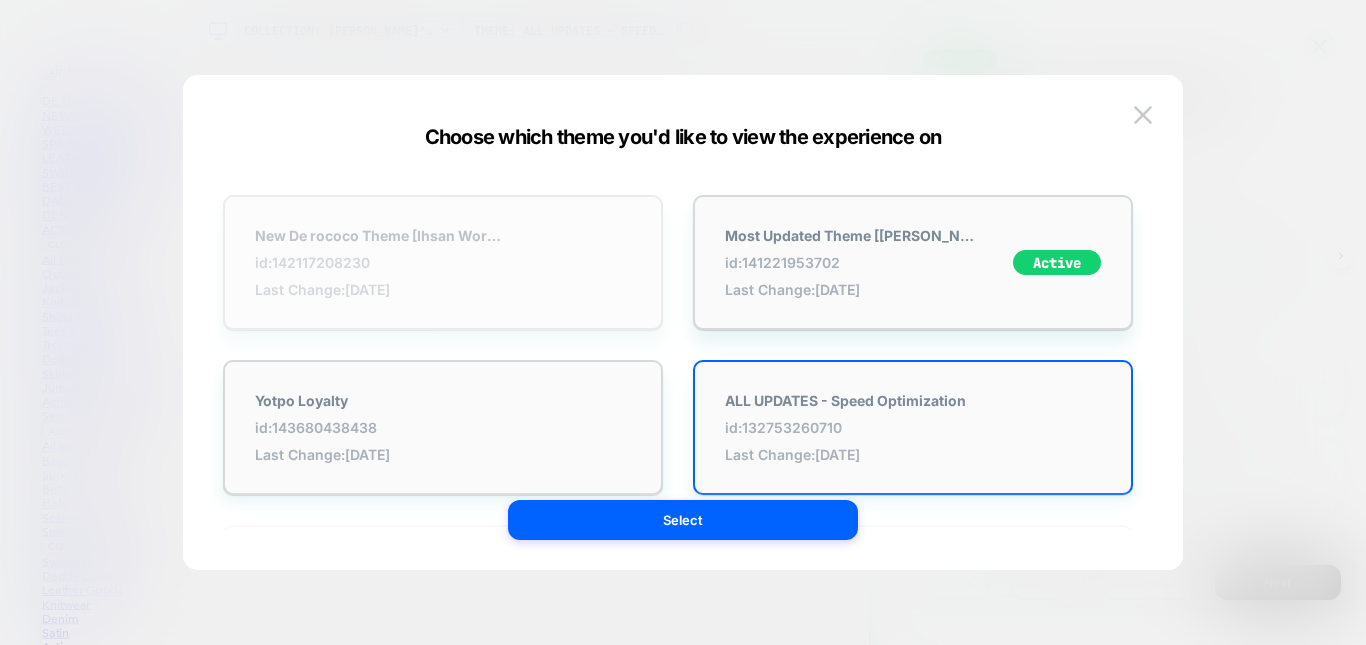 click on "New De rococo Theme [Ihsan Working] id:  142117208230 Last Change:  [DATE]" at bounding box center [443, 262] 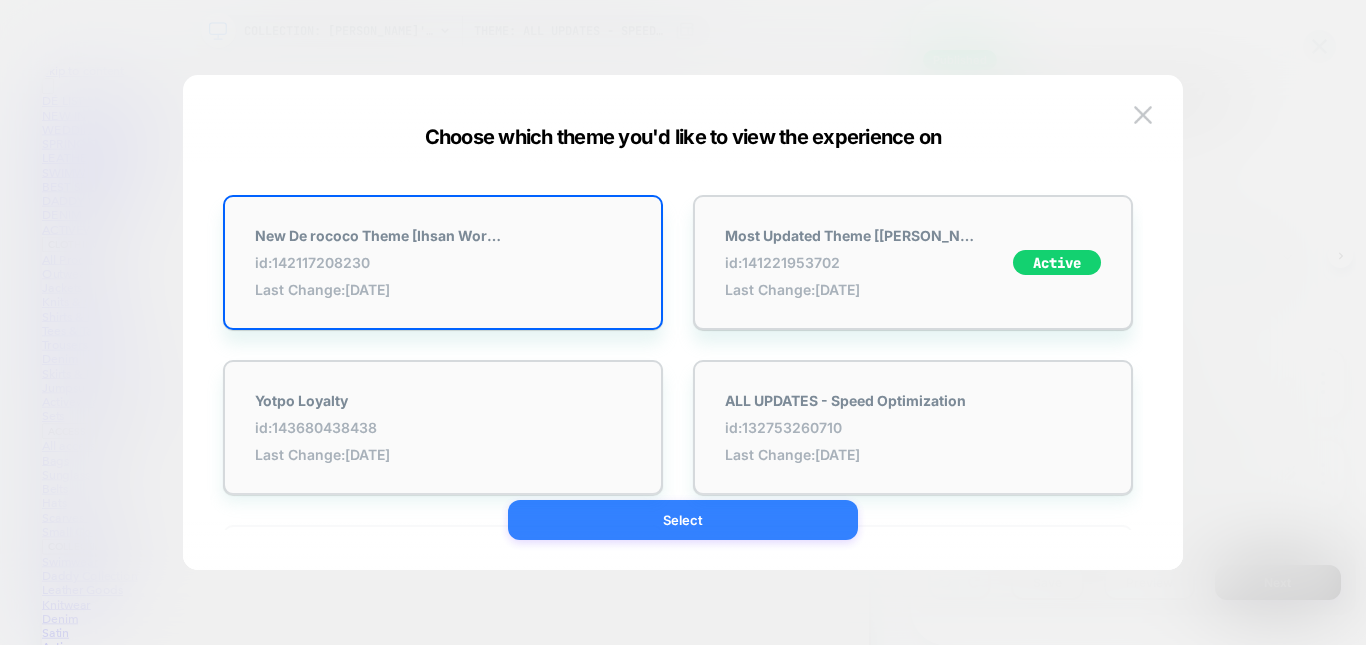 click on "Select" at bounding box center [683, 520] 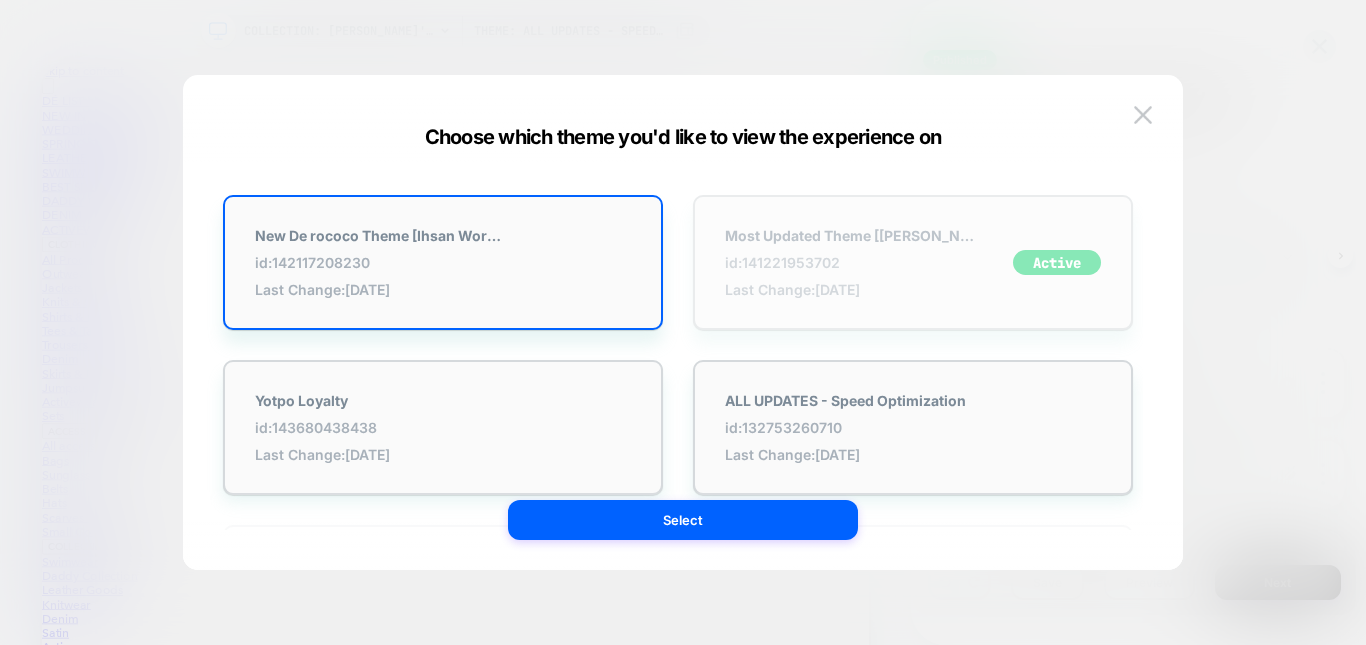 click on "id:  141221953702" at bounding box center (850, 262) 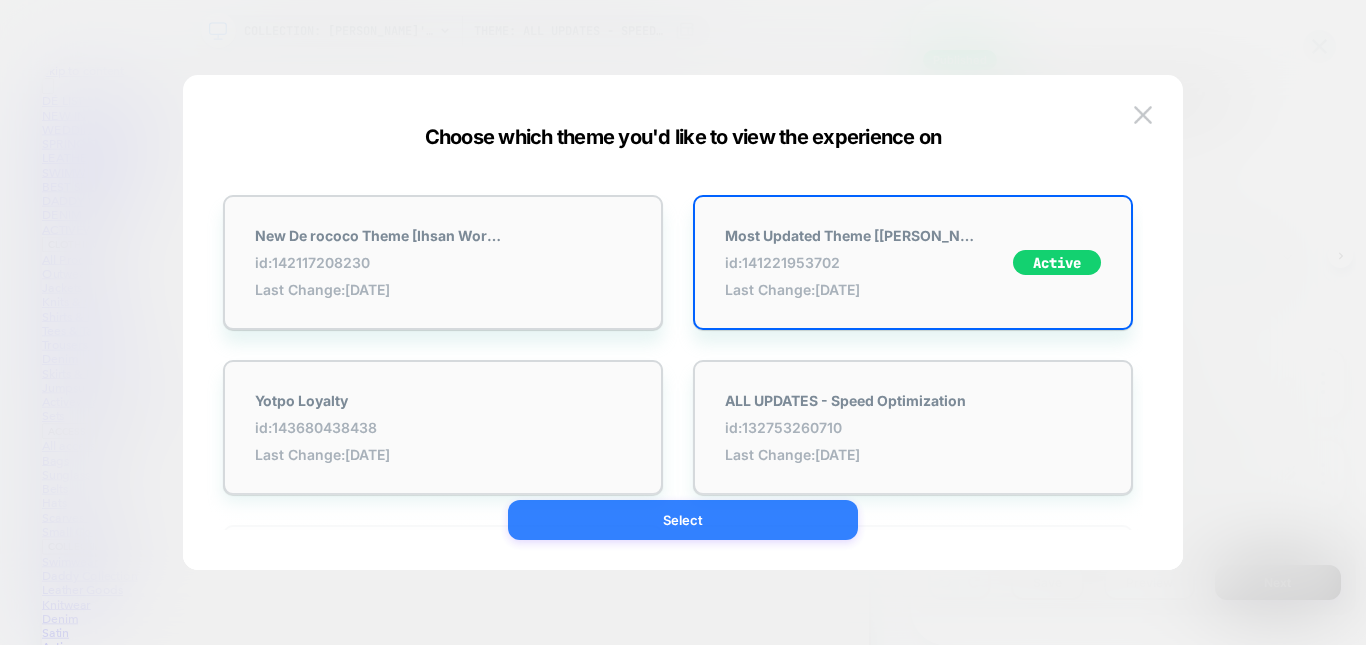 click on "Select" at bounding box center [683, 520] 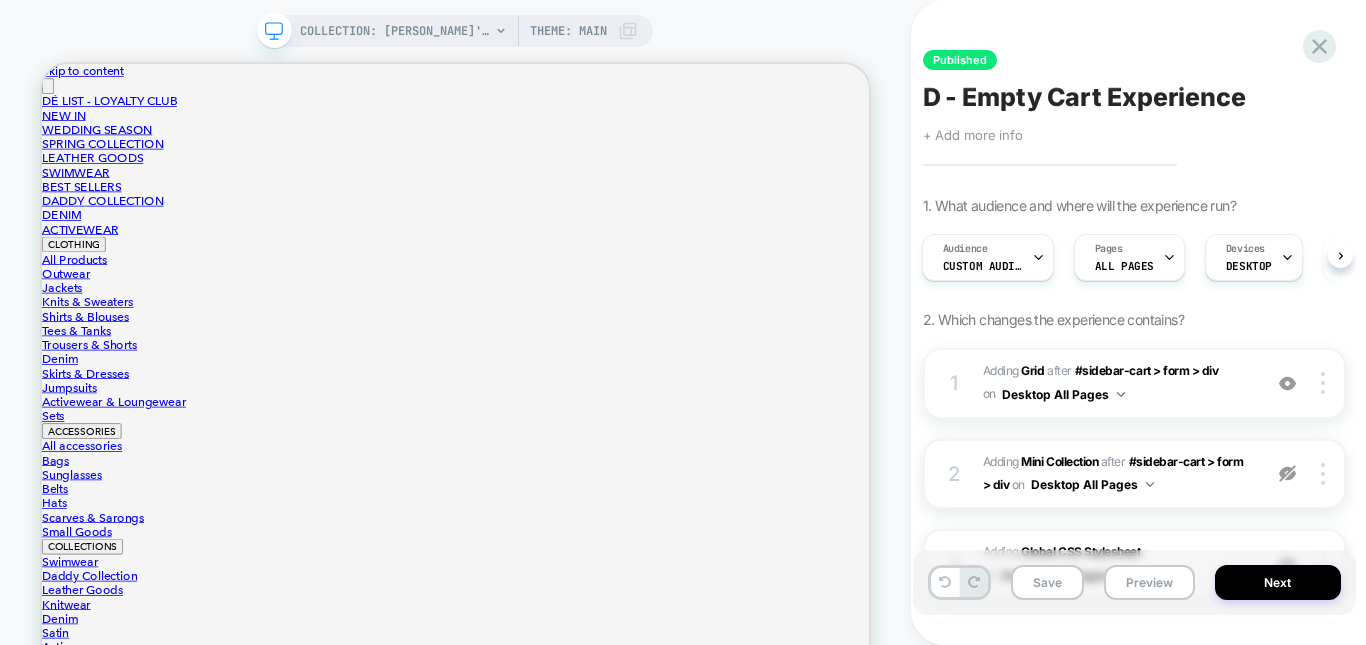 scroll, scrollTop: 0, scrollLeft: 2, axis: horizontal 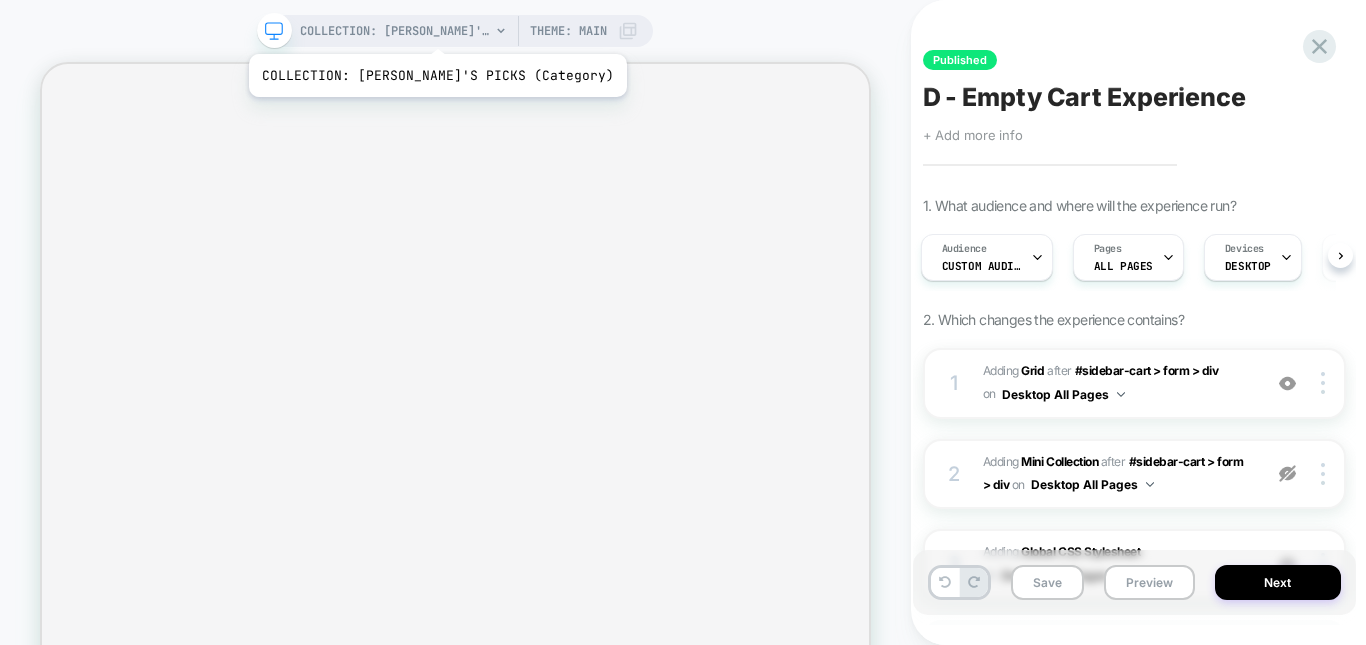 click on "COLLECTION: [PERSON_NAME]'S PICKS (Category)" at bounding box center [395, 31] 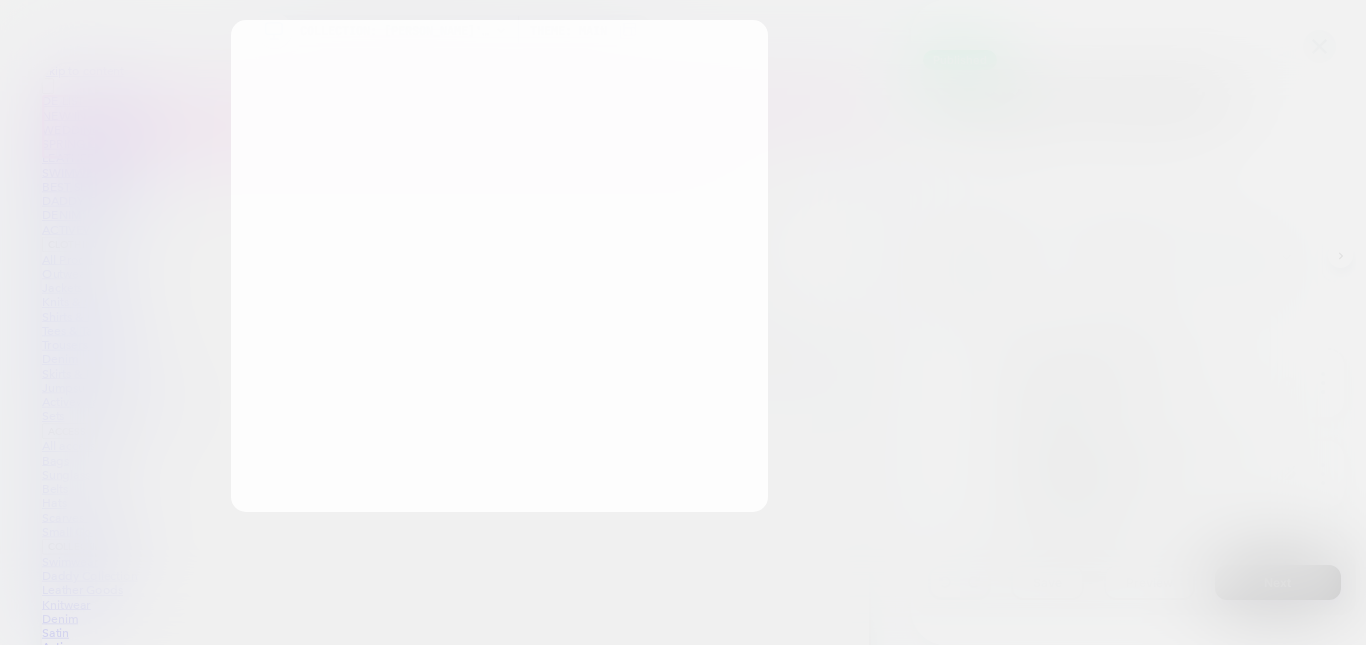 scroll, scrollTop: 0, scrollLeft: 0, axis: both 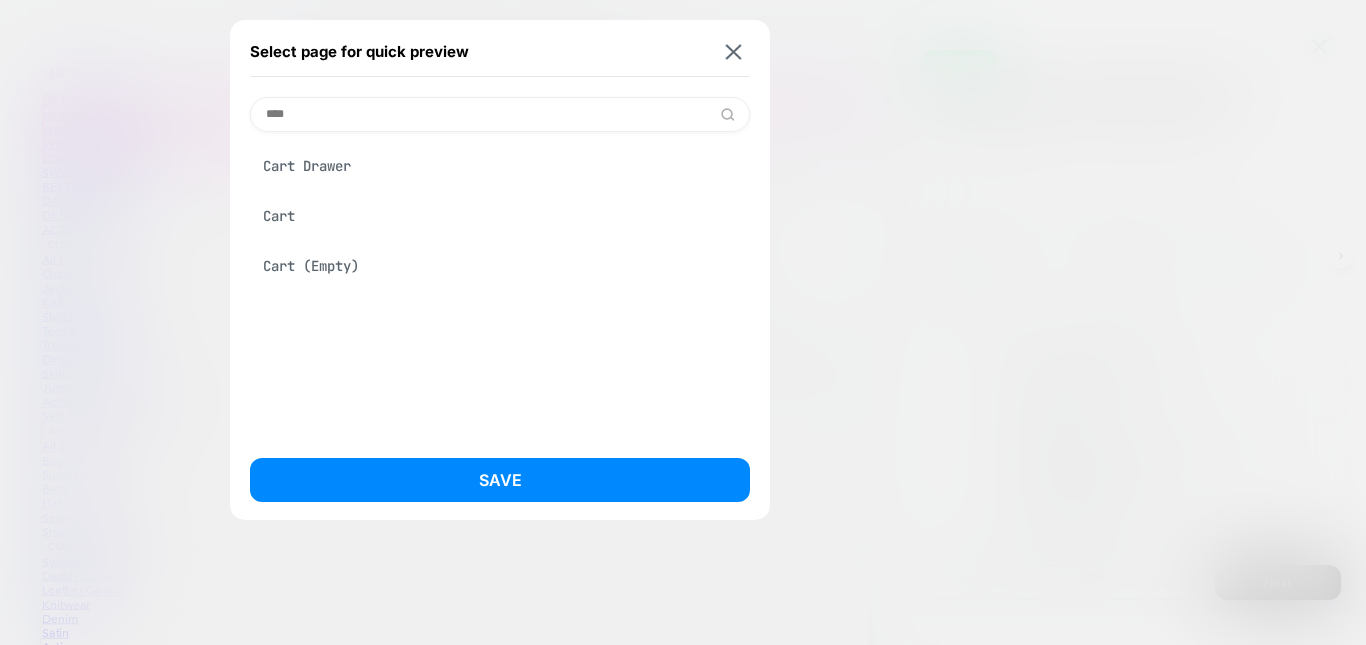 type on "****" 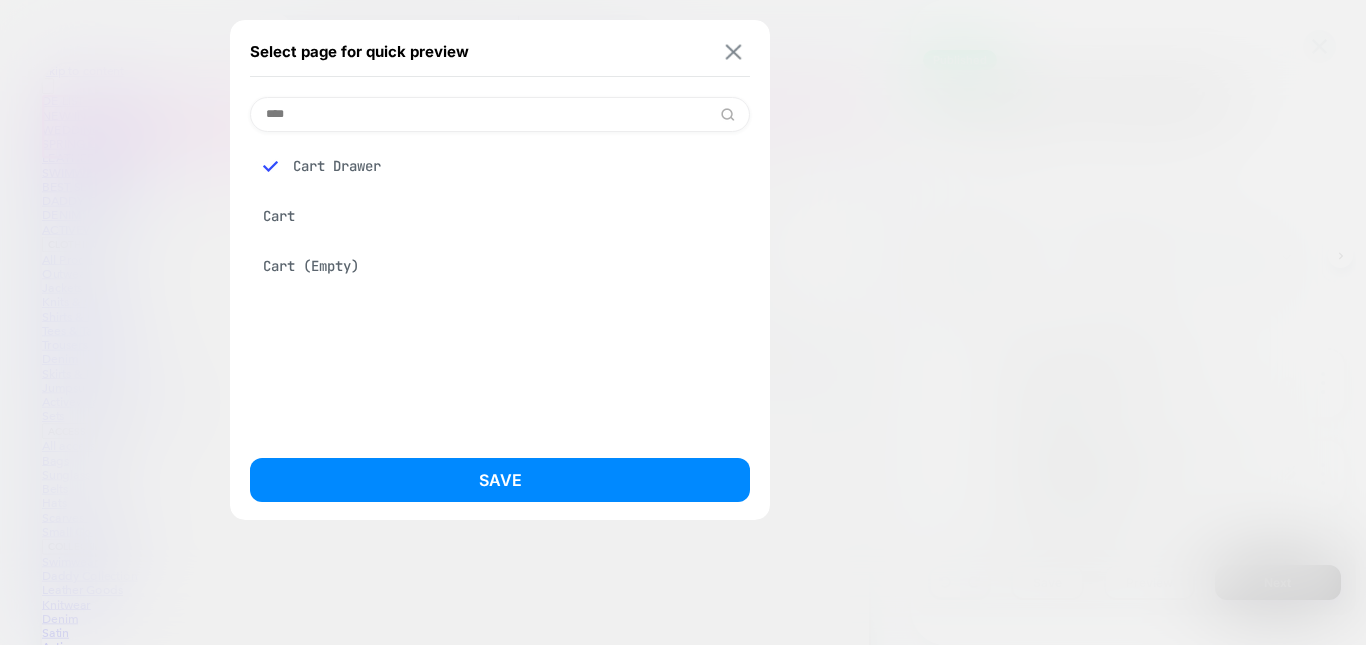 click at bounding box center (733, 51) 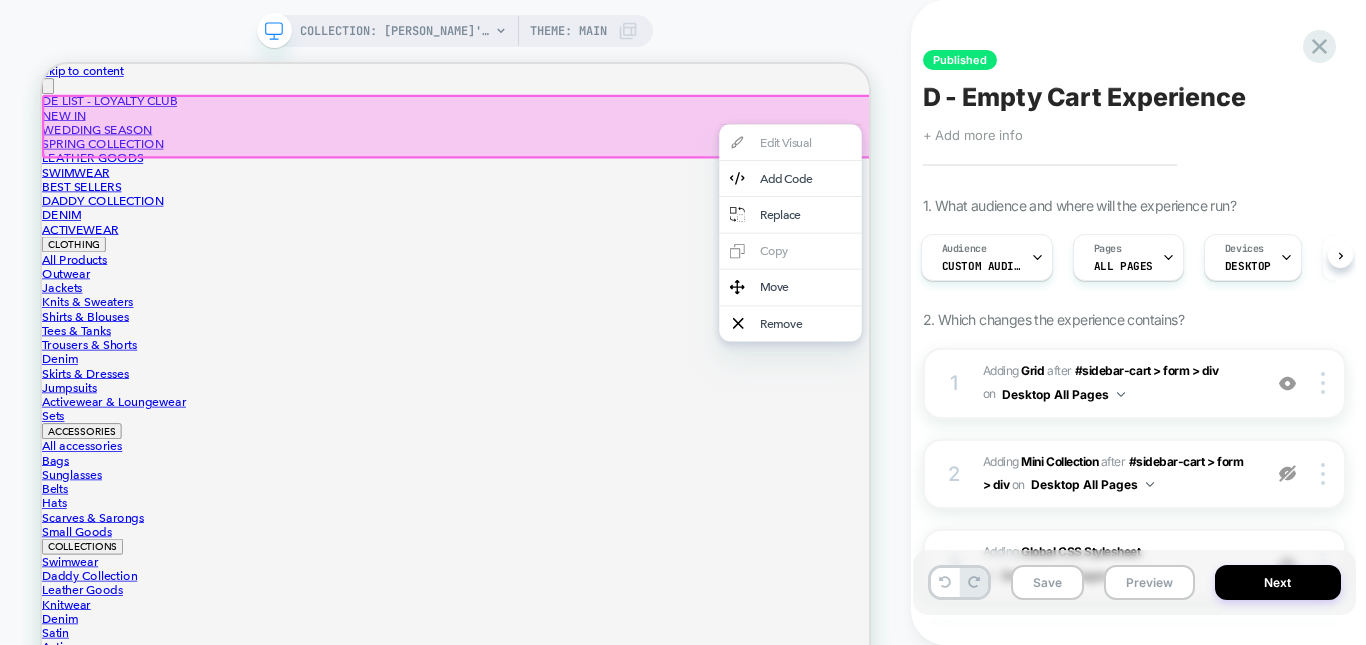 click on "COLLECTION: [PERSON_NAME]'S PICKS (Category) COLLECTION: [PERSON_NAME]'S PICKS (Category) Theme: MAIN" at bounding box center (455, 360) 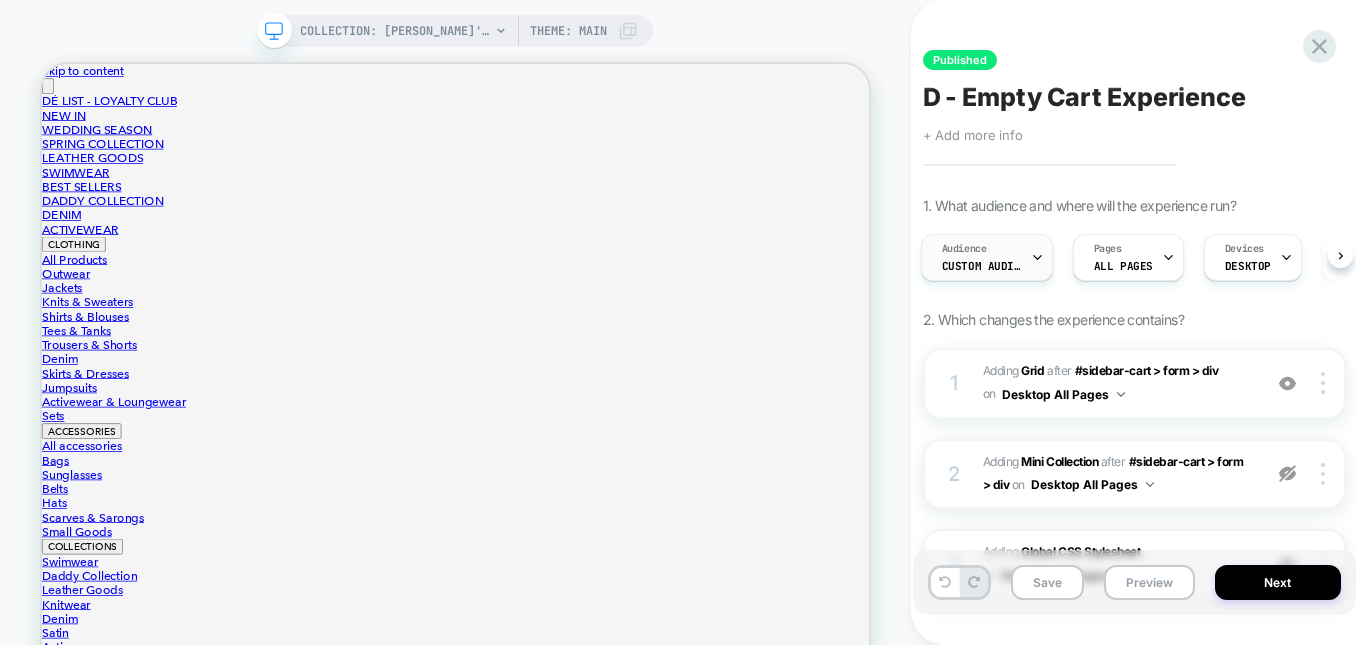 click 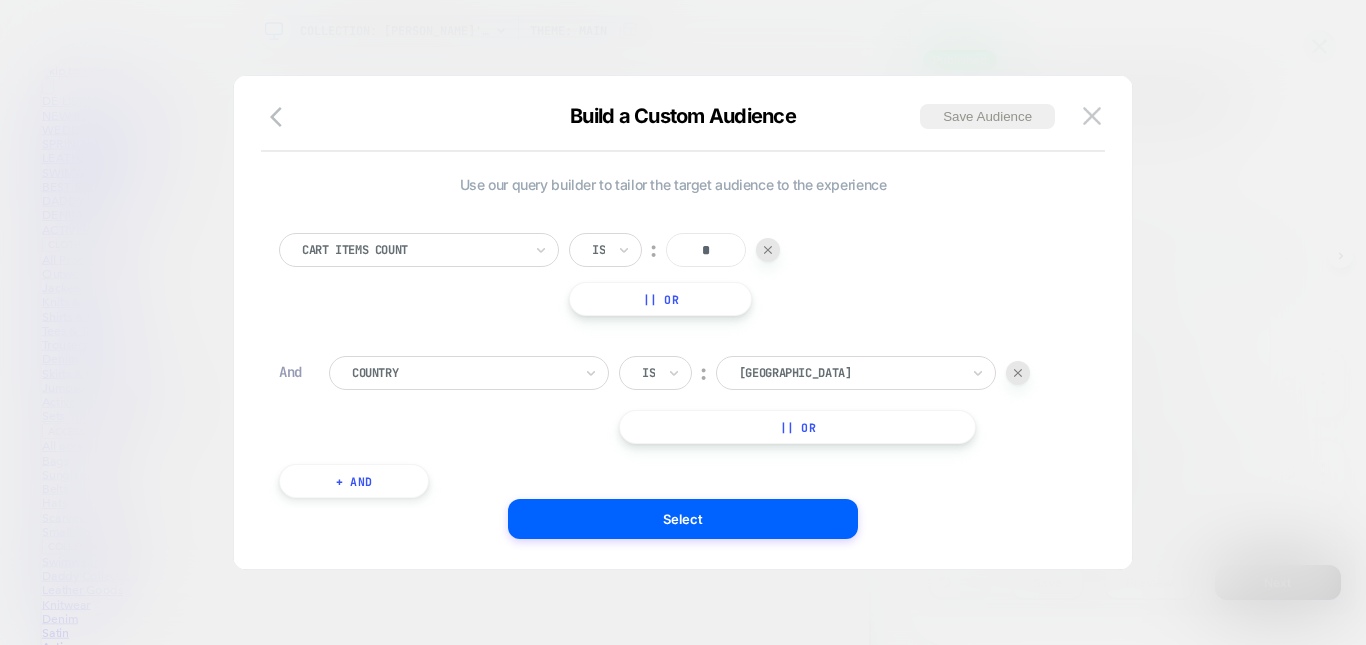 scroll, scrollTop: 20, scrollLeft: 0, axis: vertical 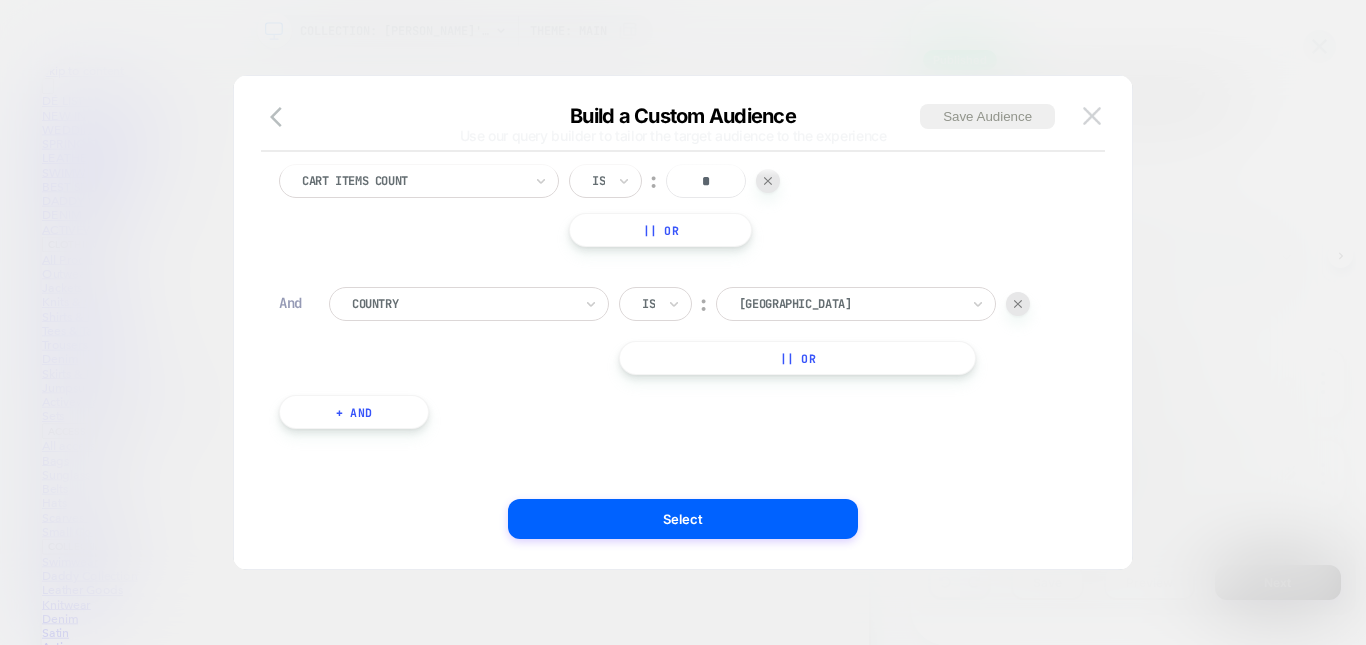 click at bounding box center (1092, 115) 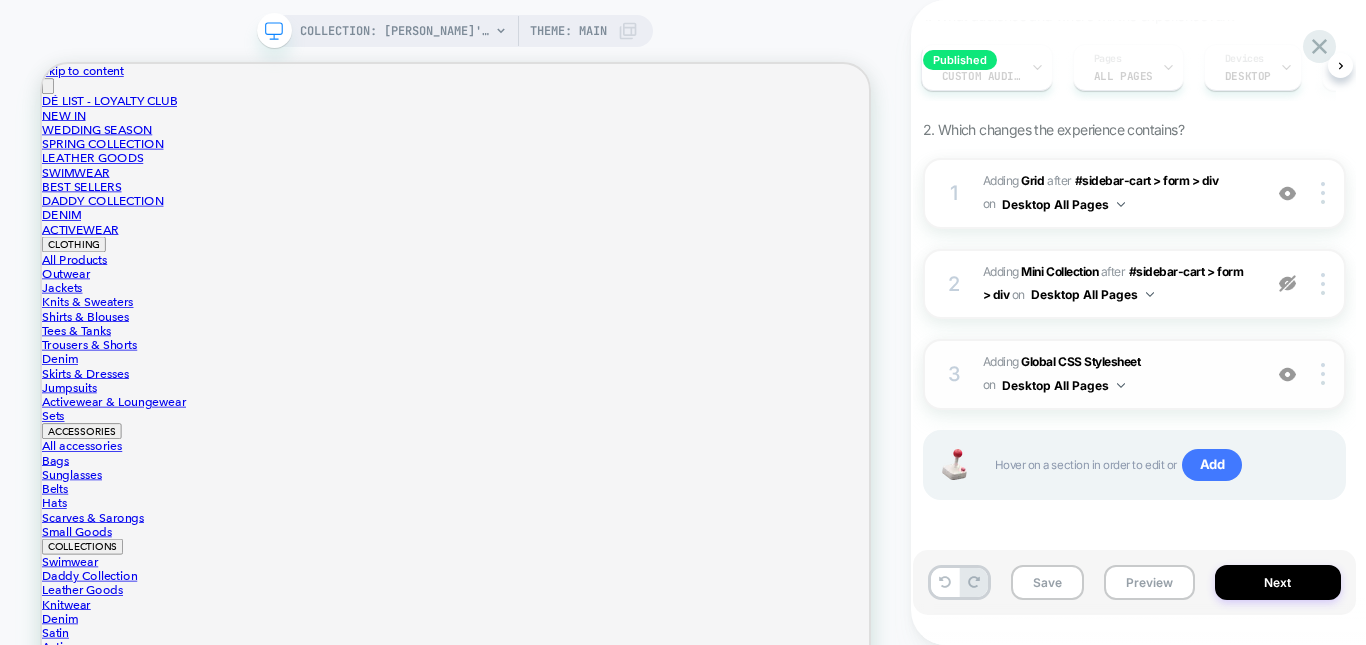 scroll, scrollTop: 195, scrollLeft: 0, axis: vertical 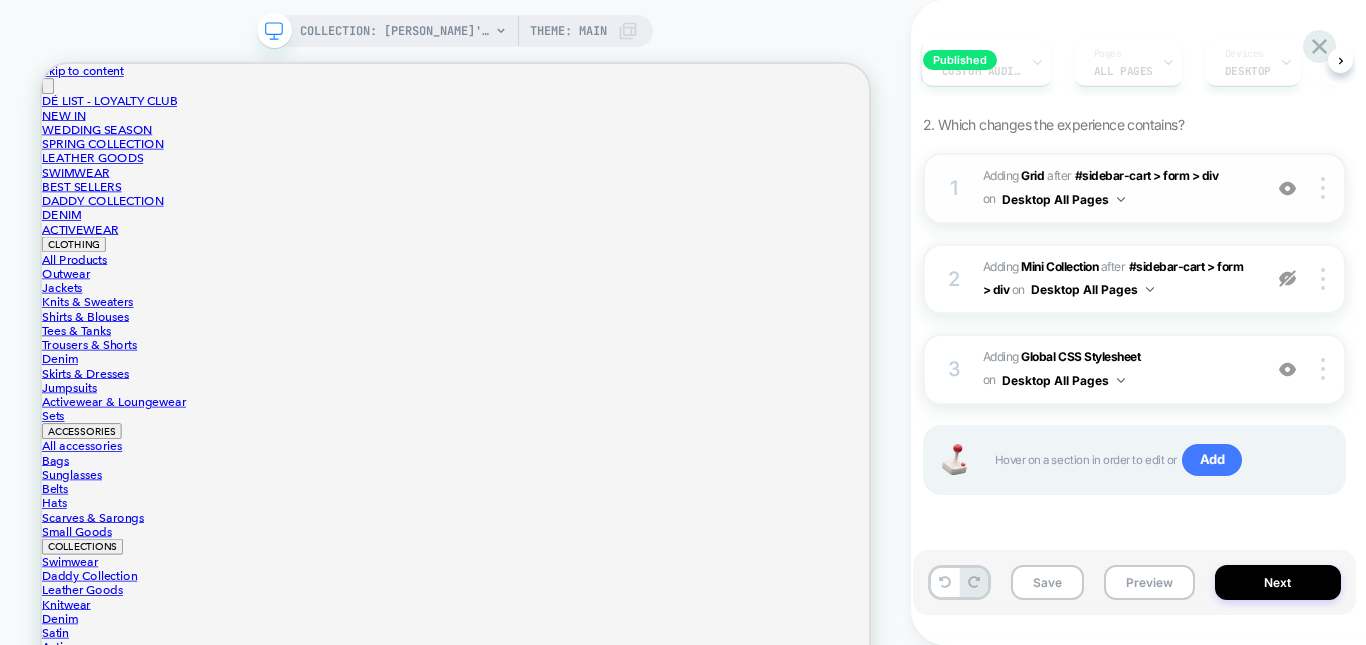 click on "Desktop All Pages" at bounding box center [1063, 199] 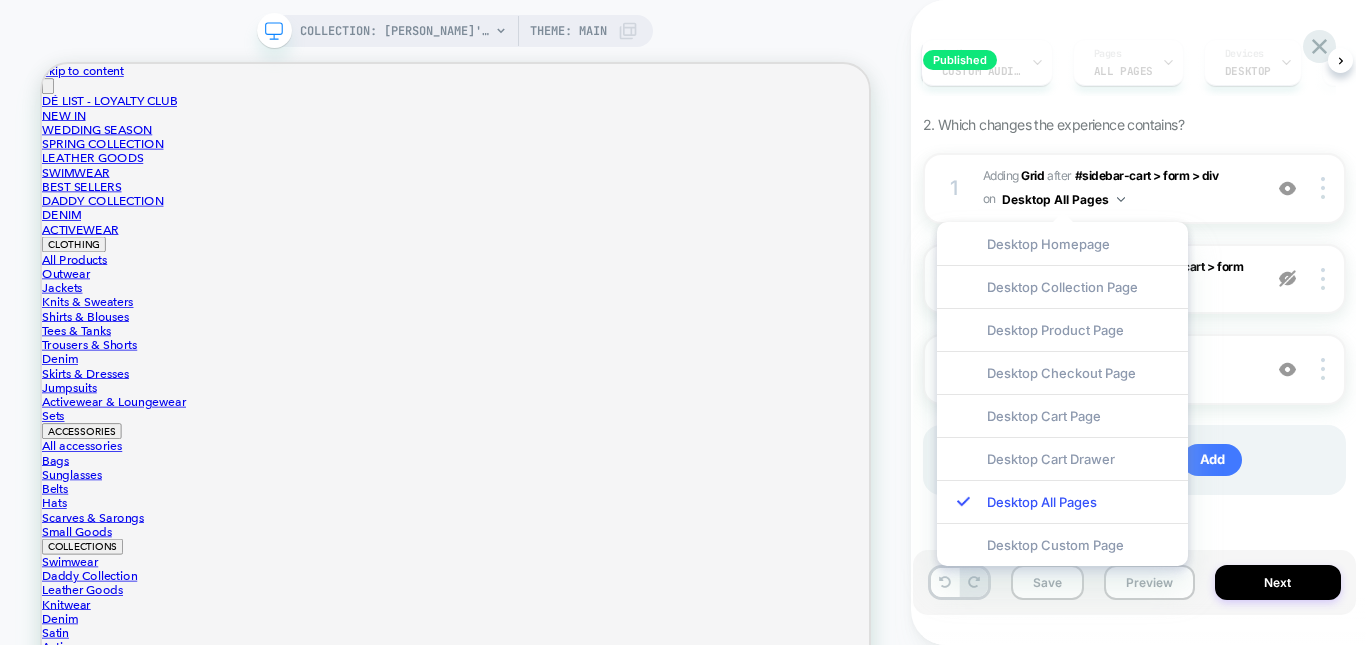 click on "1. What audience and where will the experience run? Audience Custom Audience Pages ALL PAGES Devices DESKTOP Trigger Page Load 2. Which changes the experience contains? 1 #_loomi_addon_1704806835728 Adding   Grid   AFTER #sidebar-cart > form > div #sidebar-cart > form > div   on Desktop All Pages Add Before Add After Duplicate Replace Position Copy CSS Selector Copy Widget Id Rename Copy to   Mobile Target   All Devices Delete 2 #_loomi_addon_1688022550849 Adding   Mini Collection   AFTER #sidebar-cart > form > div #sidebar-cart > form > div   on Desktop All Pages Copy CSS Selector Copy Widget Id Rename Copy to   Mobile Target   All Devices Delete 3 Adding   Global CSS Stylesheet   on Desktop All Pages Add Before Add After Copy to   Mobile Target   All Devices Delete Hover on a section in order to edit or  Add" at bounding box center (1134, 273) 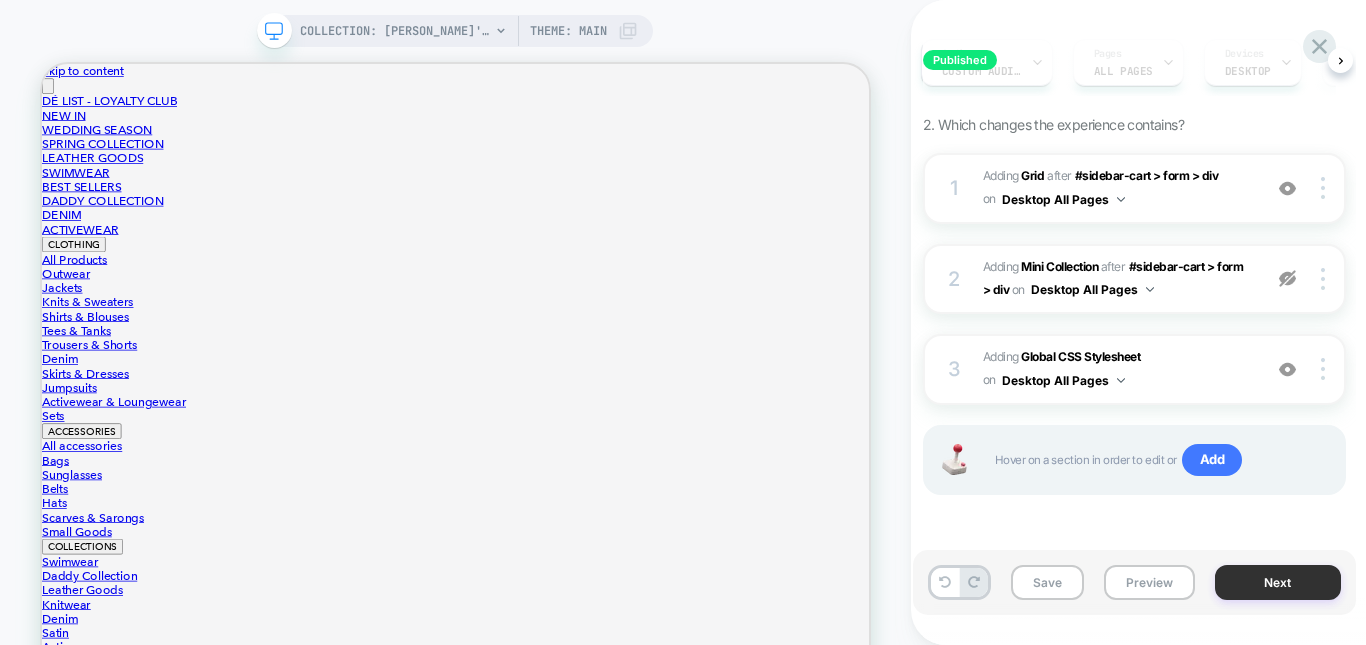 click on "Next" at bounding box center (1278, 582) 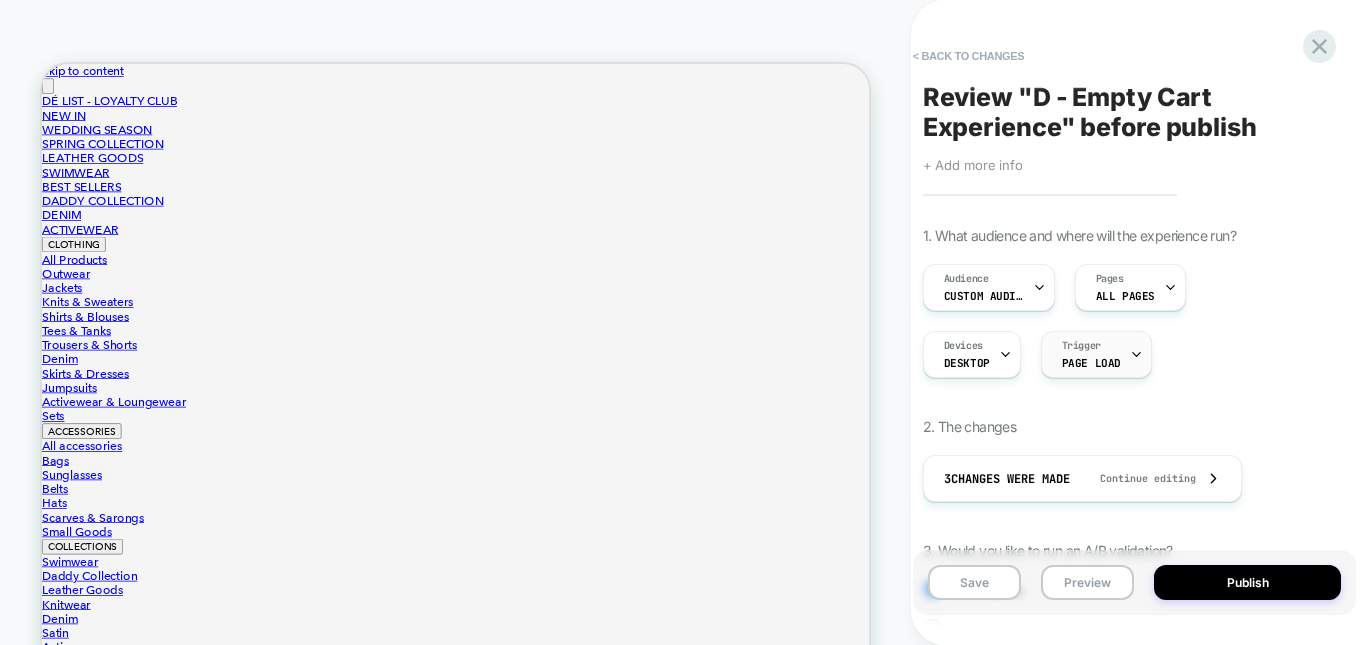 scroll, scrollTop: 100, scrollLeft: 0, axis: vertical 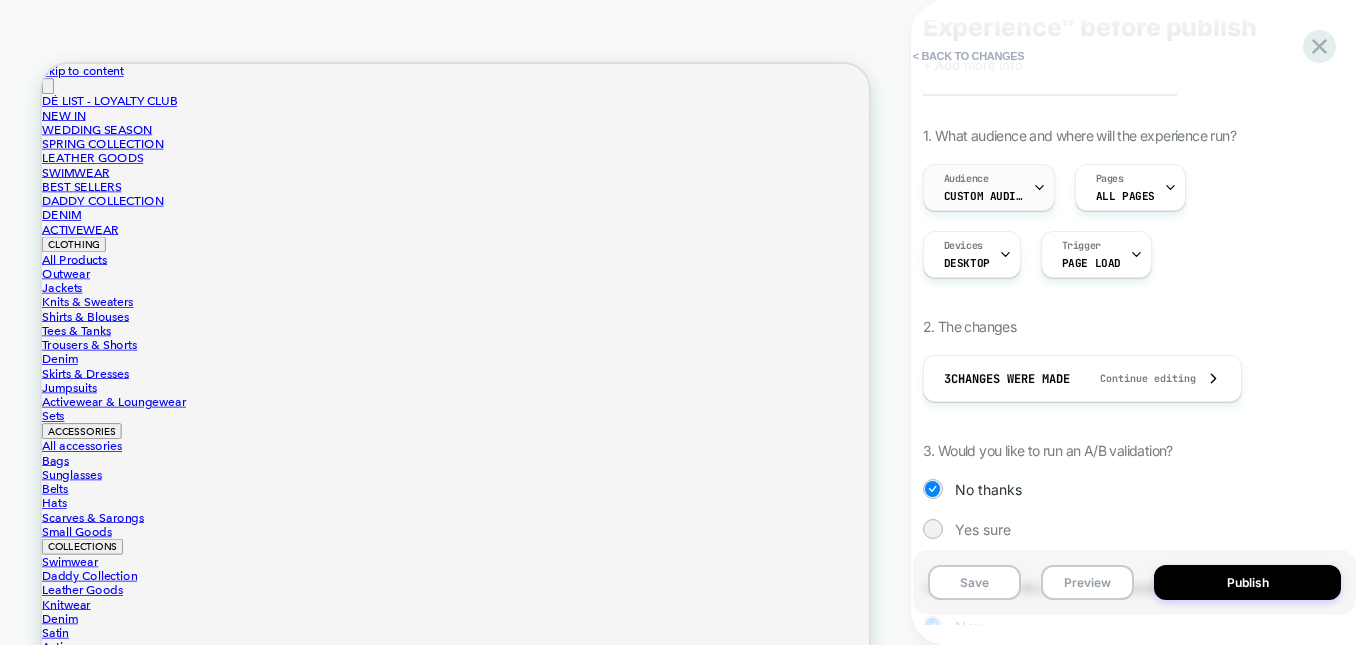 click on "Custom Audience" at bounding box center [984, 196] 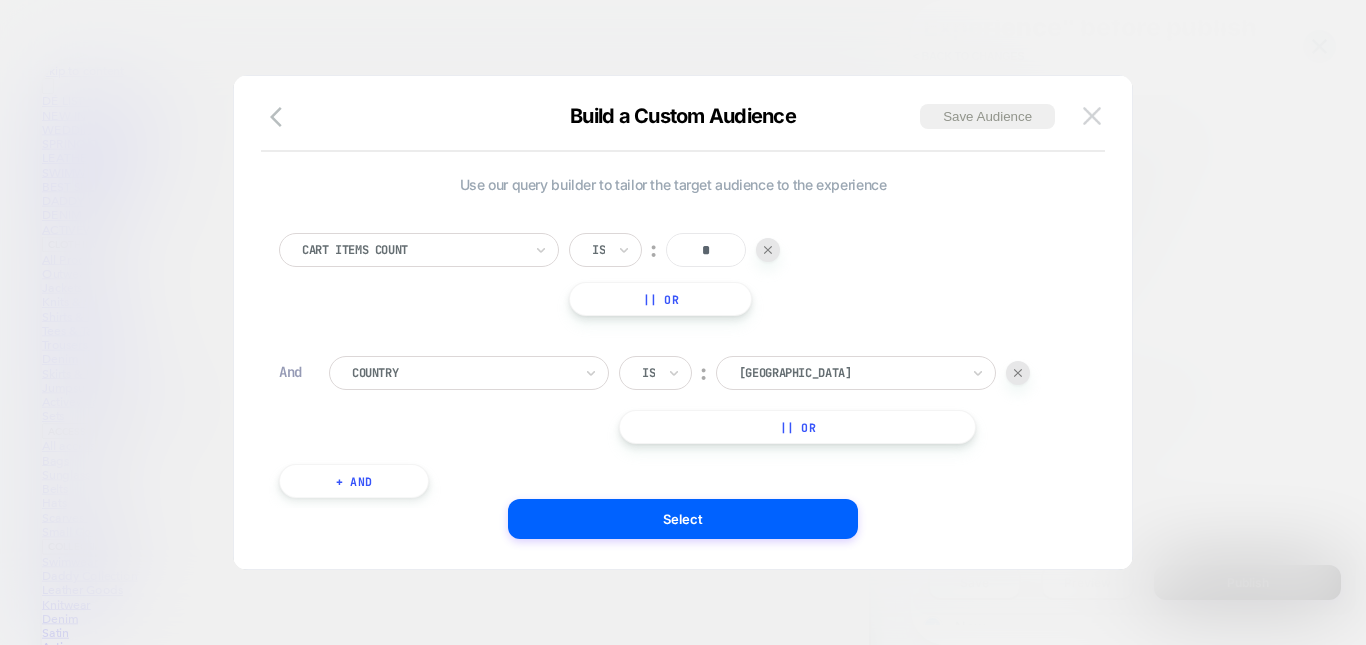 click at bounding box center [1092, 115] 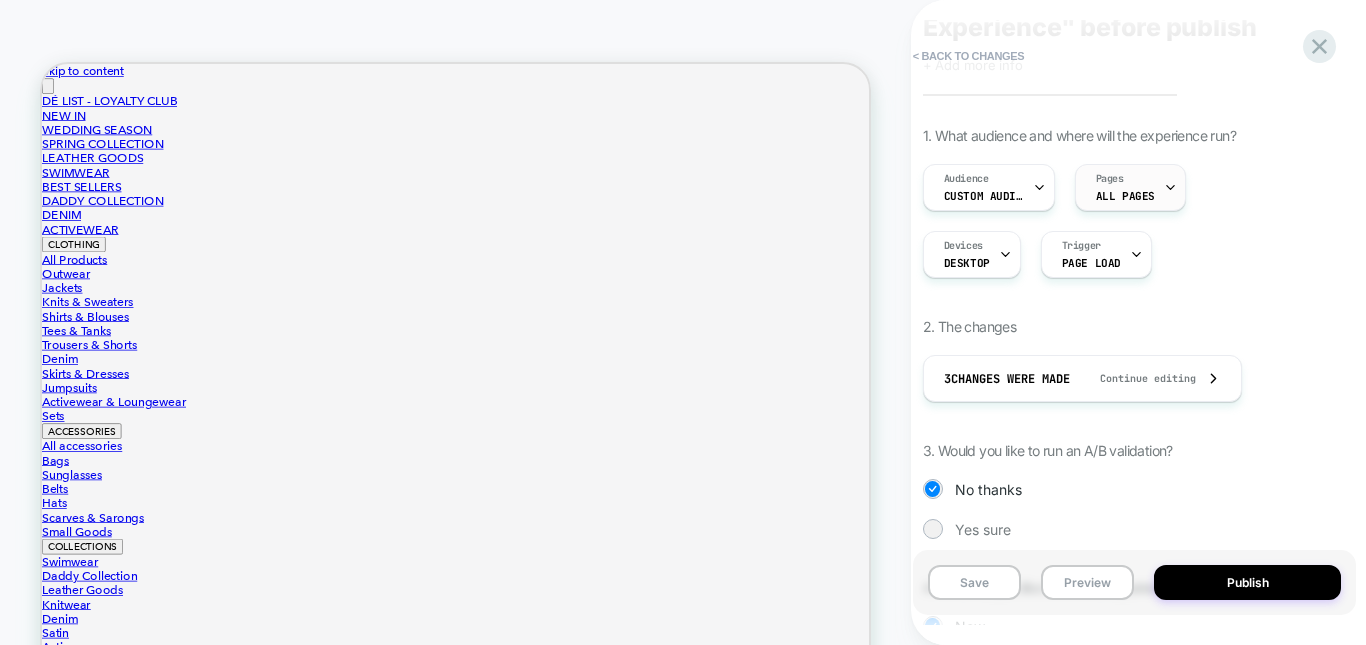 click on "ALL PAGES" at bounding box center (1125, 196) 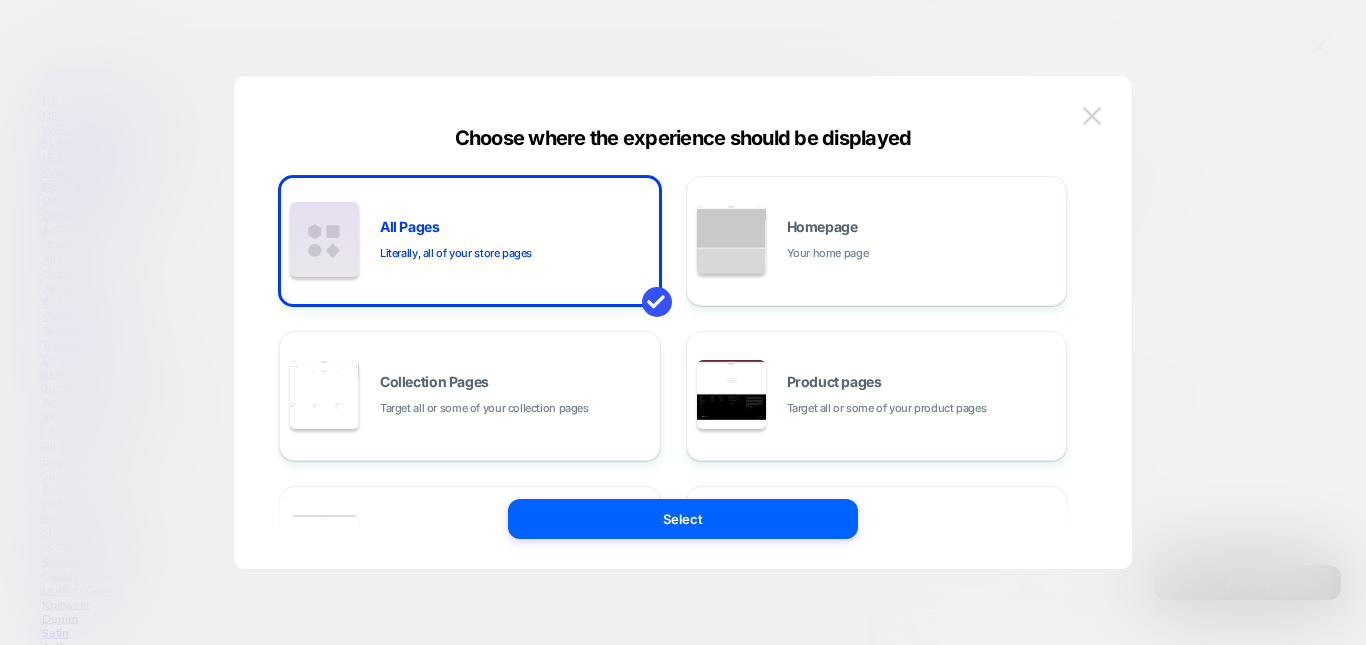 click at bounding box center [1092, 115] 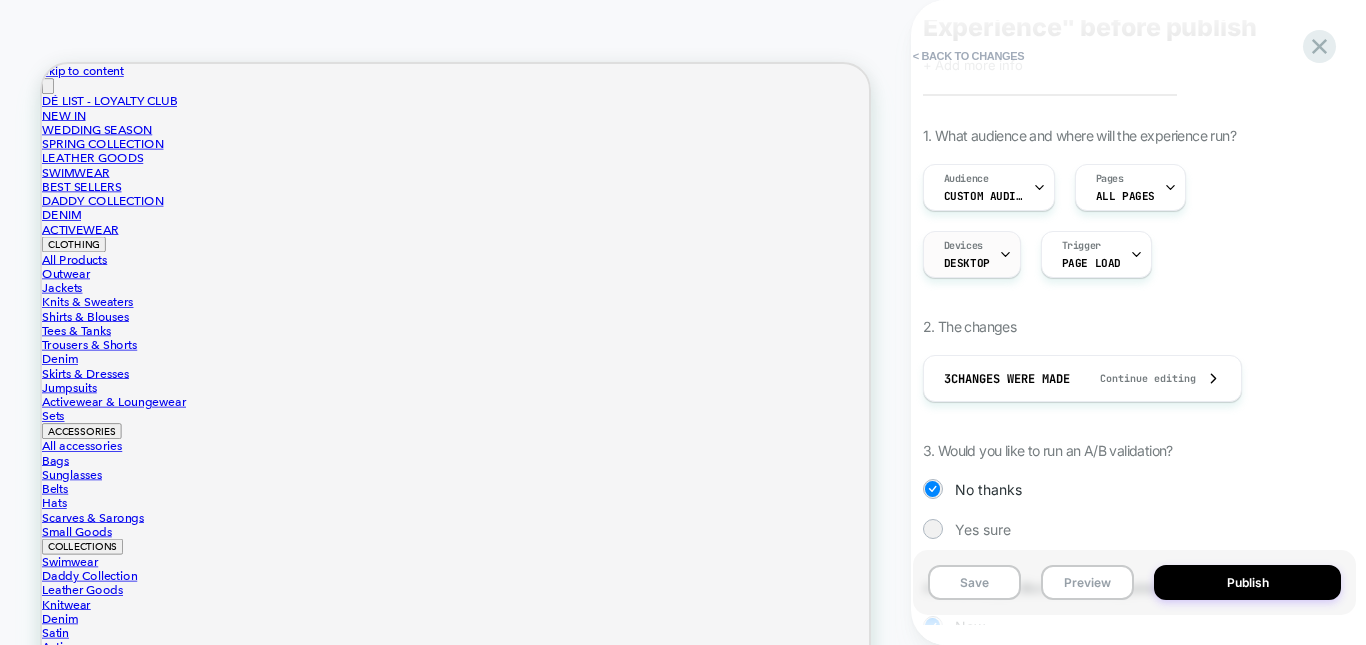 click on "Devices DESKTOP" at bounding box center (967, 254) 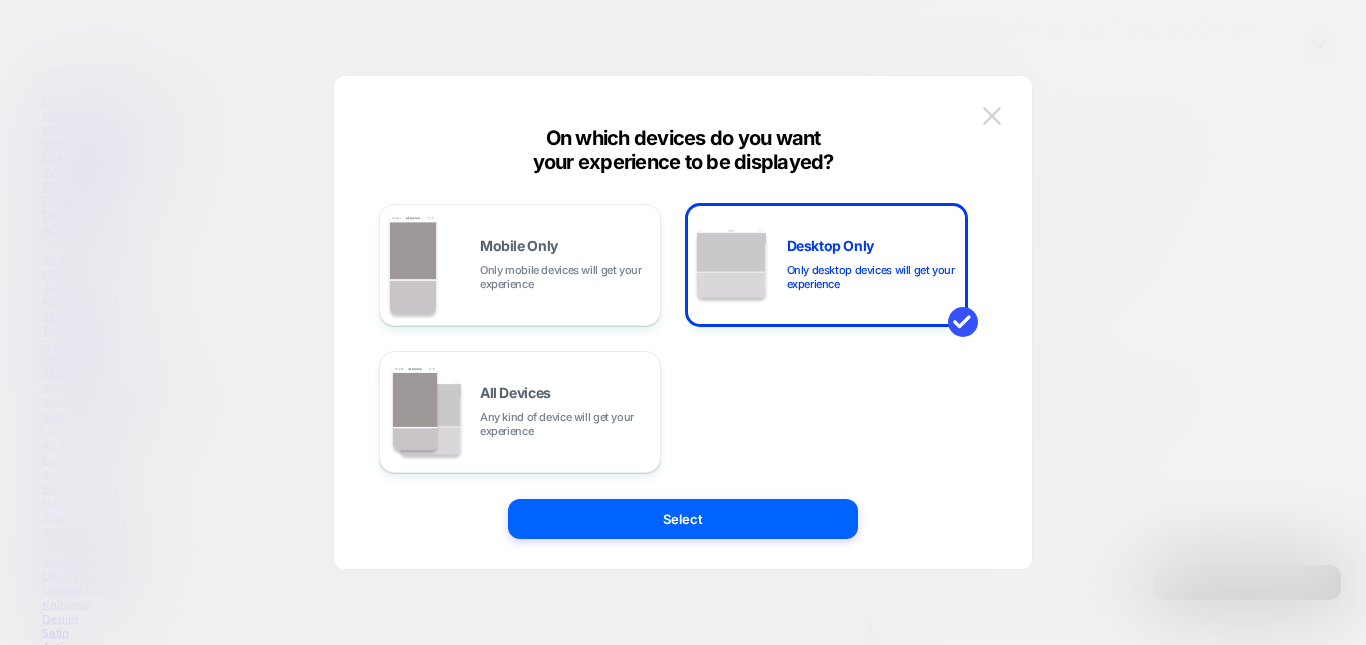 click at bounding box center [992, 116] 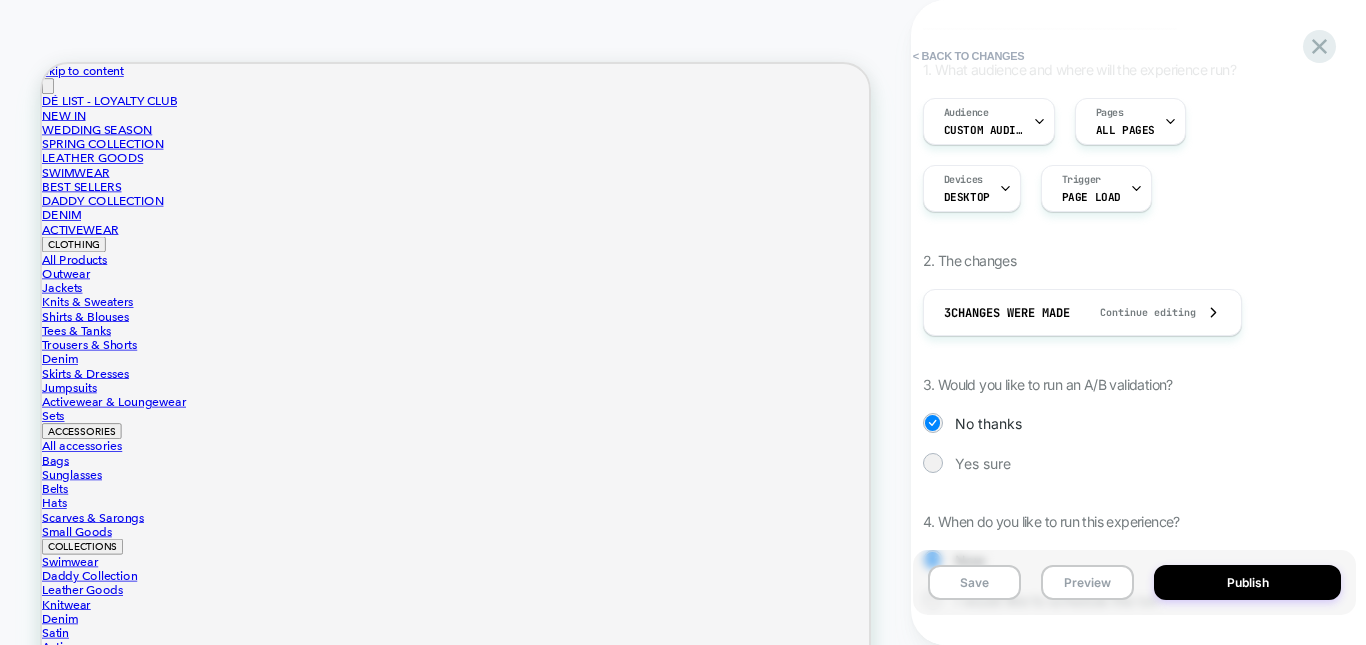 scroll, scrollTop: 200, scrollLeft: 0, axis: vertical 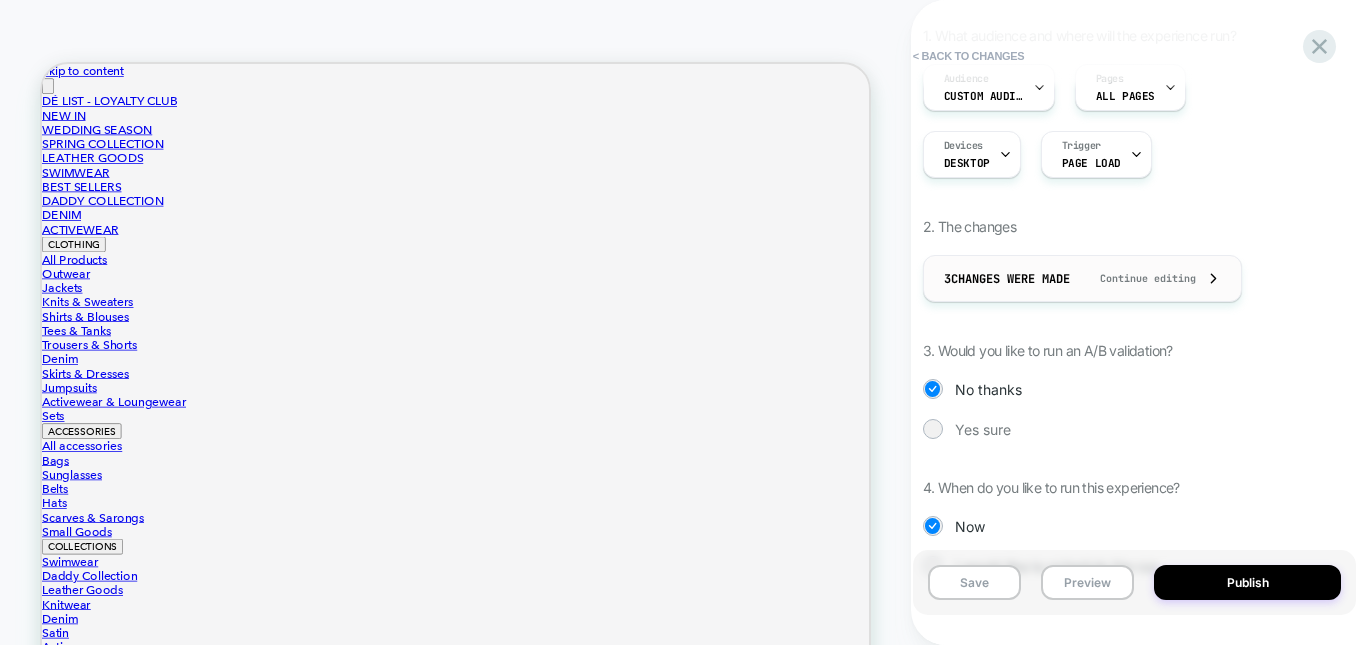 click on "3  Changes were made Continue editing" at bounding box center [1082, 278] 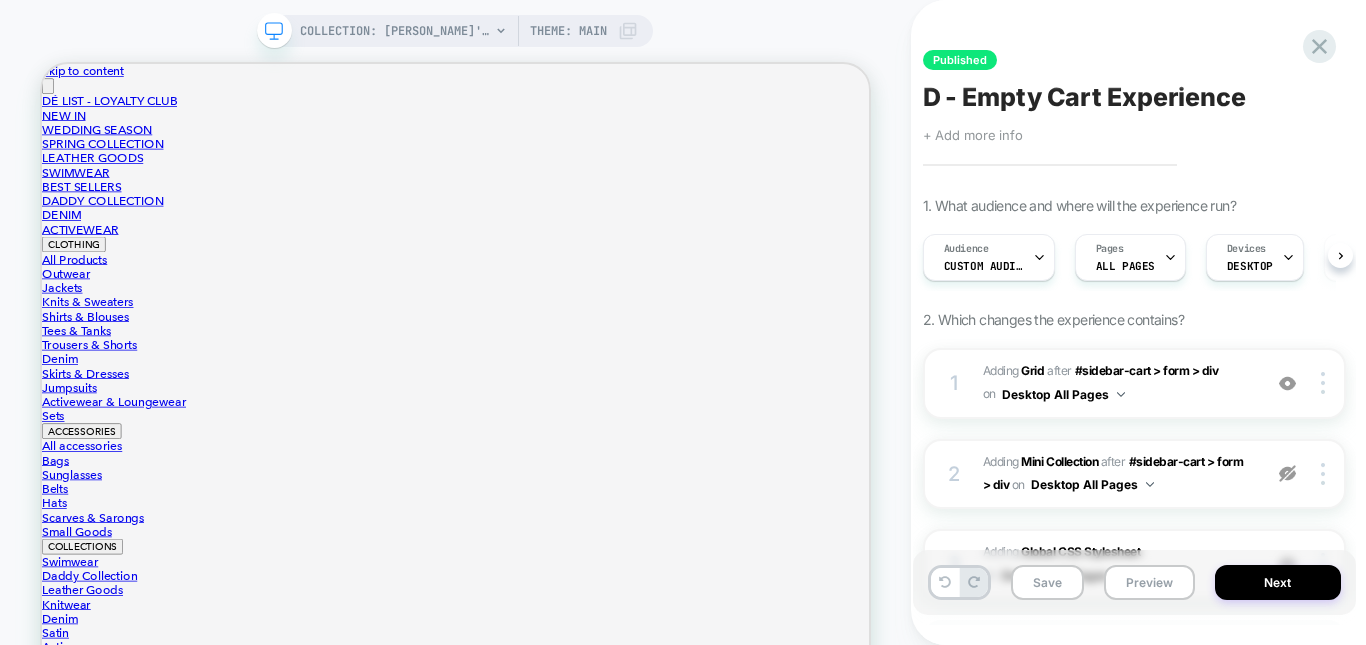 scroll, scrollTop: 0, scrollLeft: 1, axis: horizontal 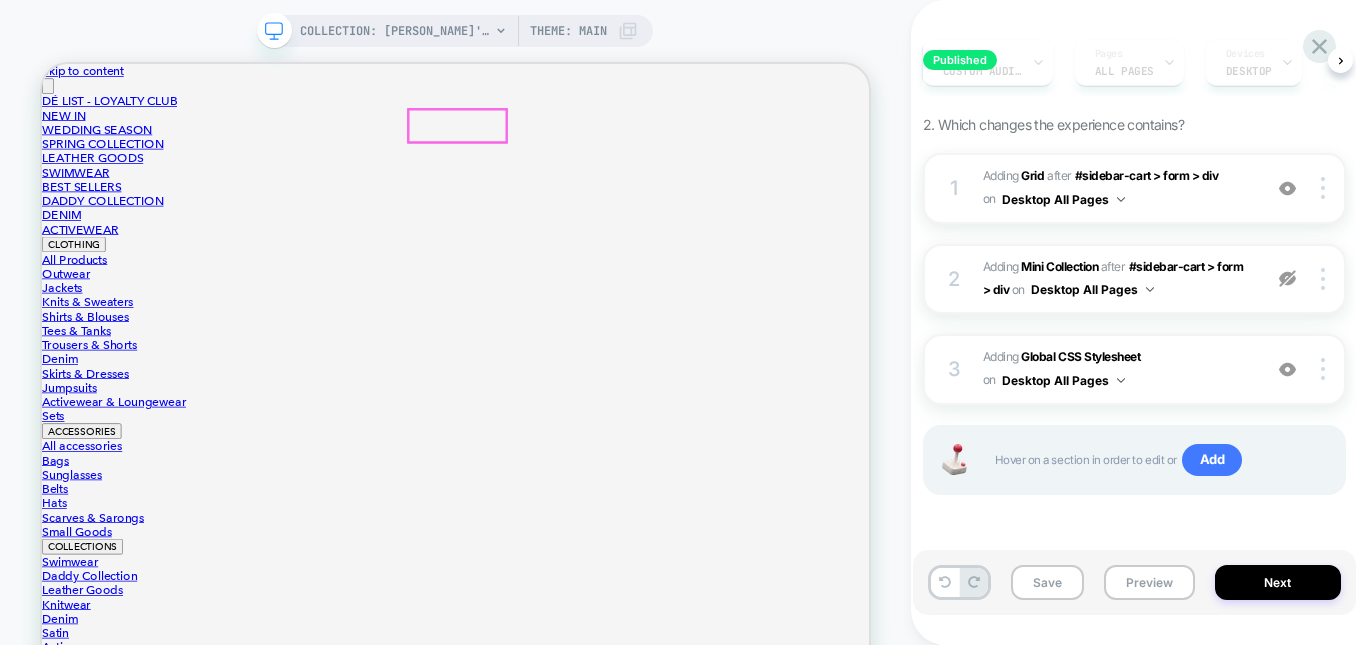 click at bounding box center (107, 7576) 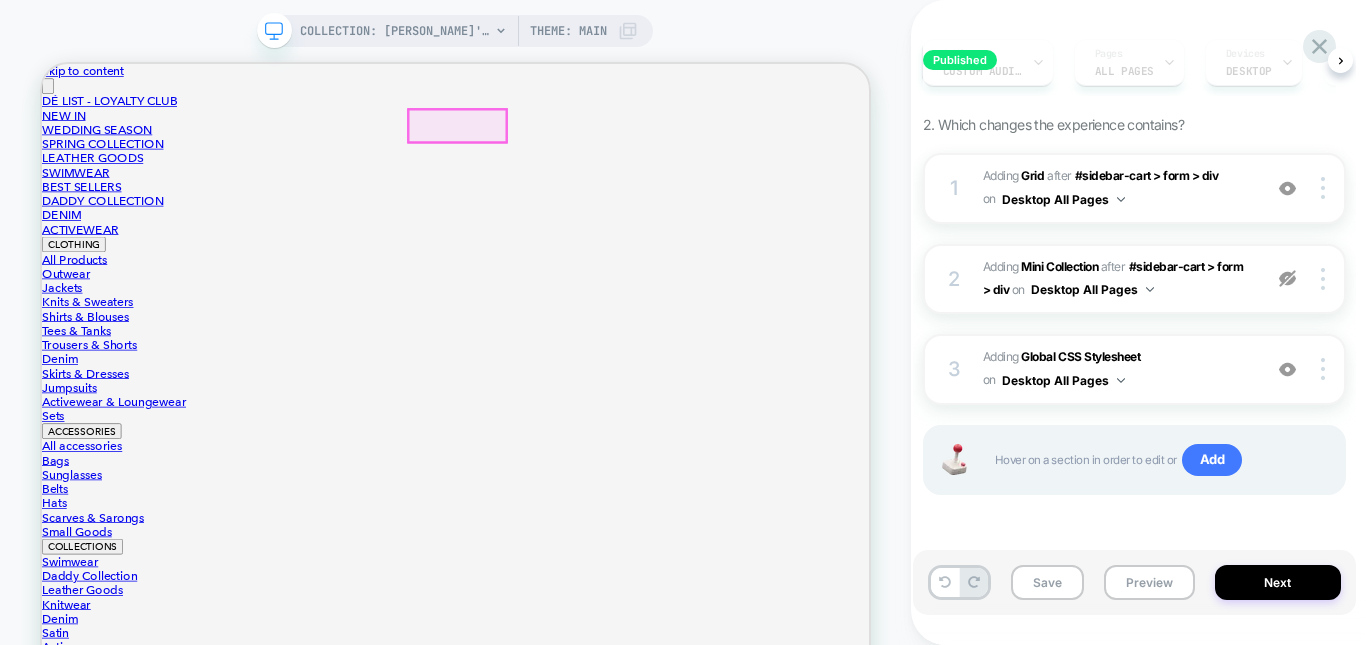 click at bounding box center [107, 7576] 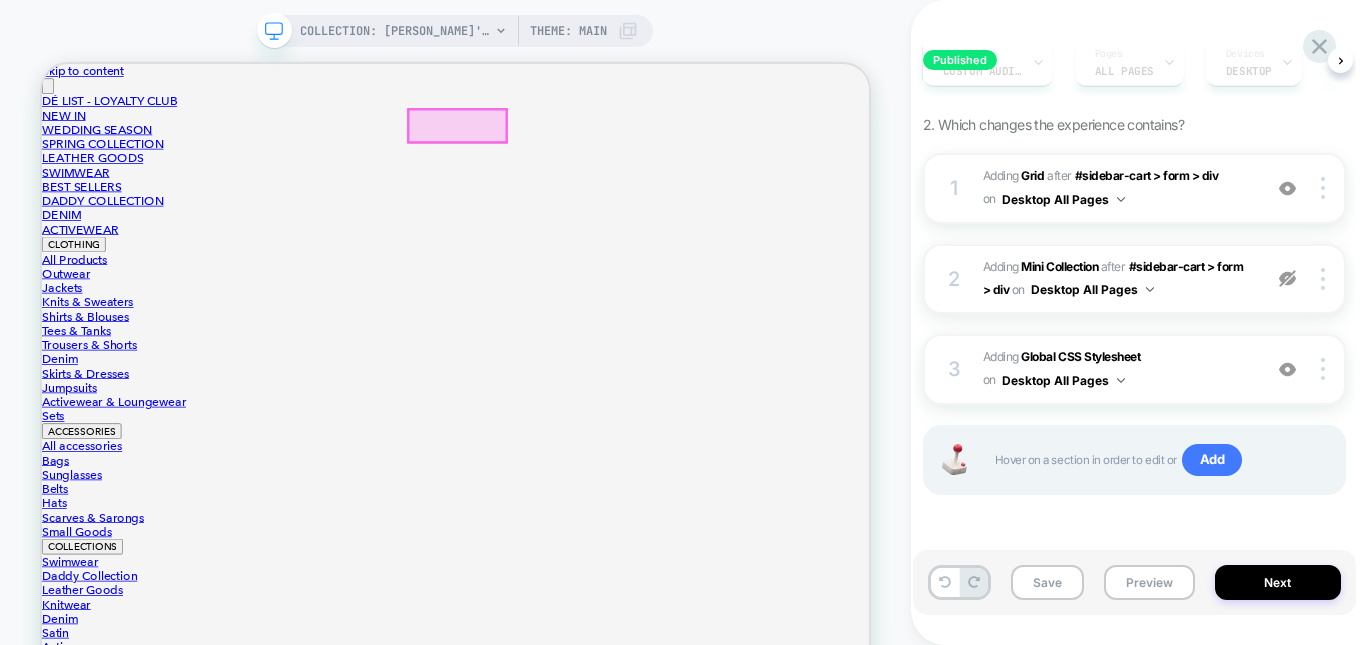 click on "Skip to content
DÉ LIST - LOYALTY CLUB NEW IN WEDDING SEASON SPRING COLLECTION LEATHER GOODS SWIMWEAR BEST SELLERS DADDY COLLECTION DENIM ACTIVEWEAR CLOTHING
All Products Outwear Jackets Knits & Sweaters Shirts & Blouses Tees & Tanks Trousers & Shorts Denim Skirts & Dresses Jumpsuits Activewear & Loungewear Sets
ACCESSORIES
All accessories  Bags Sunglasses Belts Hats Scarves & Sarongs Small Goods
COLLECTIONS
Swimwear Daddy Collection Leather Goods Knitwear Denim Satin Activewear Resort Lingerie
SALE
All Sale Sale Favorites Resort Sale Basics Sale Daddy Sale Knitwear Sale Denim Sale Jackets Sale Coats Sale Tops Sale" at bounding box center (593, 45067) 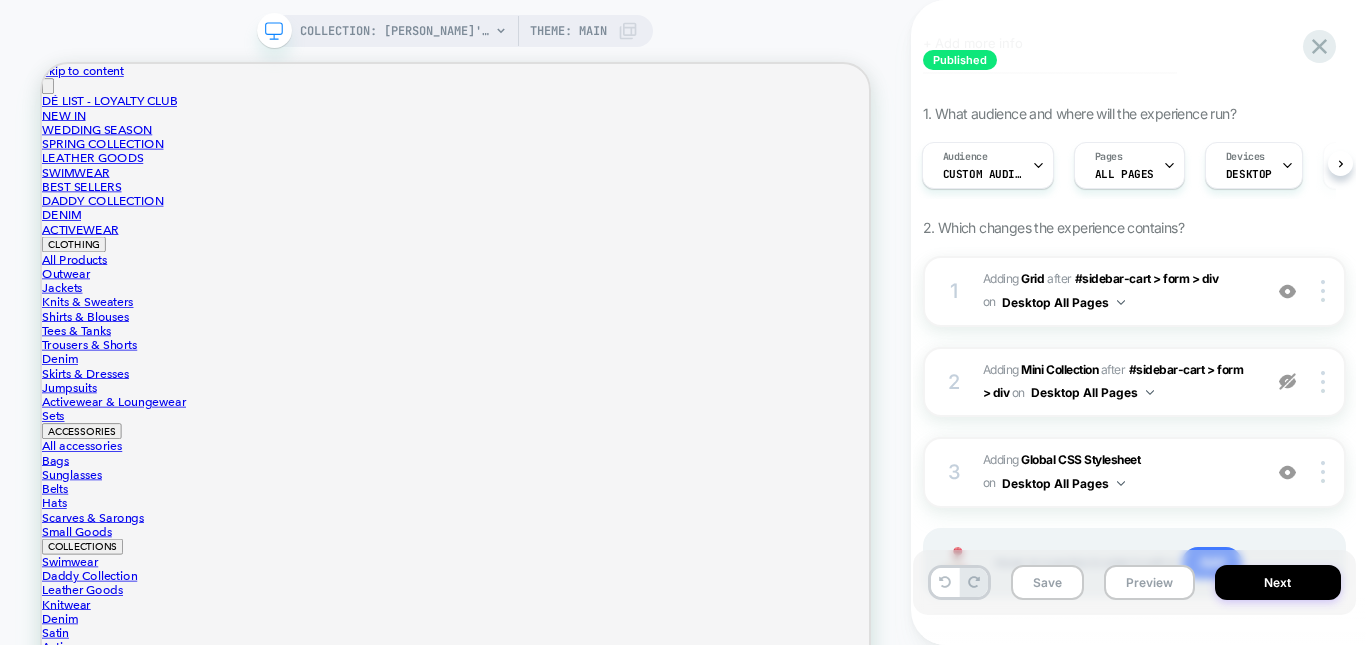 scroll, scrollTop: 0, scrollLeft: 0, axis: both 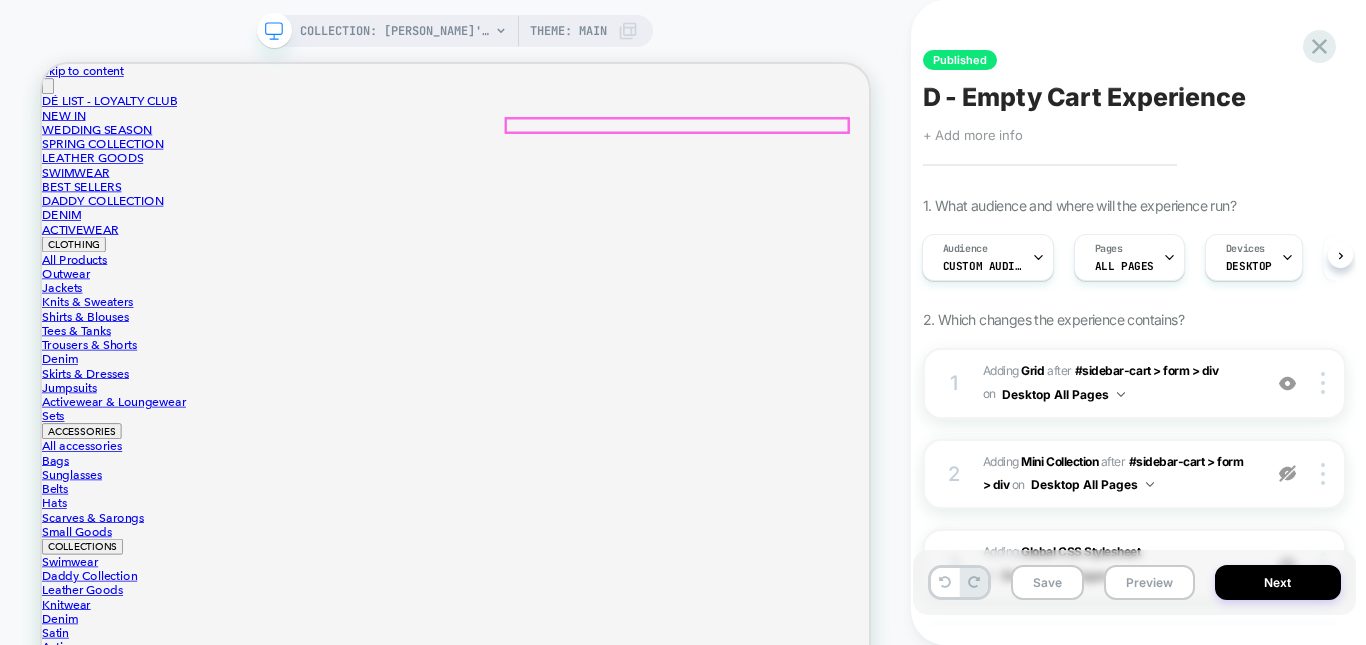 click at bounding box center [184, 7679] 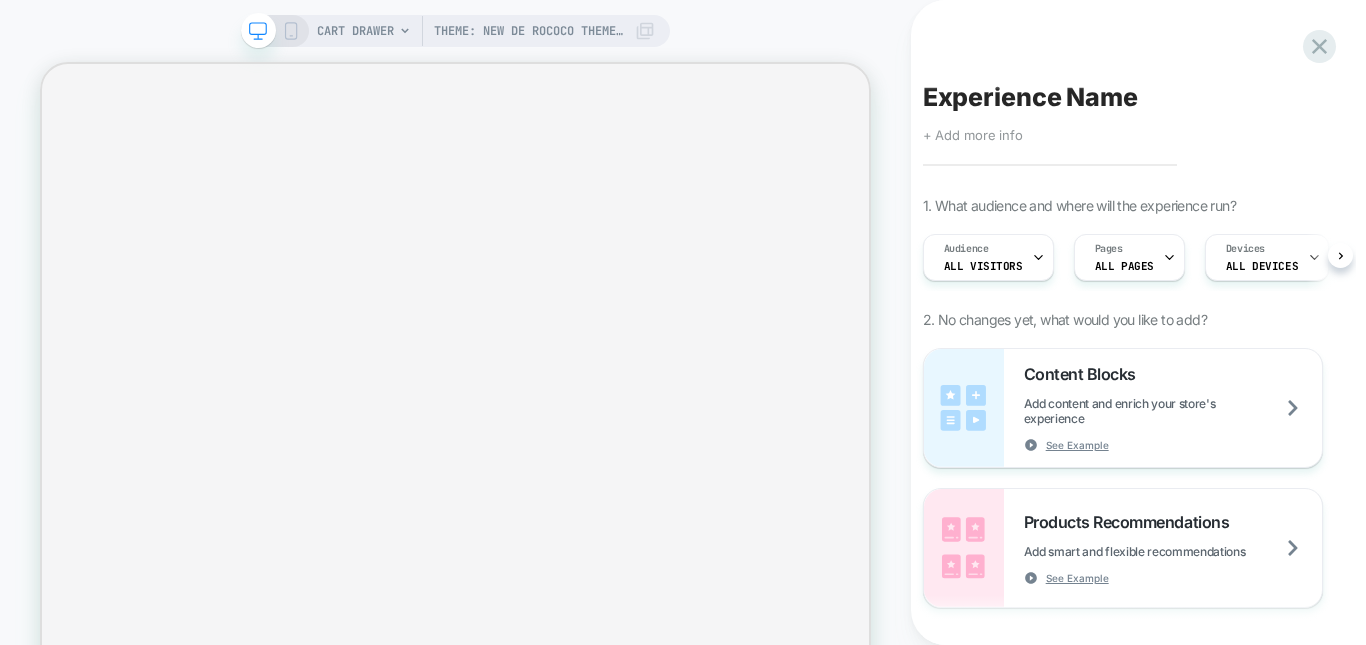scroll, scrollTop: 0, scrollLeft: 0, axis: both 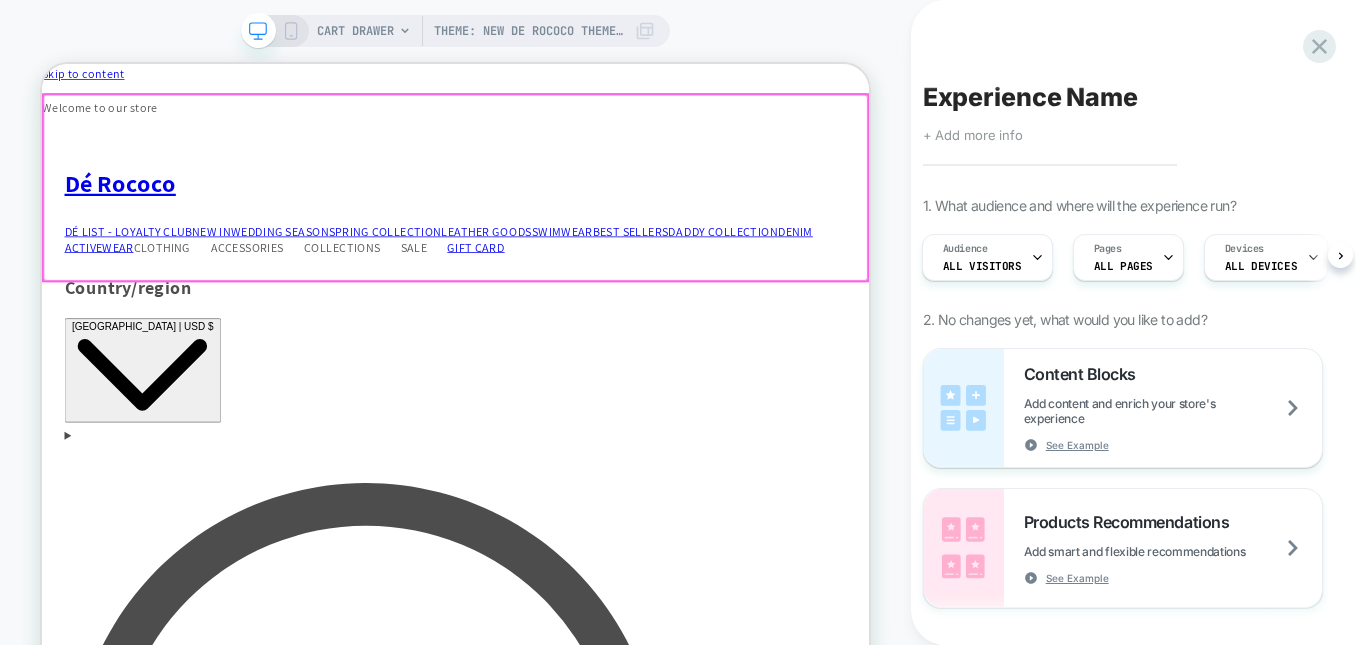 click at bounding box center [593, 229] 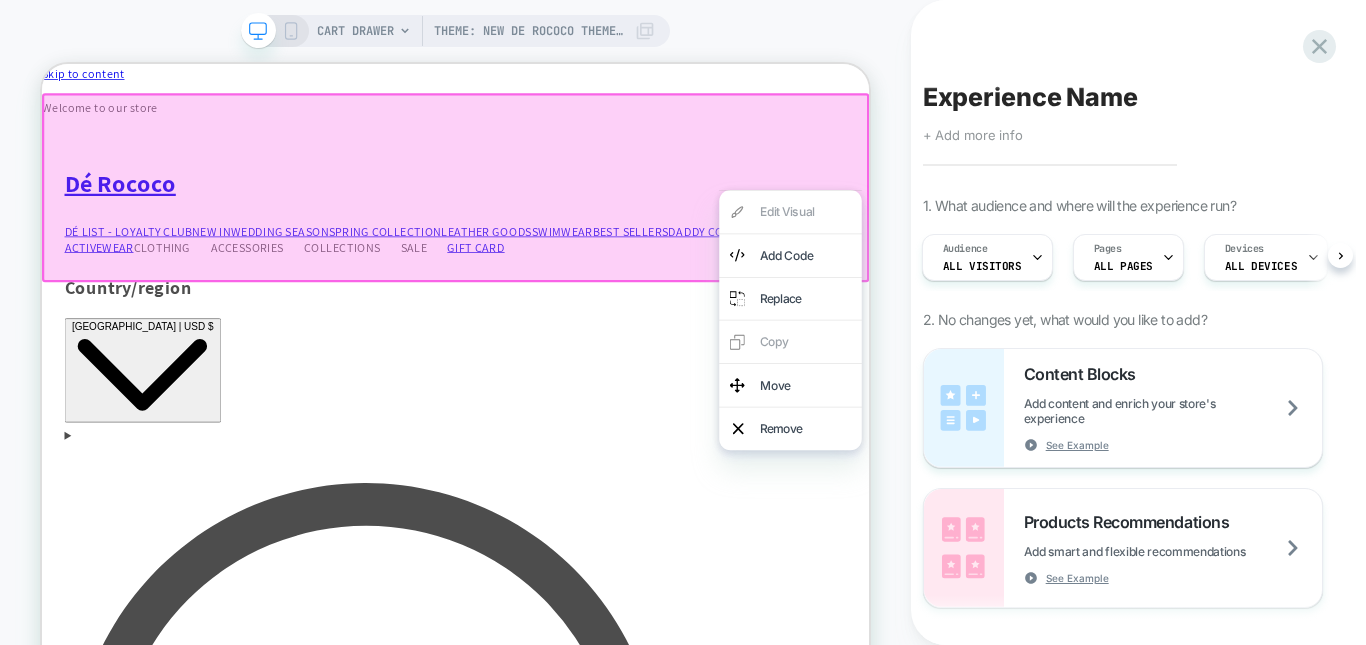 scroll, scrollTop: 0, scrollLeft: 0, axis: both 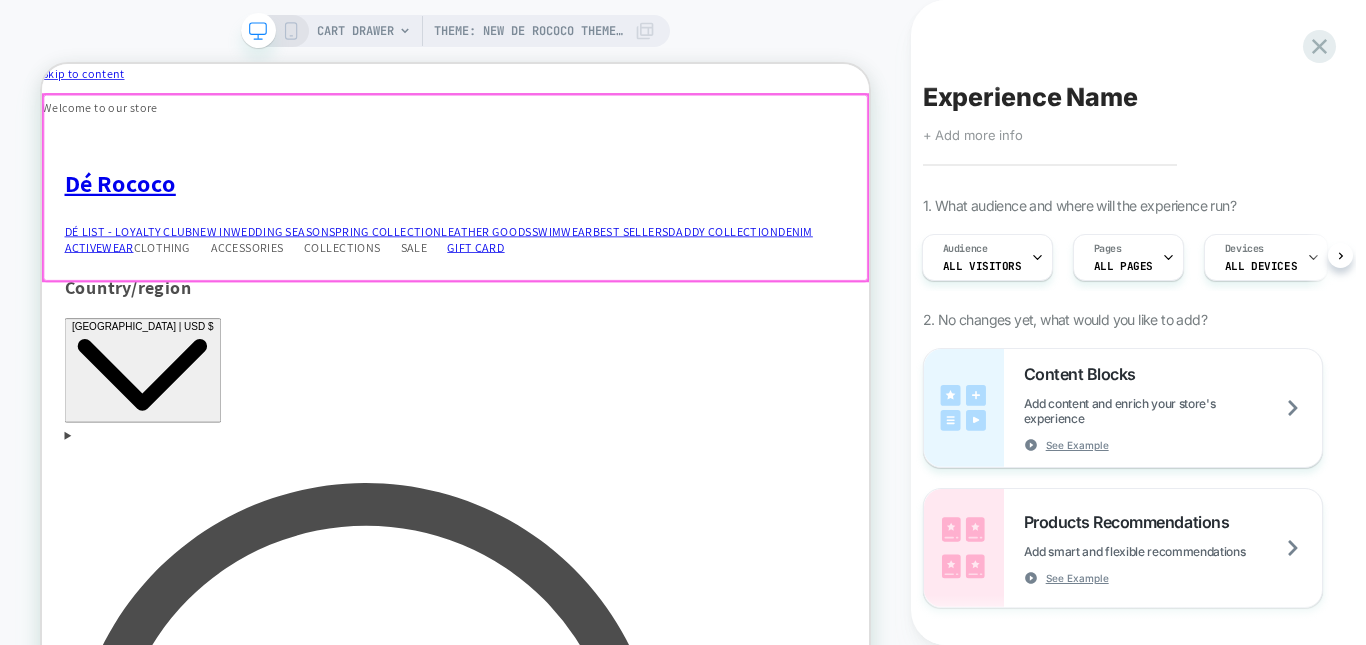 click at bounding box center (593, 229) 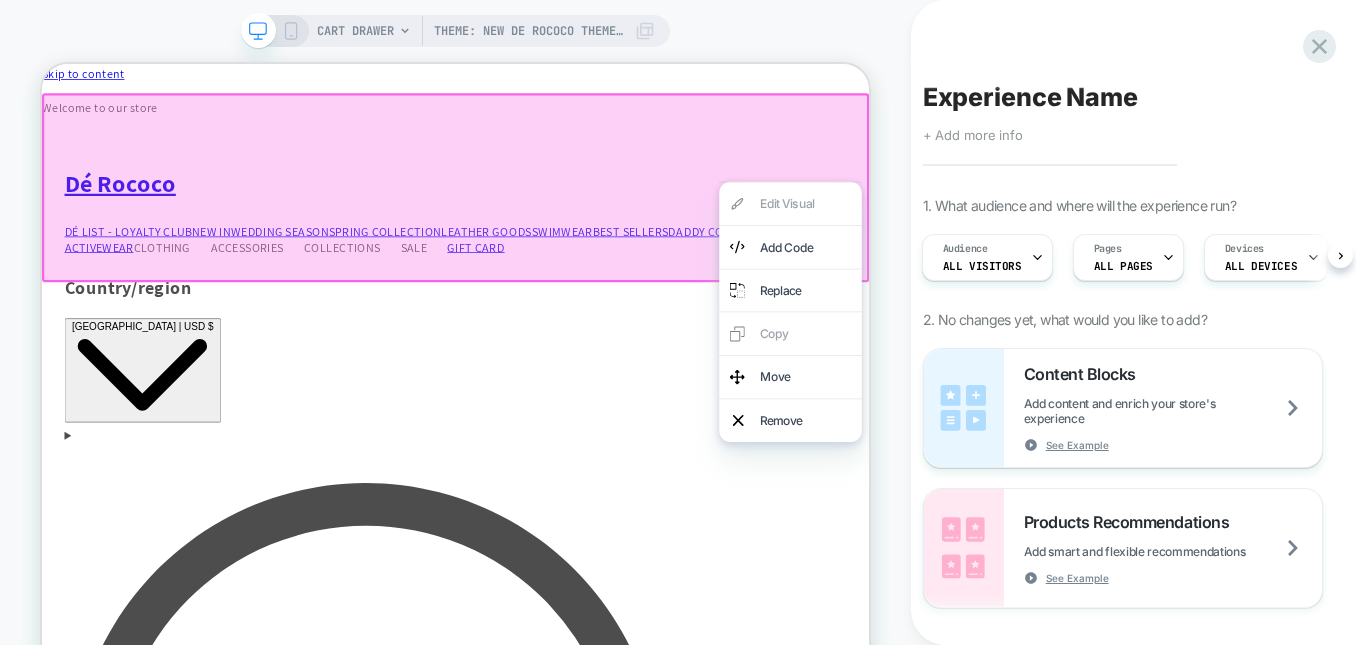 click at bounding box center [593, 229] 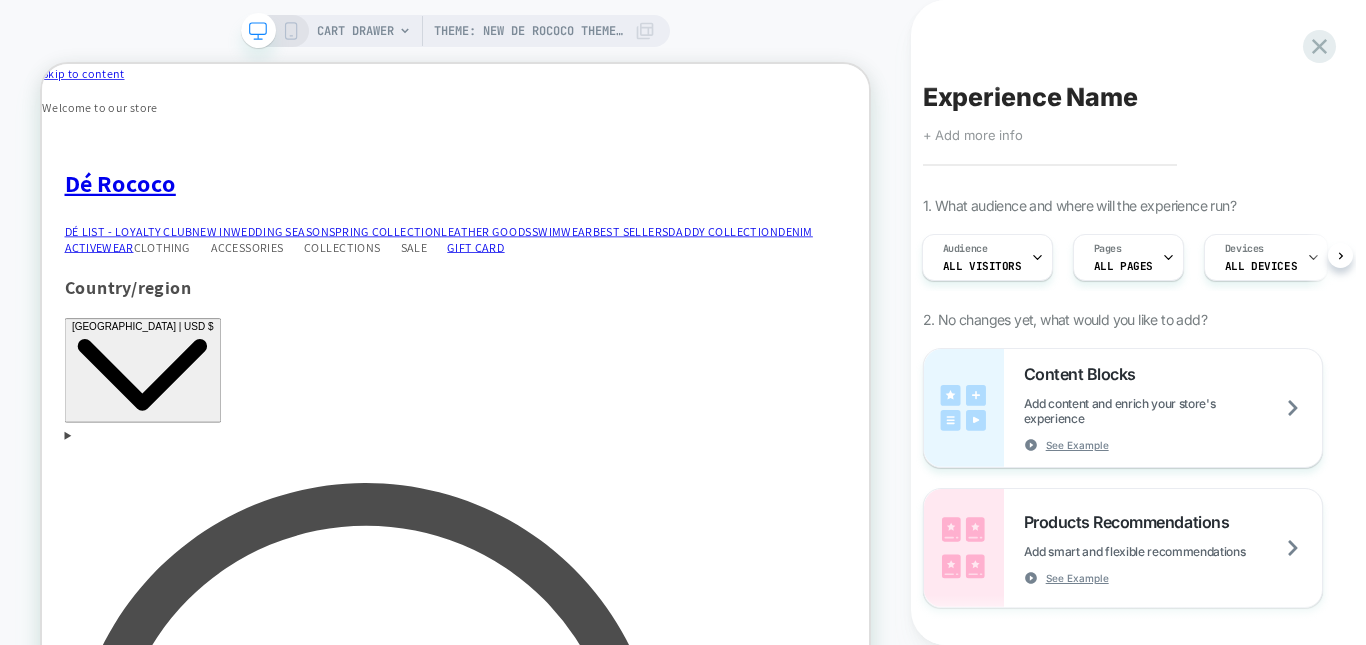 click on "CART DRAWER Theme: New De rococo Theme [Ihsan Working]" at bounding box center [486, 31] 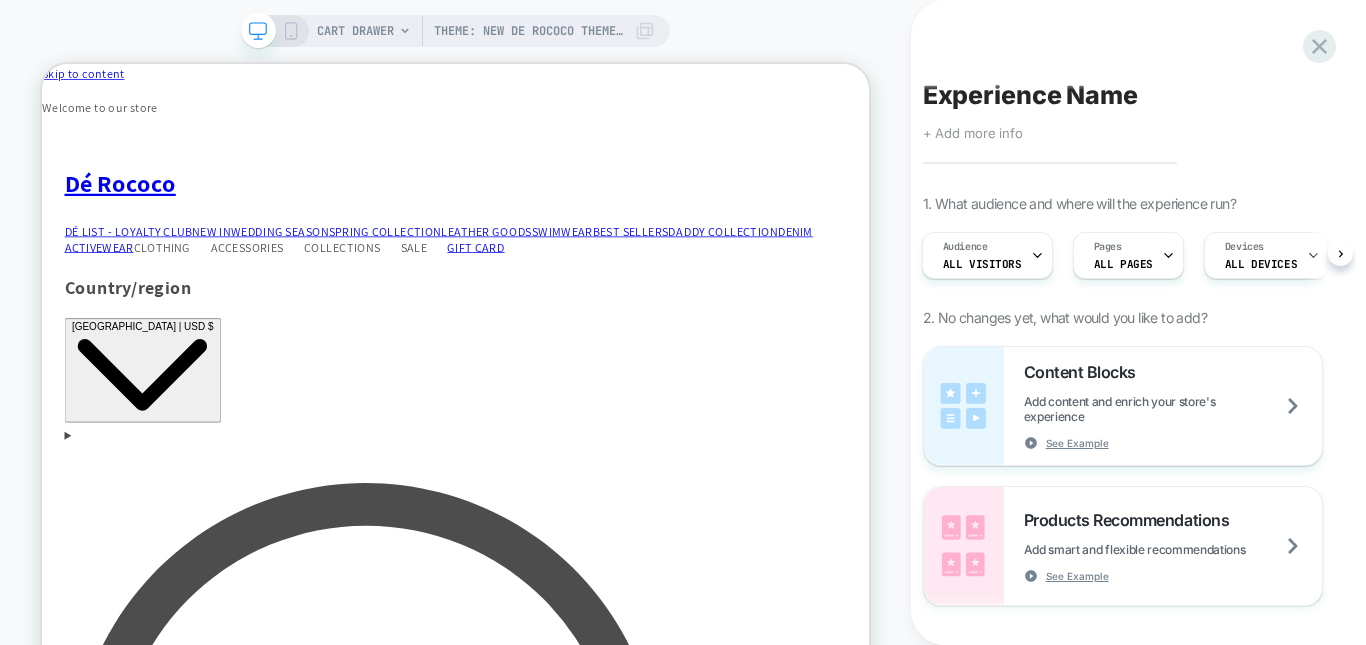 scroll, scrollTop: 0, scrollLeft: 0, axis: both 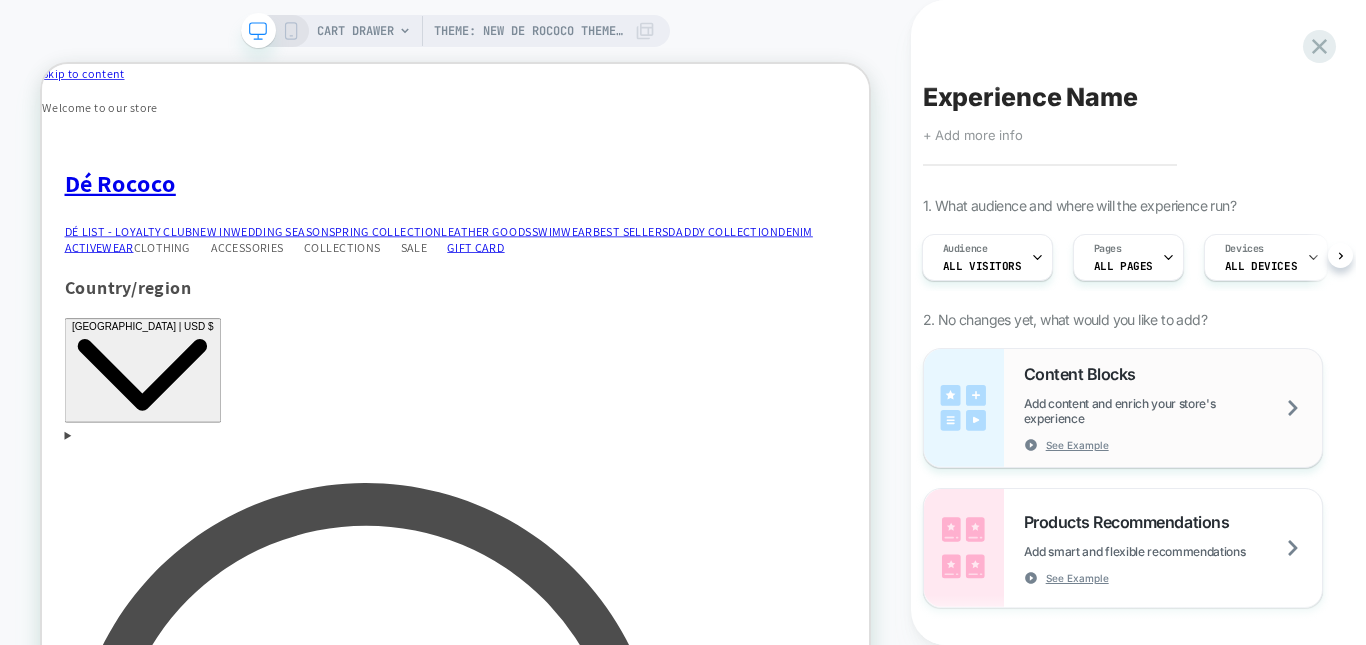 click on "Content Blocks" at bounding box center (1085, 374) 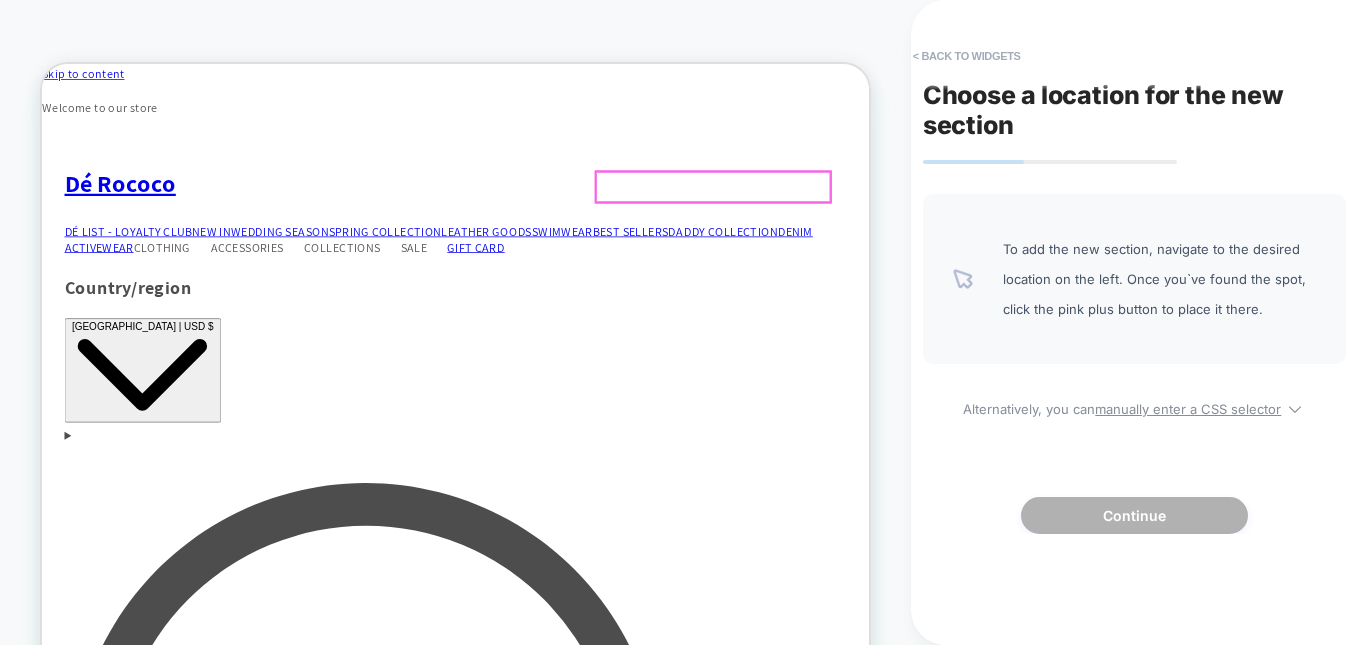 click 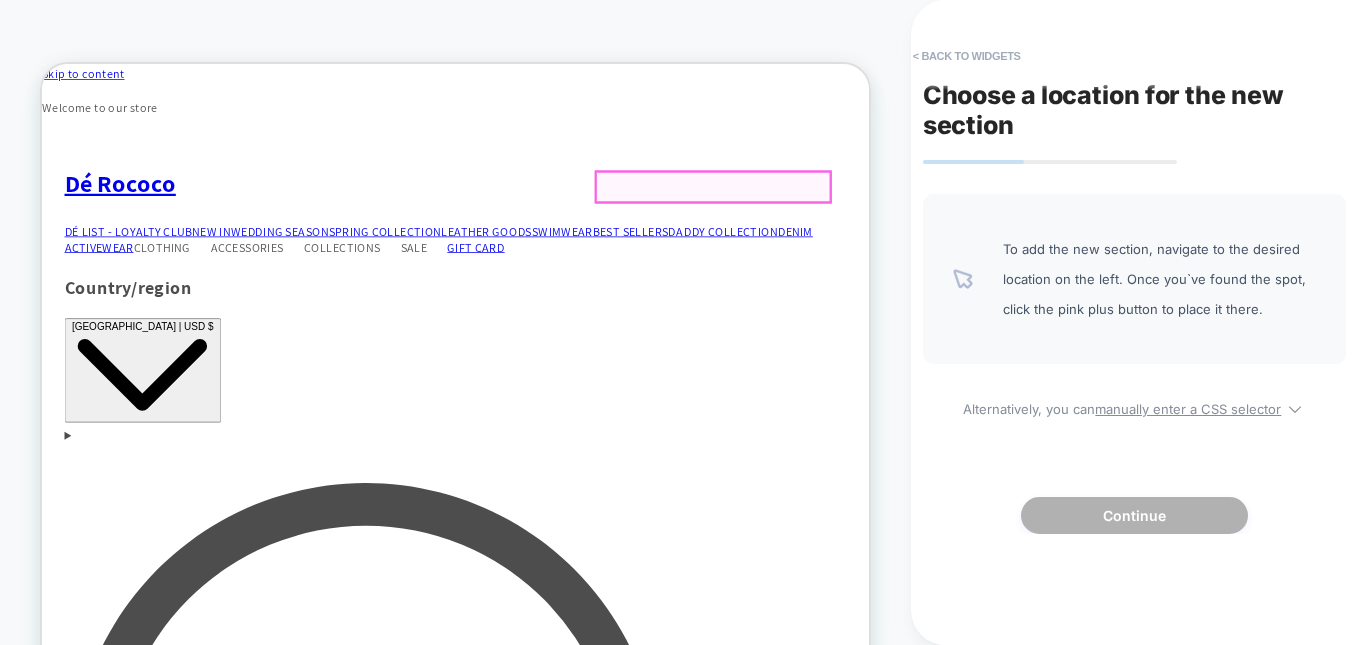 click 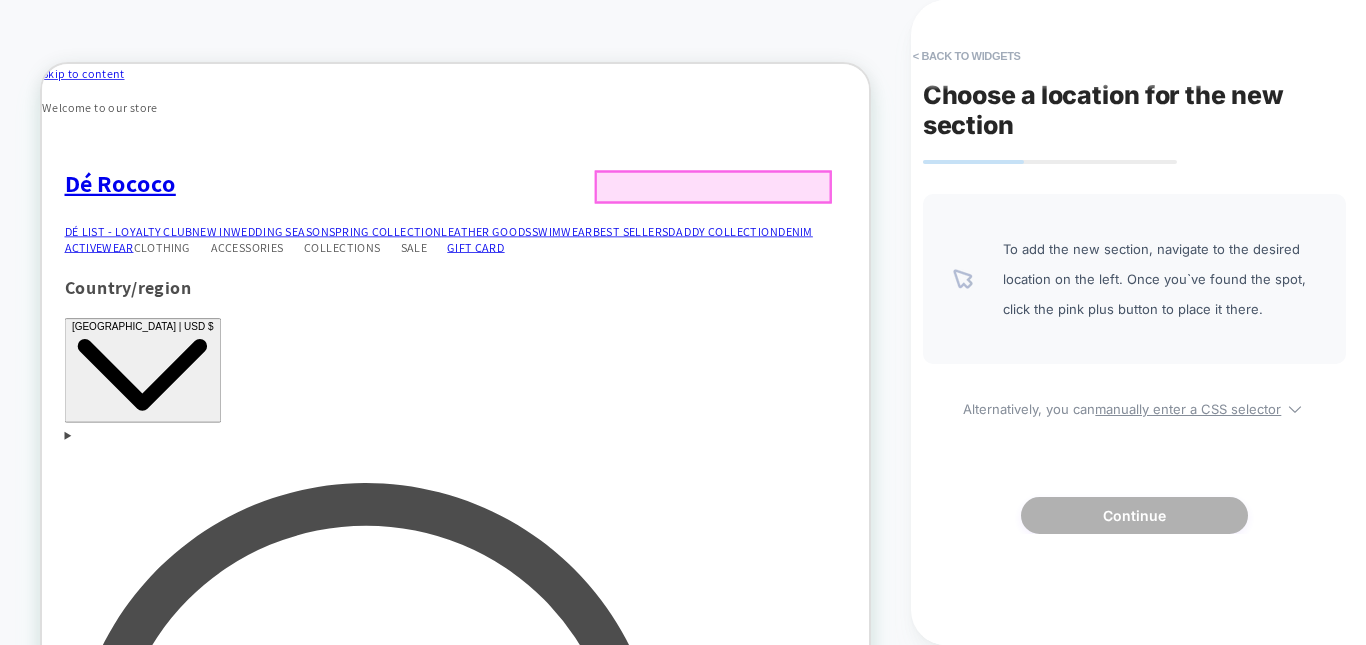 click on "Skip to content
Welcome to our store
DÉ LIST - LOYALTY CLUB
NEW IN
WEDDING SEASON
SPRING COLLECTION
LEATHER GOODS
SWIMWEAR
BEST SELLERS
DADDY COLLECTION
DENIM
ACTIVEWEAR
CLOTHING" at bounding box center [593, 23339] 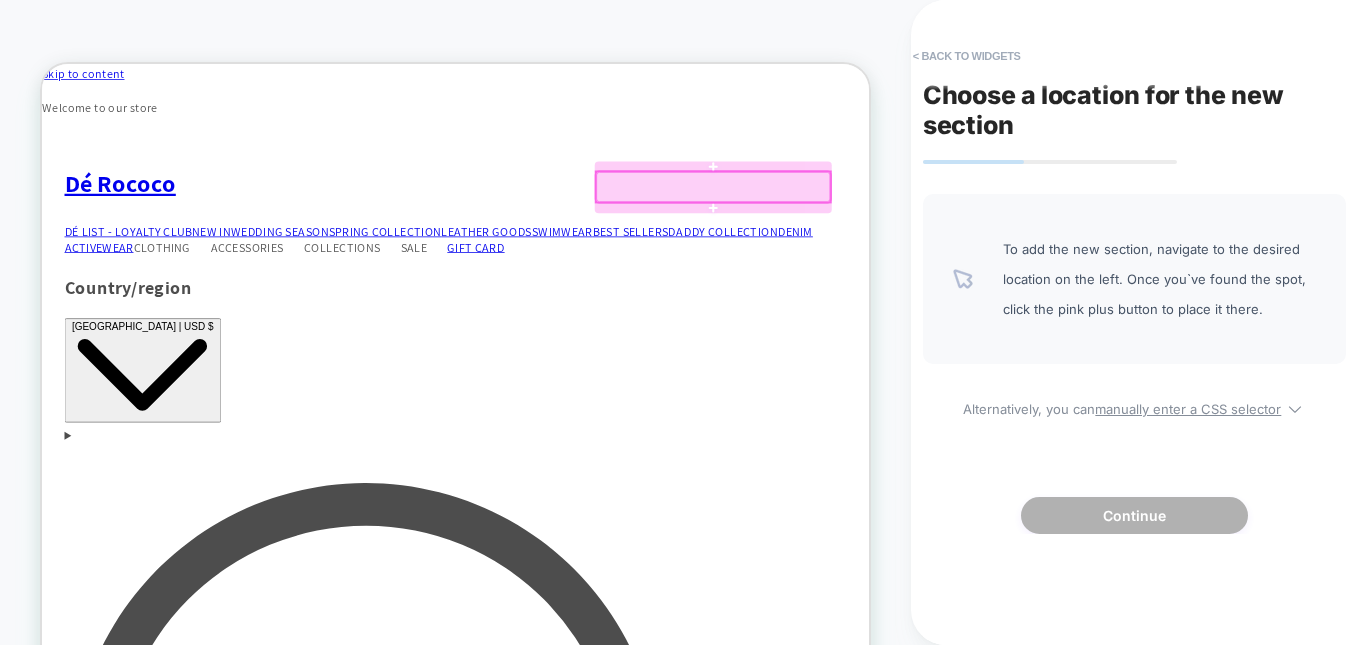 click at bounding box center (937, 228) 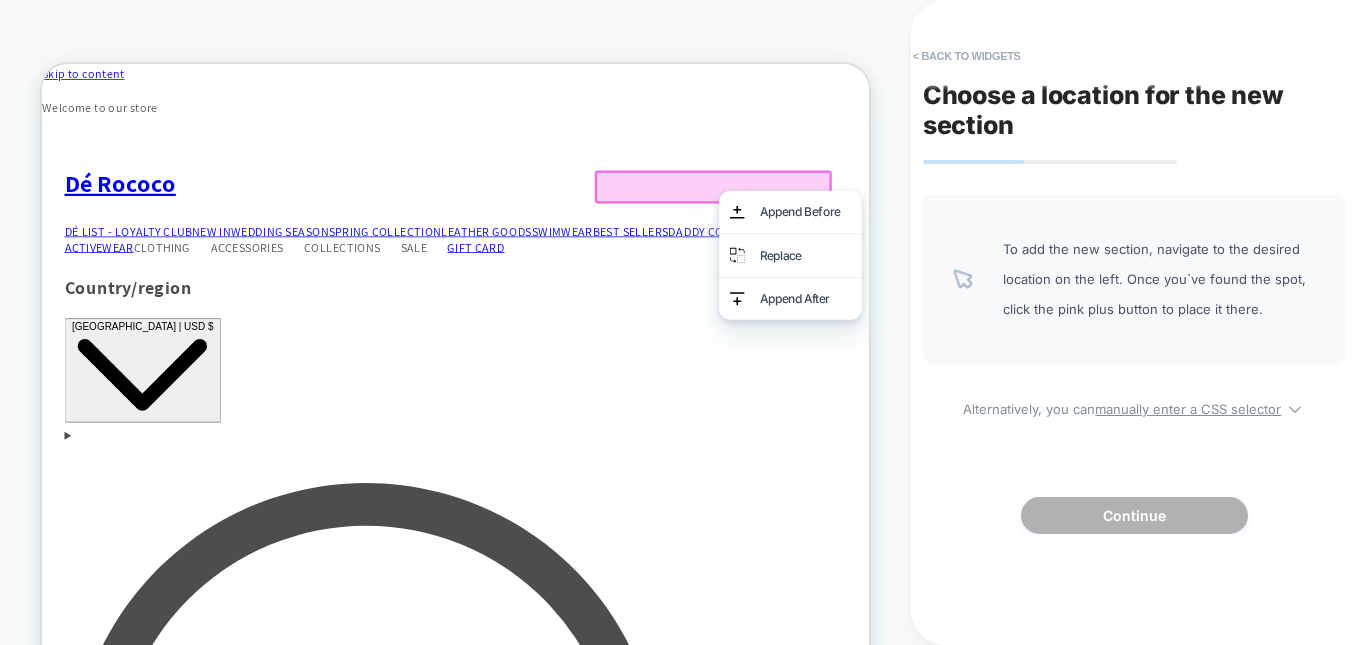 click on "Append Before" at bounding box center (1040, 261) 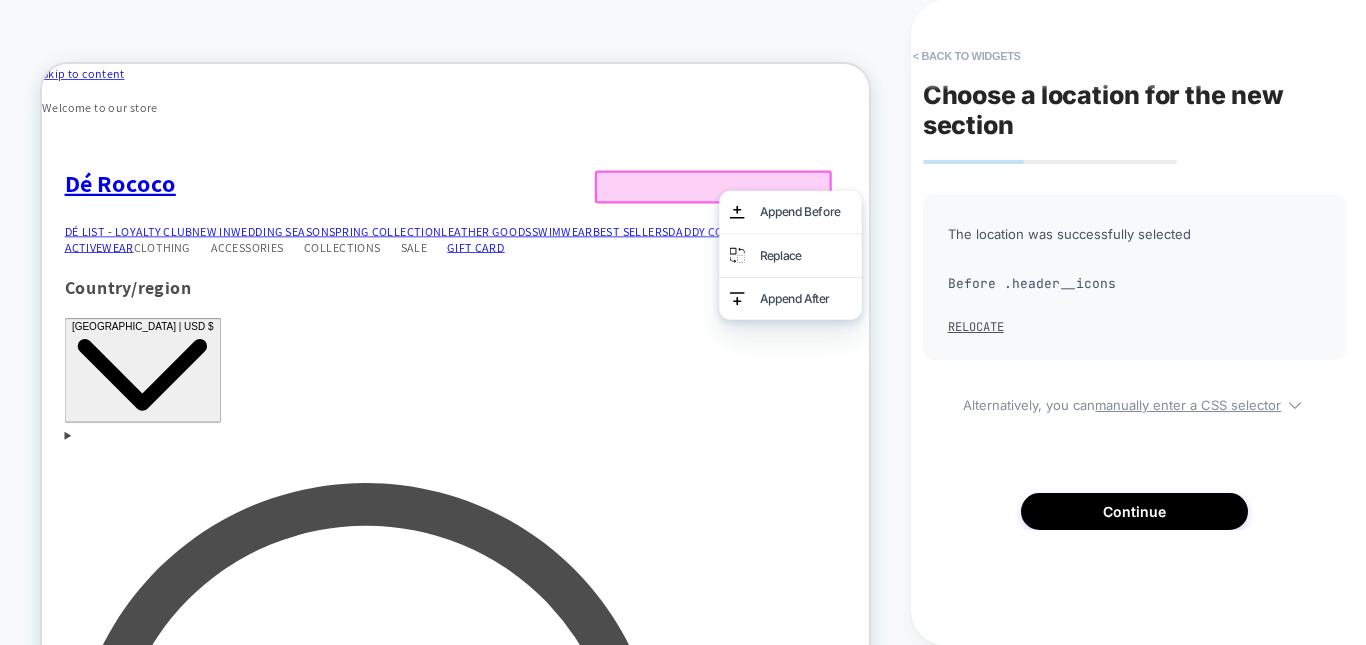 click 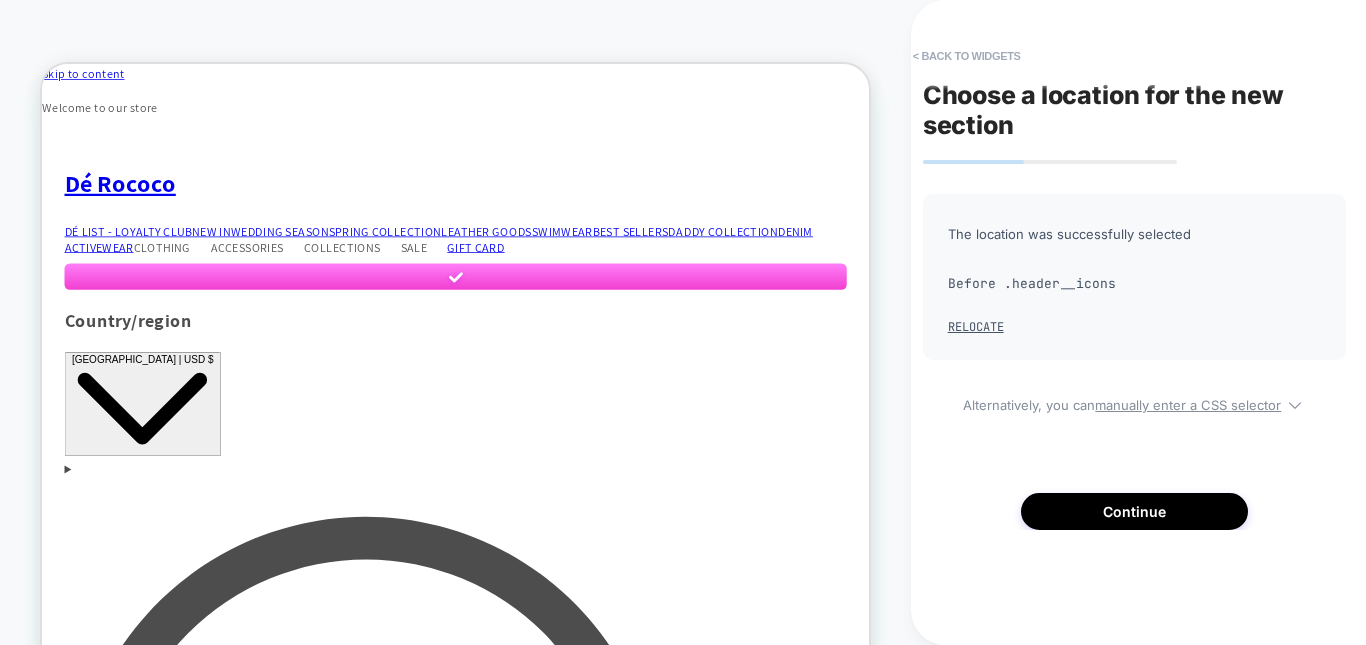 click on "Before   .header__icons" at bounding box center (1134, 284) 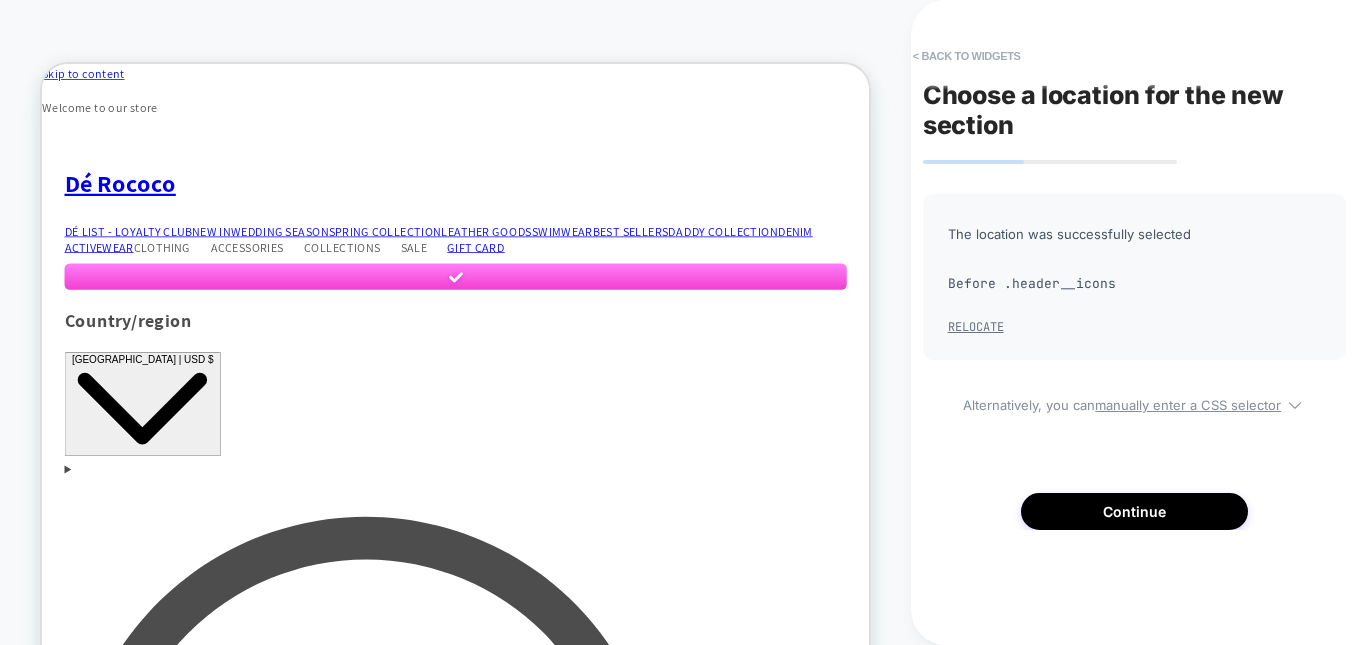 click on "Relocate" at bounding box center (976, 327) 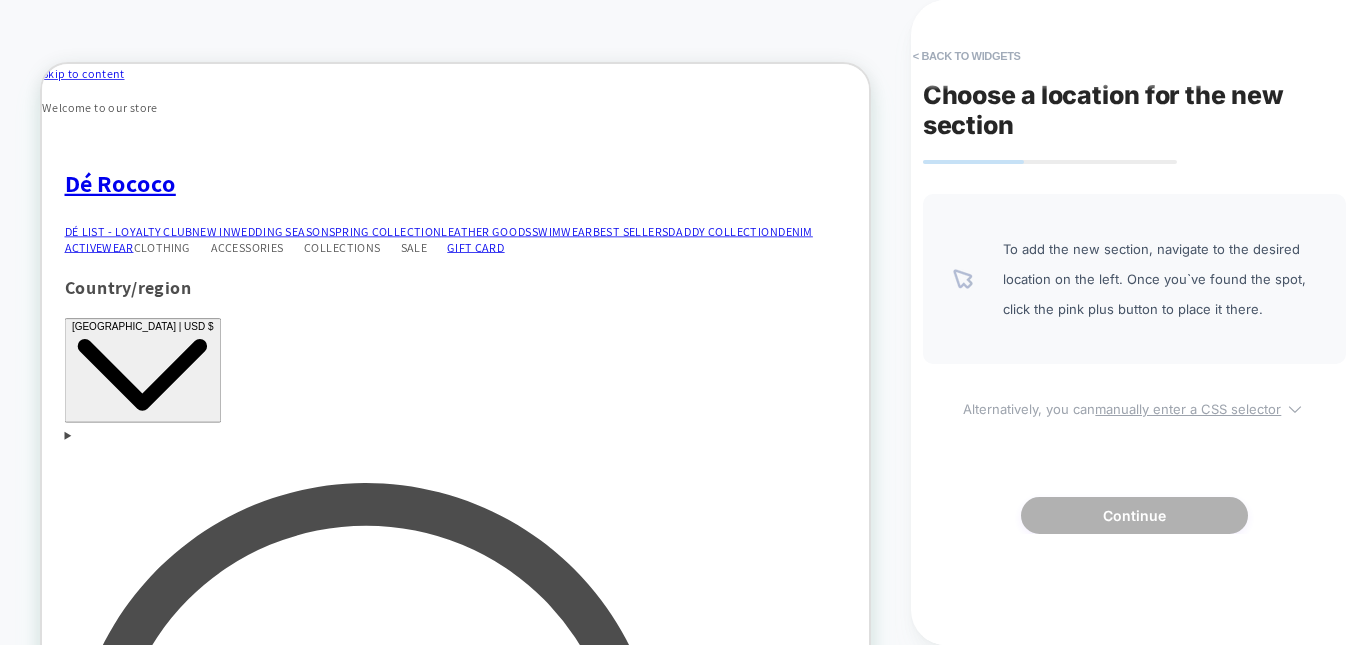click on "manually enter a CSS selector" at bounding box center [1188, 409] 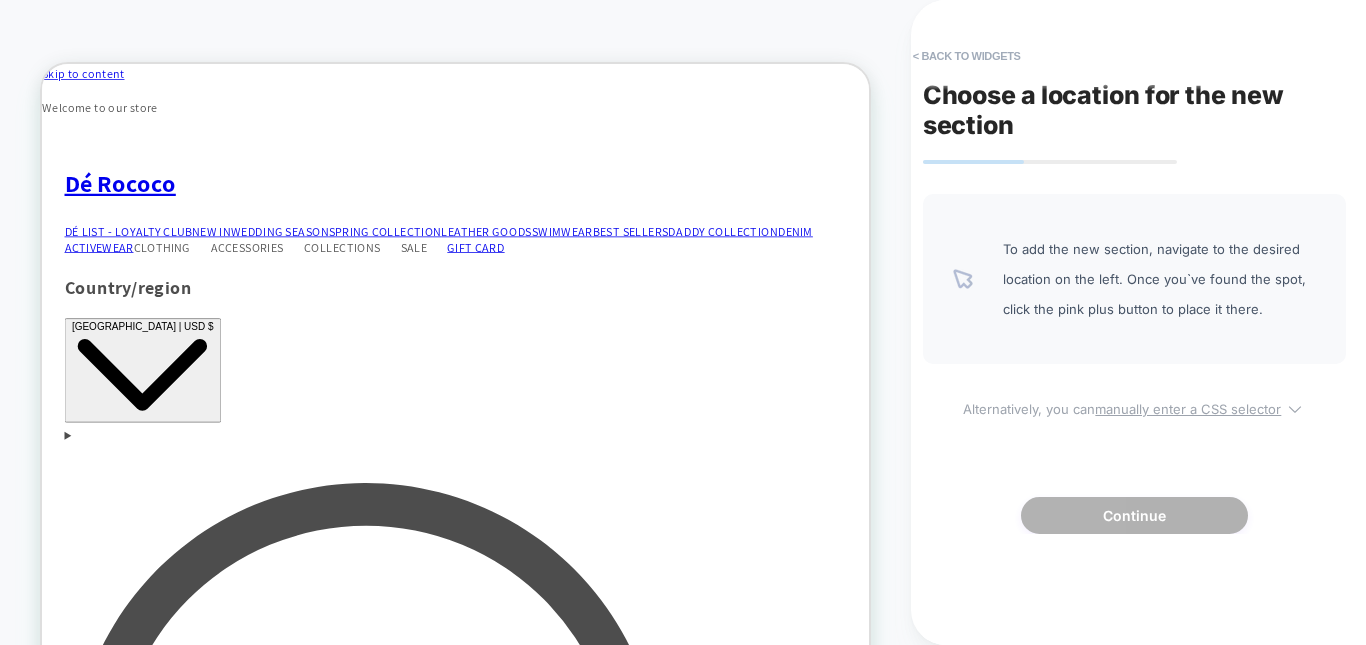 select on "*******" 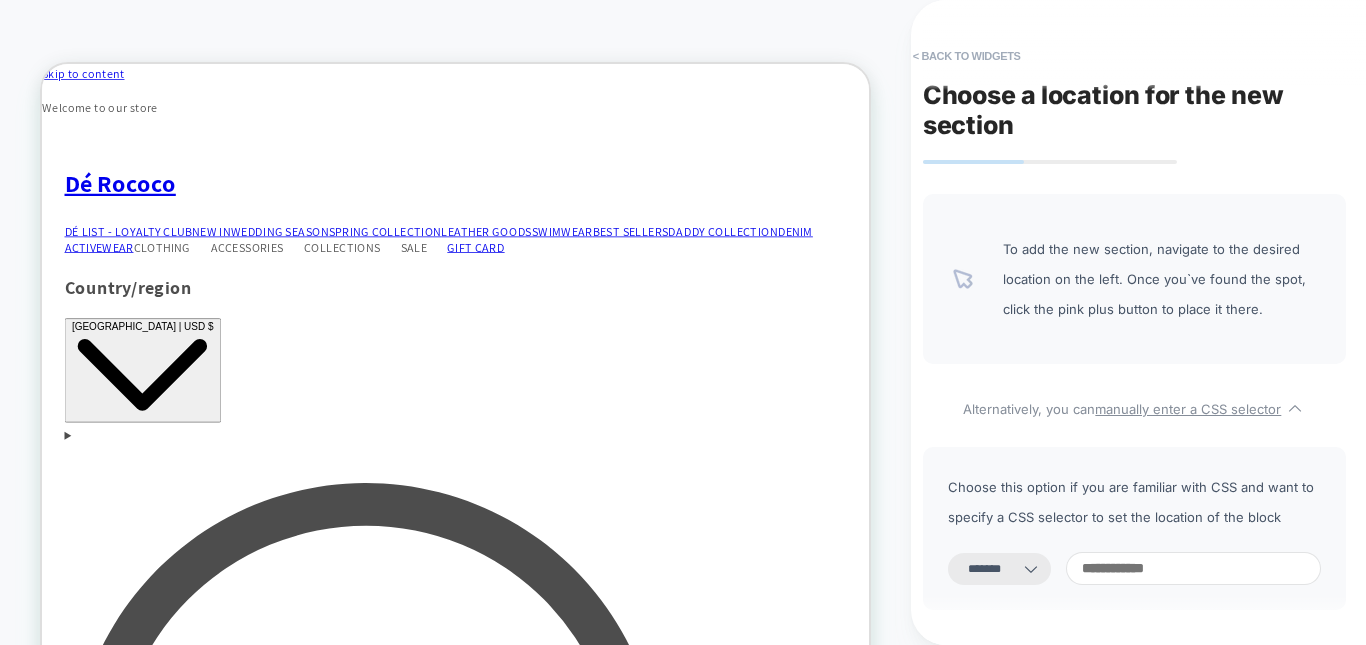scroll, scrollTop: 185, scrollLeft: 0, axis: vertical 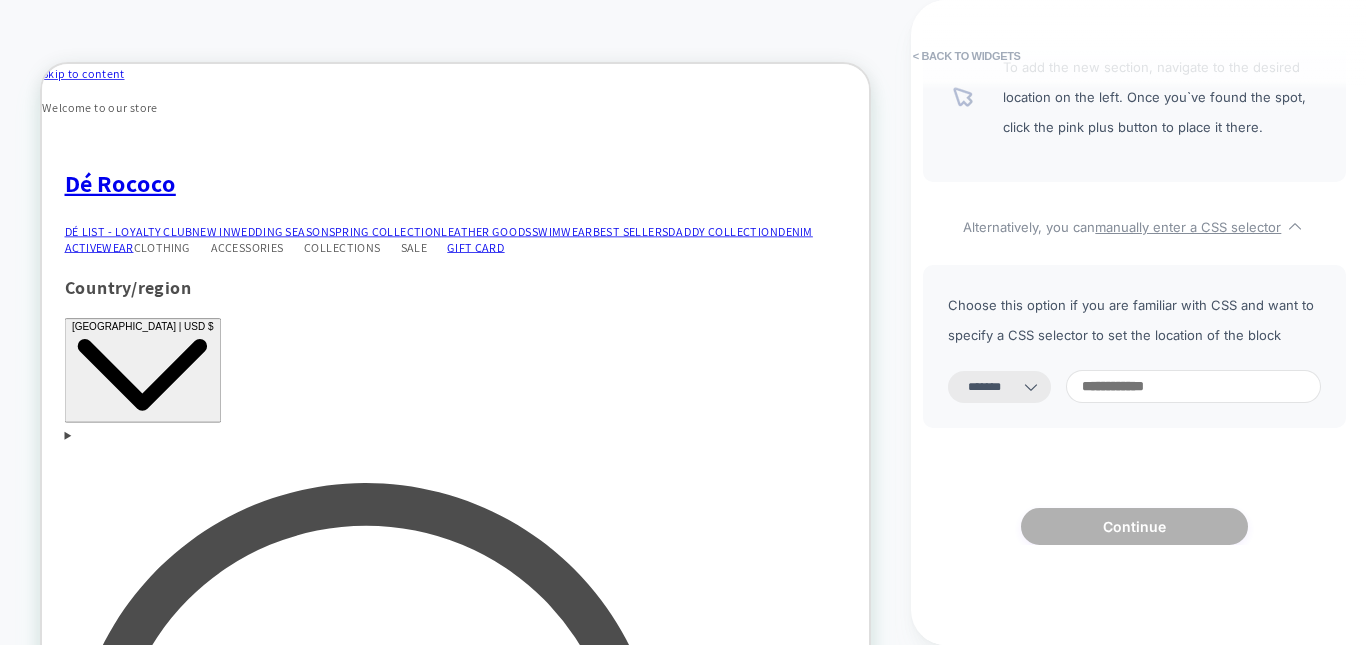 click 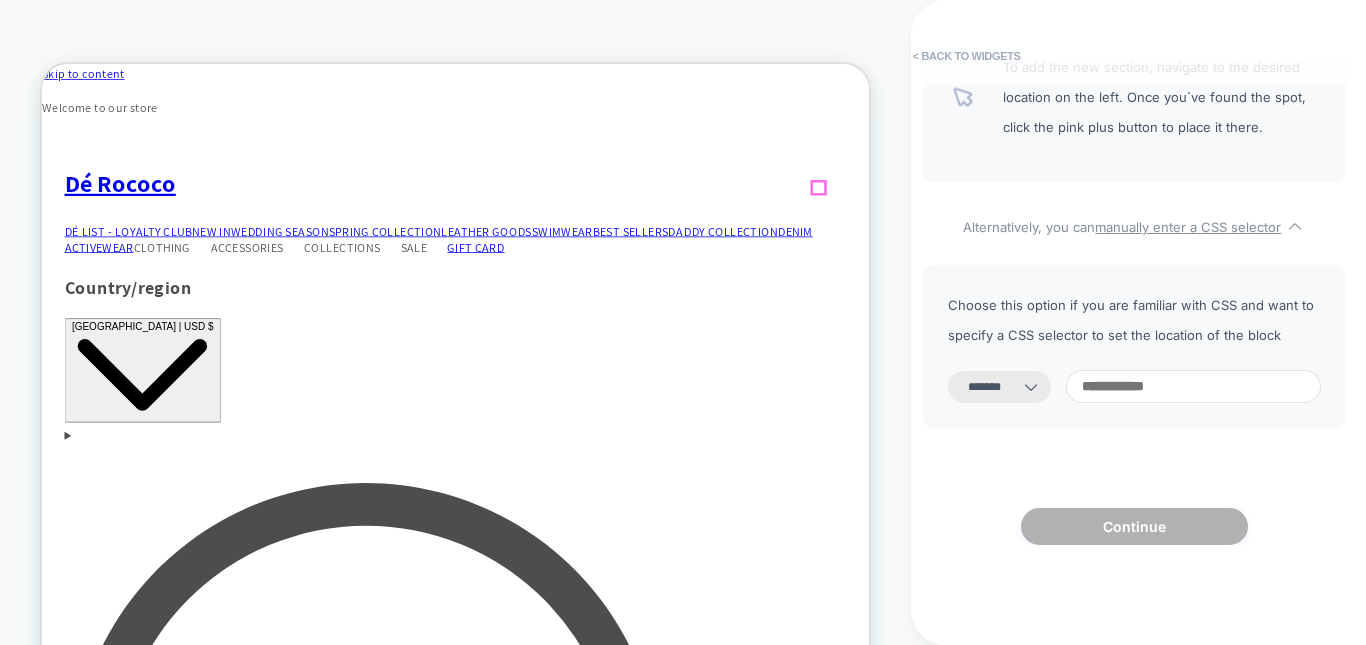 click 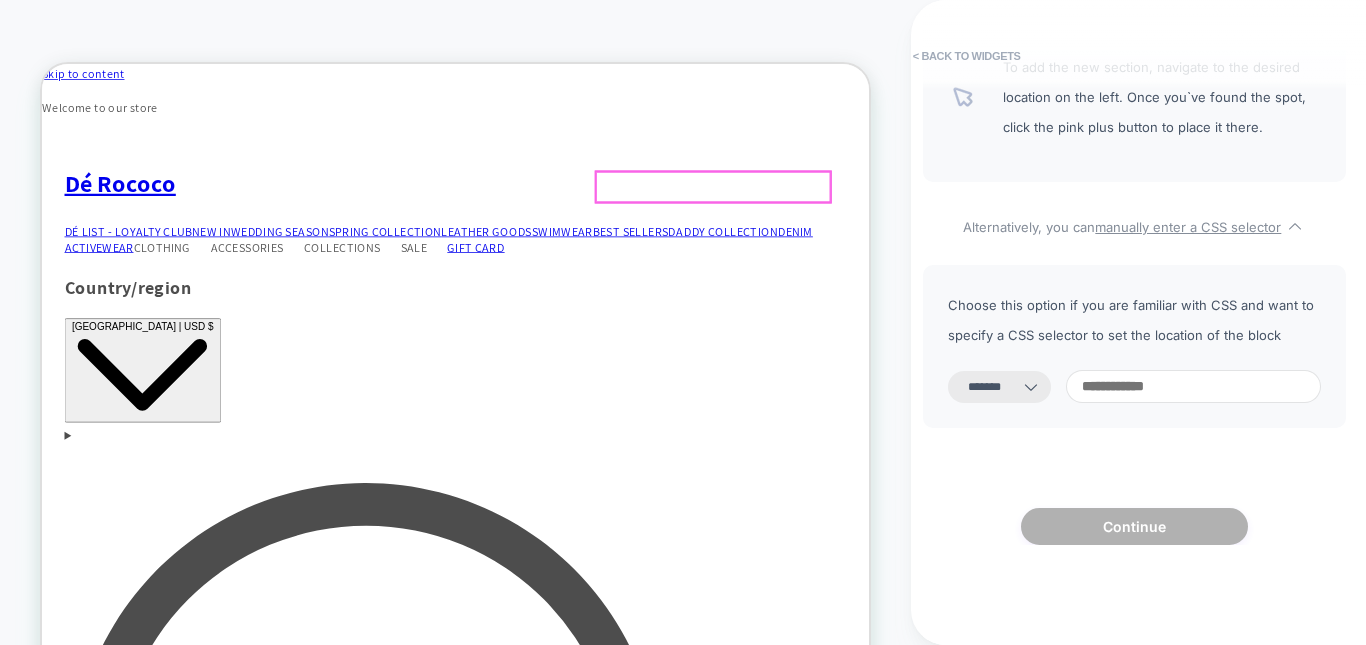 click 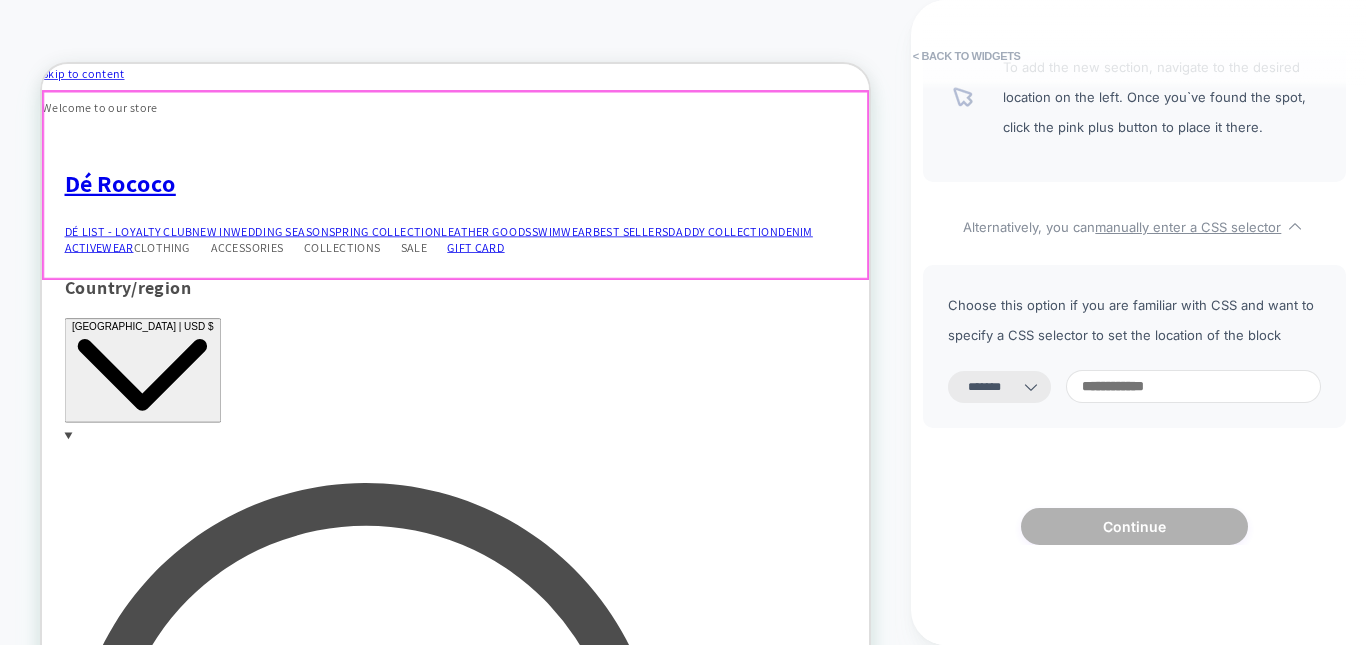 click on "Search" at bounding box center [593, 3235] 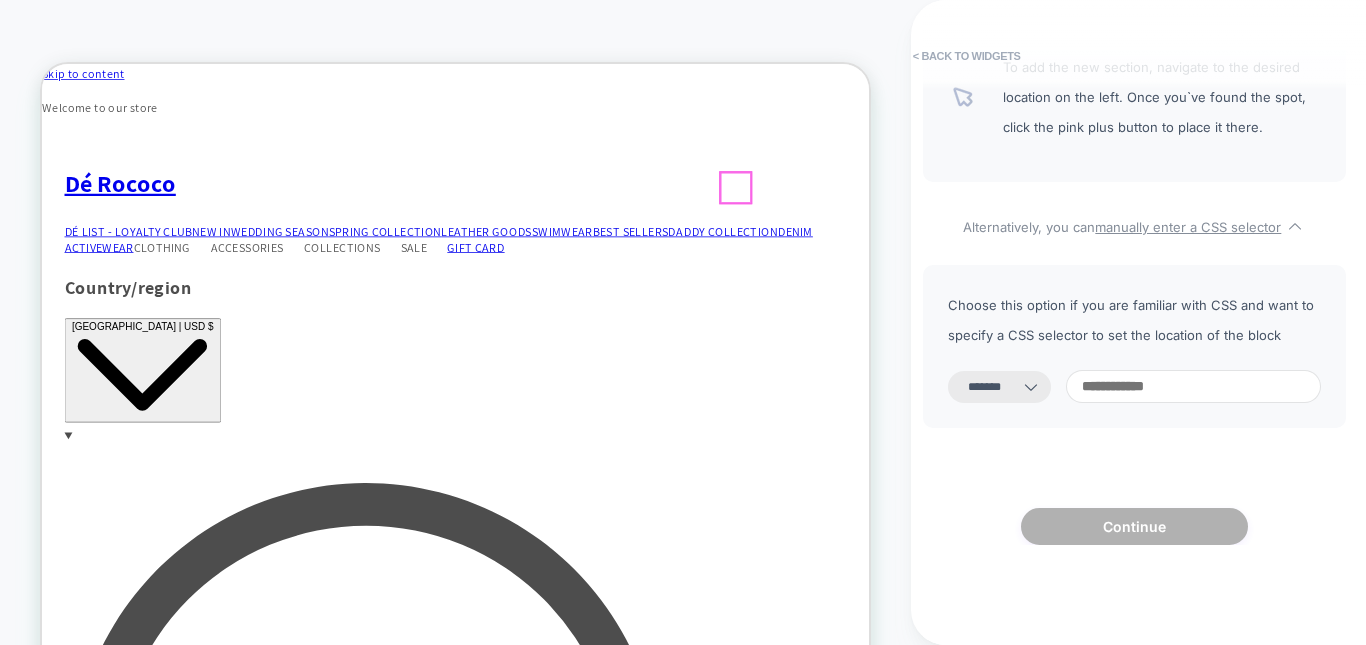 click 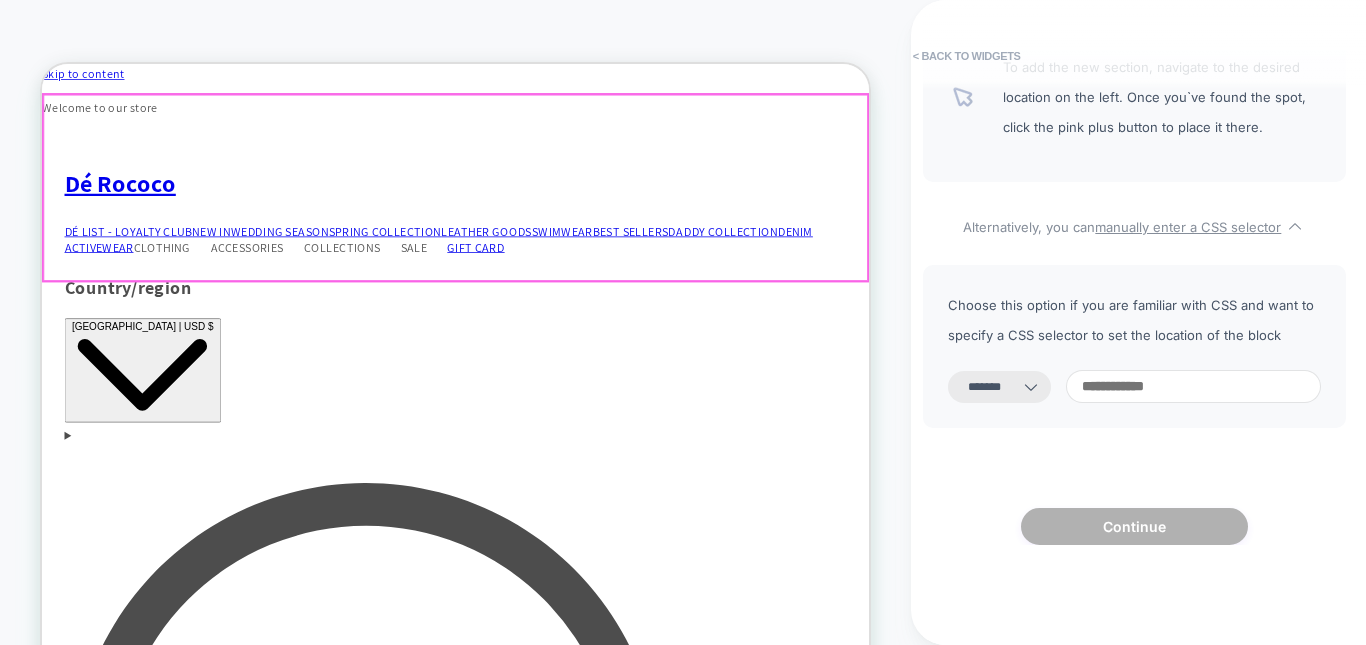 click on "DÉ LIST - LOYALTY CLUB
NEW IN
WEDDING SEASON
SPRING COLLECTION
LEATHER GOODS
SWIMWEAR
BEST SELLERS
DADDY COLLECTION
DENIM
ACTIVEWEAR
CLOTHING
CLOTHING" at bounding box center (593, 2538) 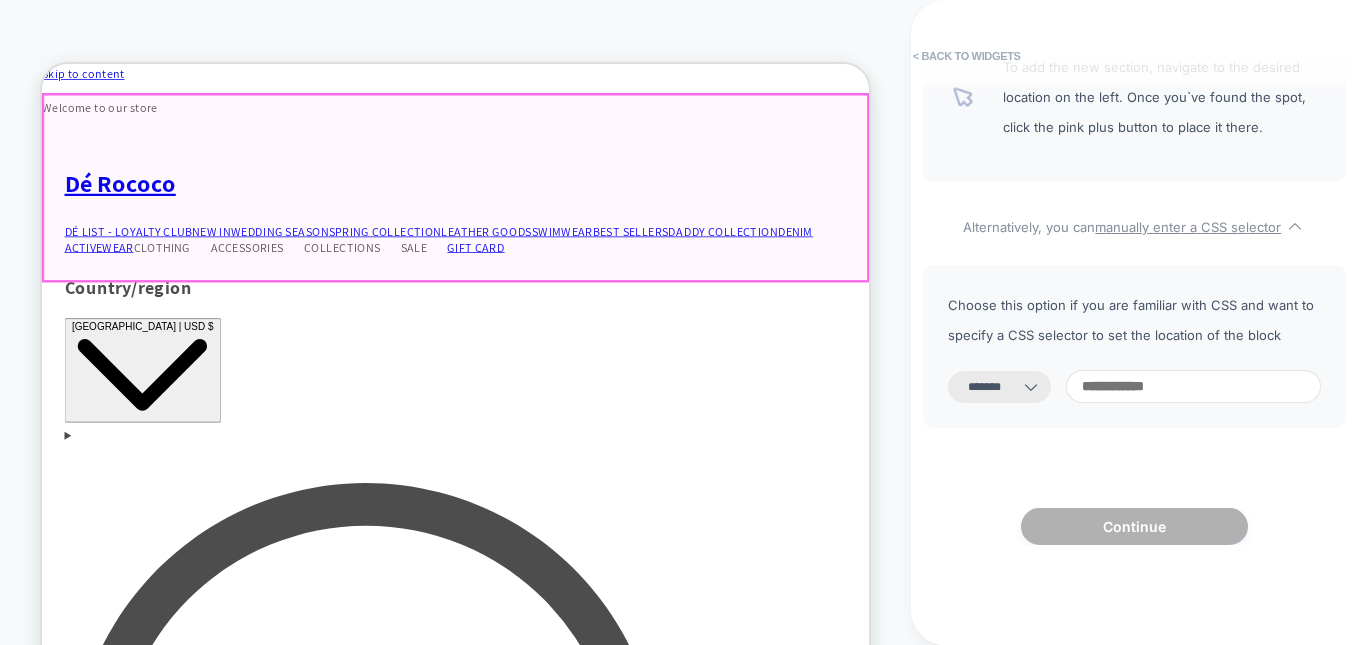 click on "DÉ LIST - LOYALTY CLUB
NEW IN
WEDDING SEASON
SPRING COLLECTION
LEATHER GOODS
SWIMWEAR
BEST SELLERS
DADDY COLLECTION
DENIM
ACTIVEWEAR
CLOTHING
CLOTHING" at bounding box center [593, 2538] 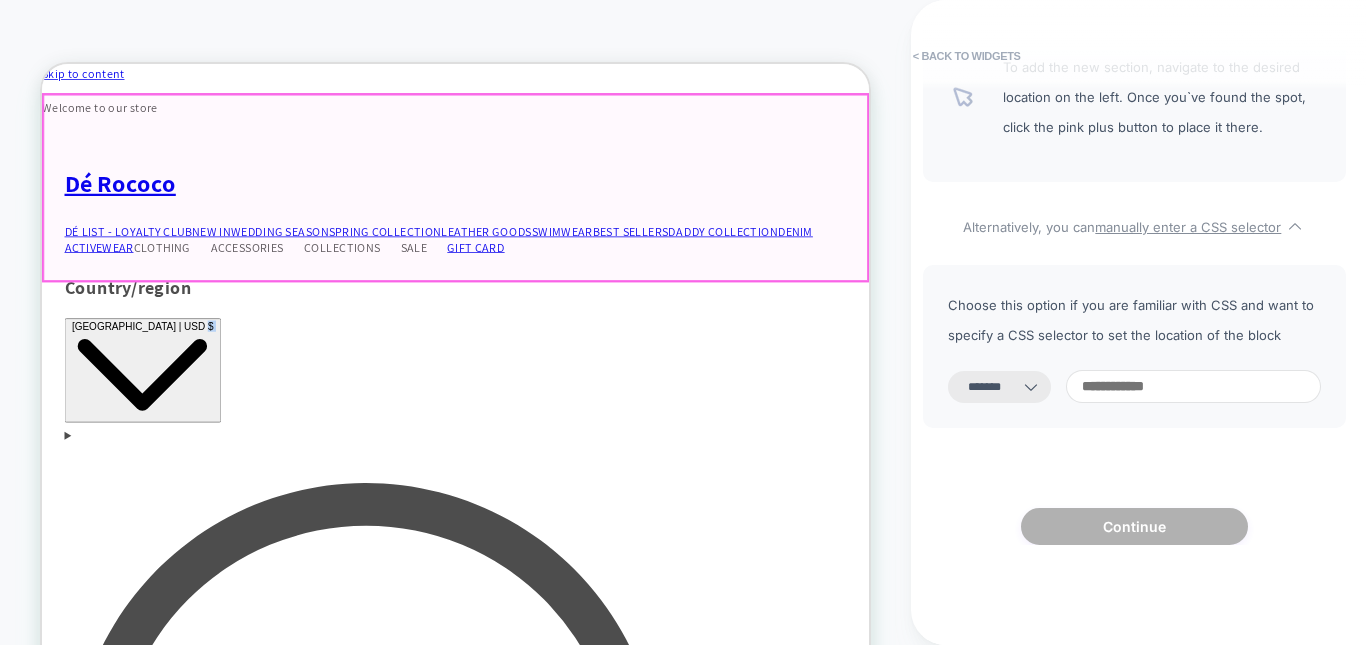 click on "DÉ LIST - LOYALTY CLUB
NEW IN
WEDDING SEASON
SPRING COLLECTION
LEATHER GOODS
SWIMWEAR
BEST SELLERS
DADDY COLLECTION
DENIM
ACTIVEWEAR
CLOTHING
CLOTHING" at bounding box center (593, 2538) 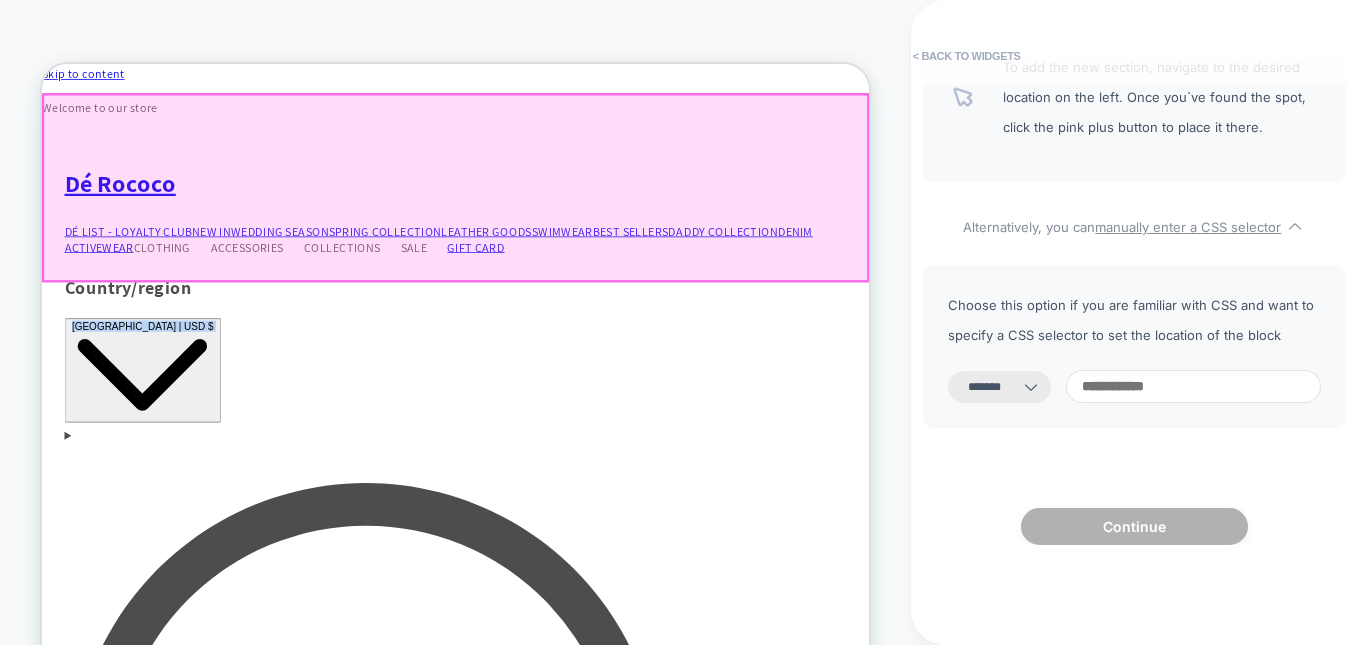 click on "DÉ LIST - LOYALTY CLUB
NEW IN
WEDDING SEASON
SPRING COLLECTION
LEATHER GOODS
SWIMWEAR
BEST SELLERS
DADDY COLLECTION
DENIM
ACTIVEWEAR
CLOTHING
CLOTHING" at bounding box center [593, 2538] 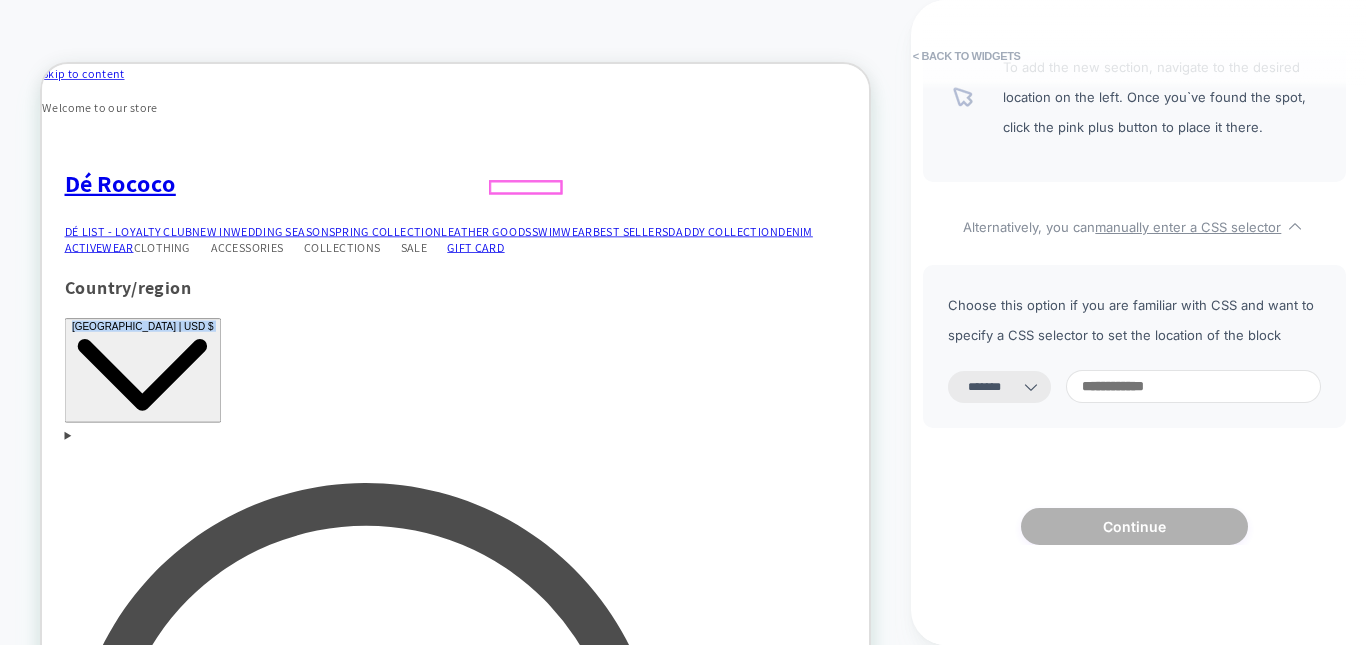 click on "ACTIVEWEAR" at bounding box center [118, 309] 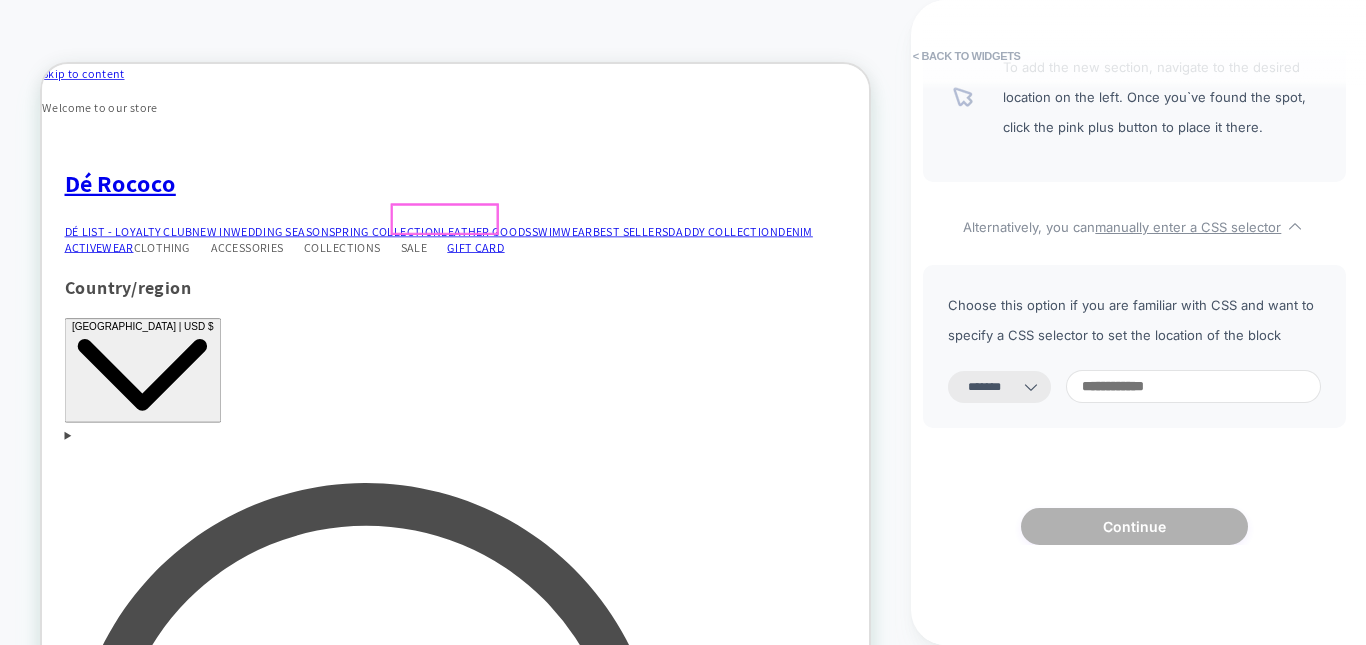 click on "COLLECTIONS" at bounding box center [455, 309] 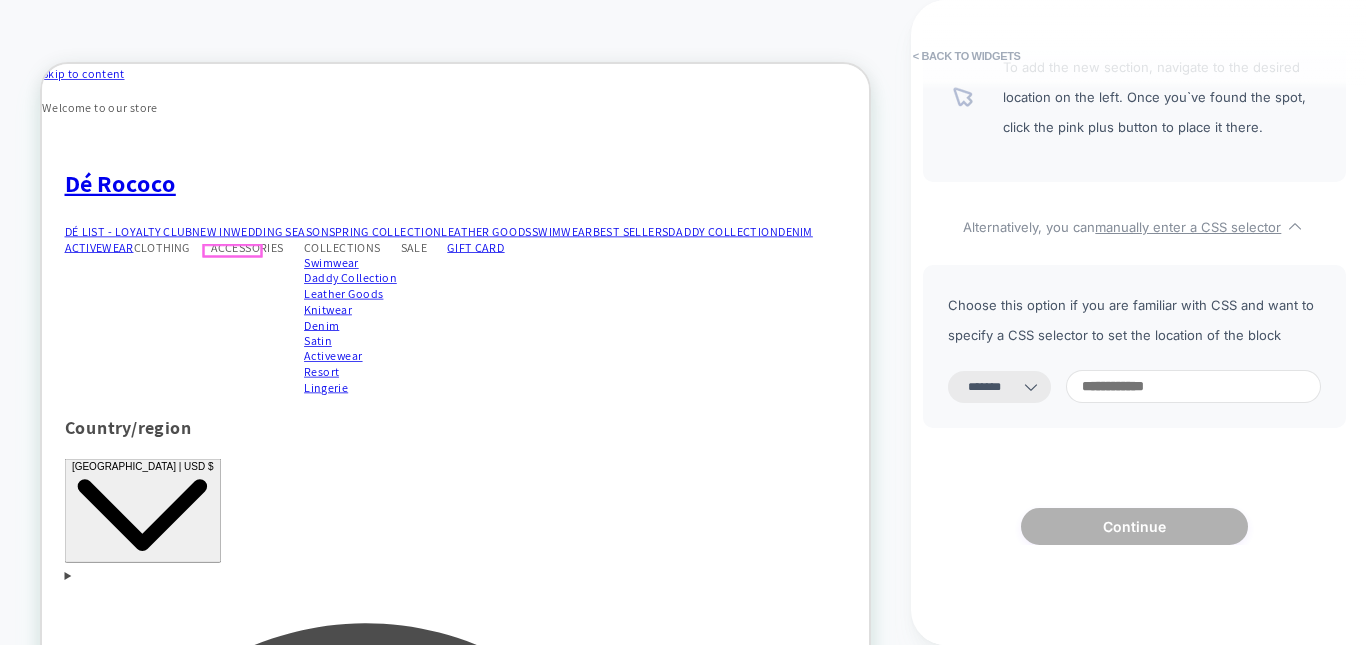 click on "GIFT CARD" at bounding box center [620, 309] 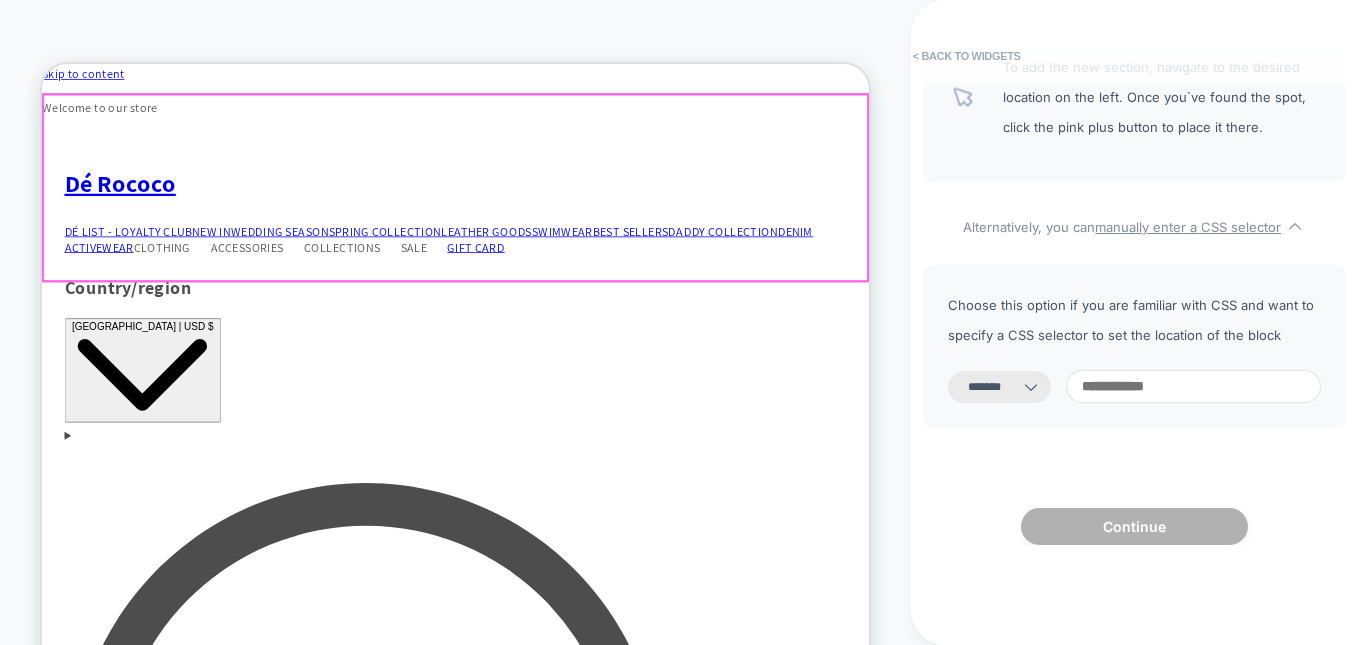 click on "DÉ LIST - LOYALTY CLUB
NEW IN
WEDDING SEASON
SPRING COLLECTION
LEATHER GOODS
SWIMWEAR
BEST SELLERS
DADDY COLLECTION
DENIM
ACTIVEWEAR
CLOTHING
CLOTHING" at bounding box center [593, 2538] 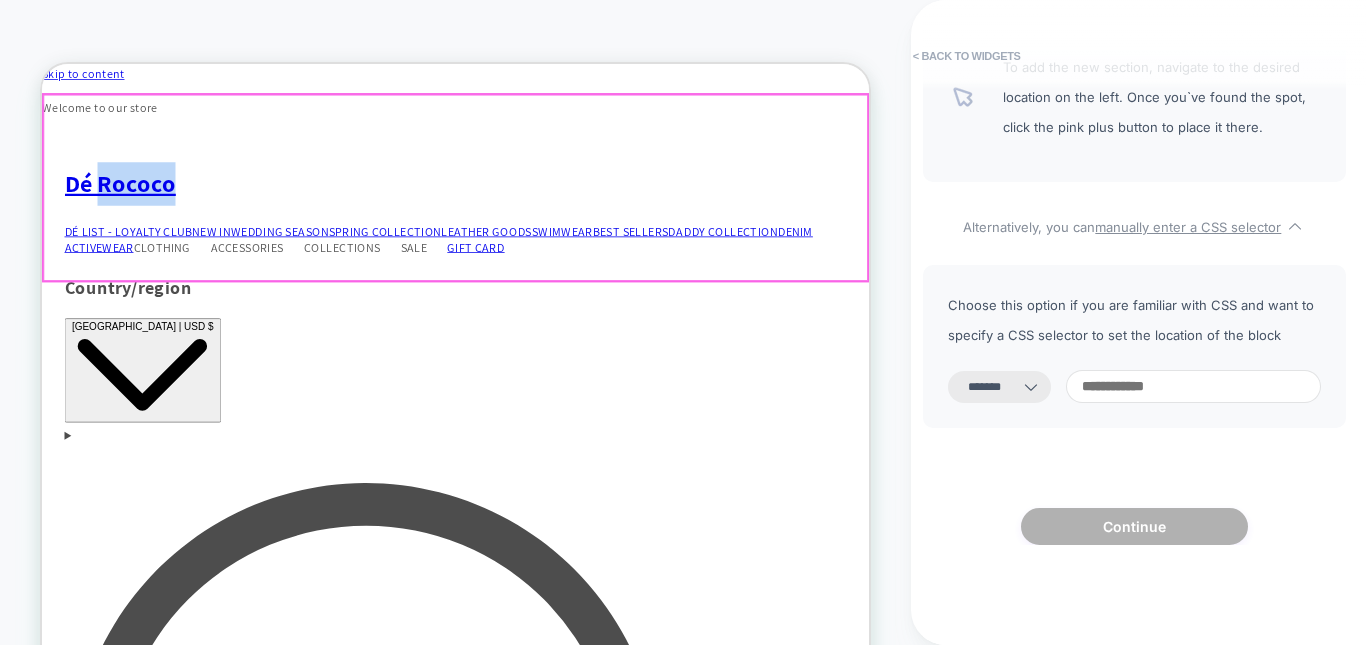 click on "DÉ LIST - LOYALTY CLUB
NEW IN
WEDDING SEASON
SPRING COLLECTION
LEATHER GOODS
SWIMWEAR
BEST SELLERS
DADDY COLLECTION
DENIM
ACTIVEWEAR
CLOTHING
CLOTHING" at bounding box center [593, 2538] 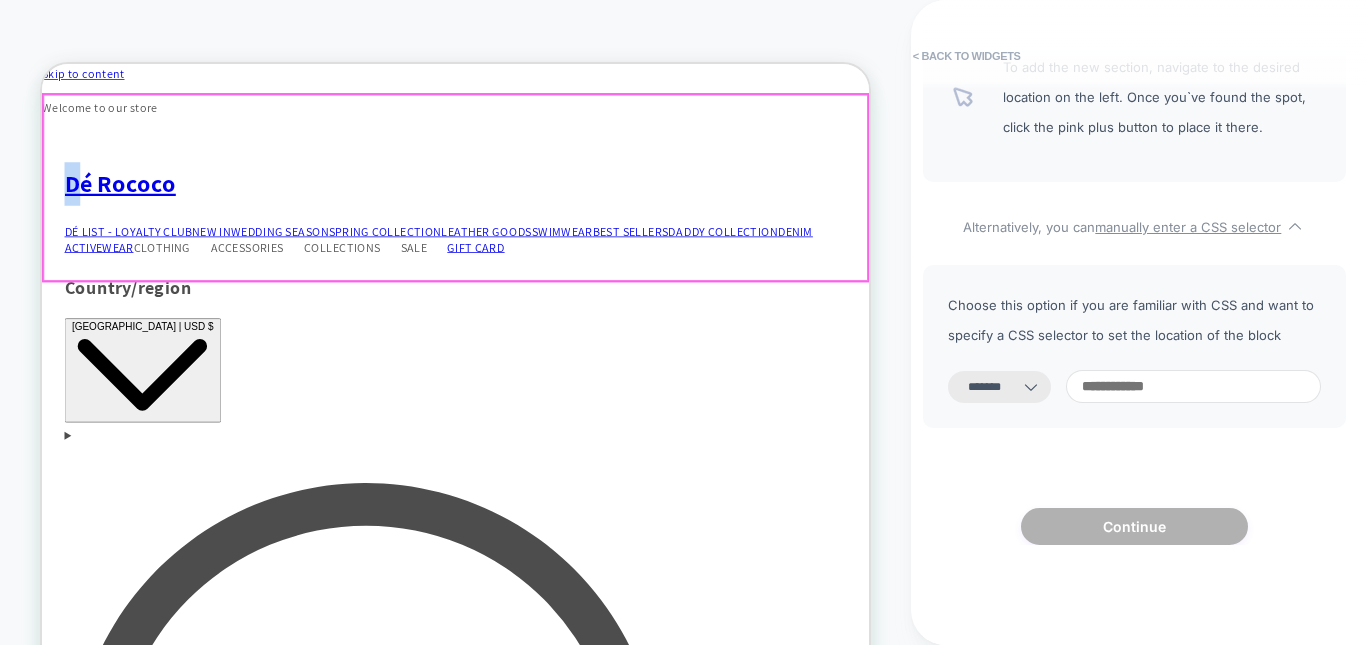 click on "DÉ LIST - LOYALTY CLUB
NEW IN
WEDDING SEASON
SPRING COLLECTION
LEATHER GOODS
SWIMWEAR
BEST SELLERS
DADDY COLLECTION
DENIM
ACTIVEWEAR
CLOTHING
CLOTHING" at bounding box center (593, 2538) 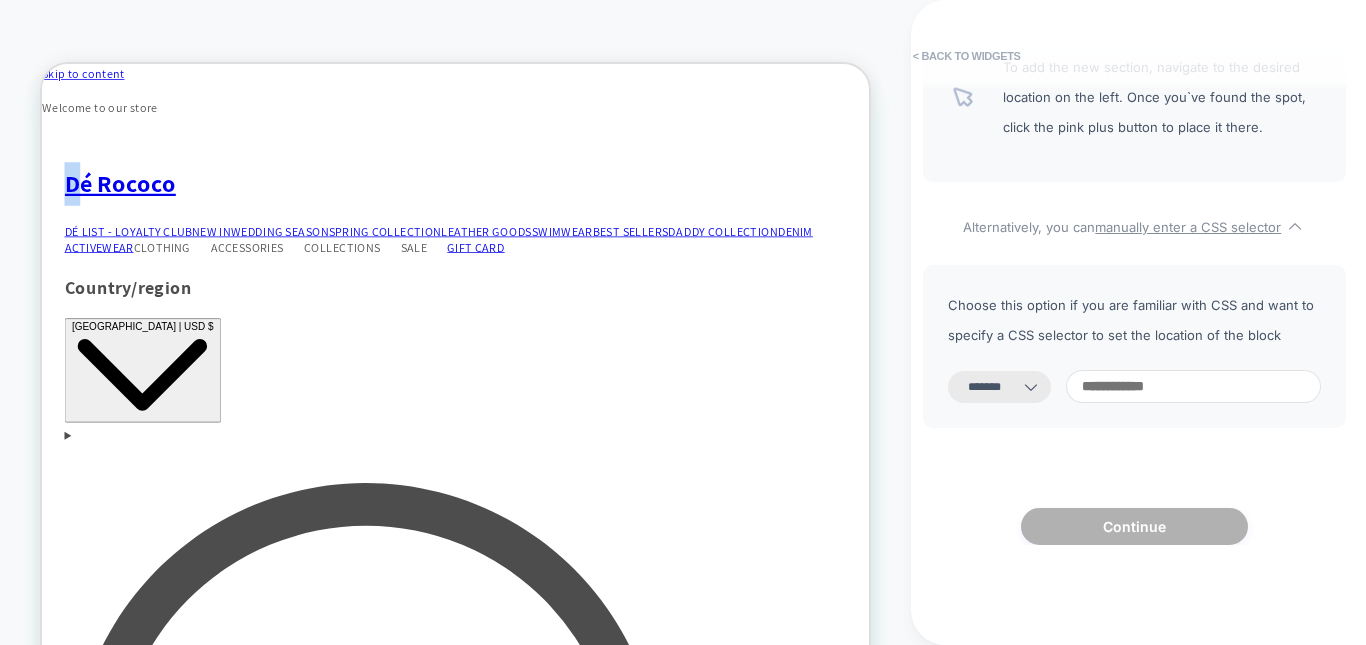 scroll, scrollTop: 0, scrollLeft: 0, axis: both 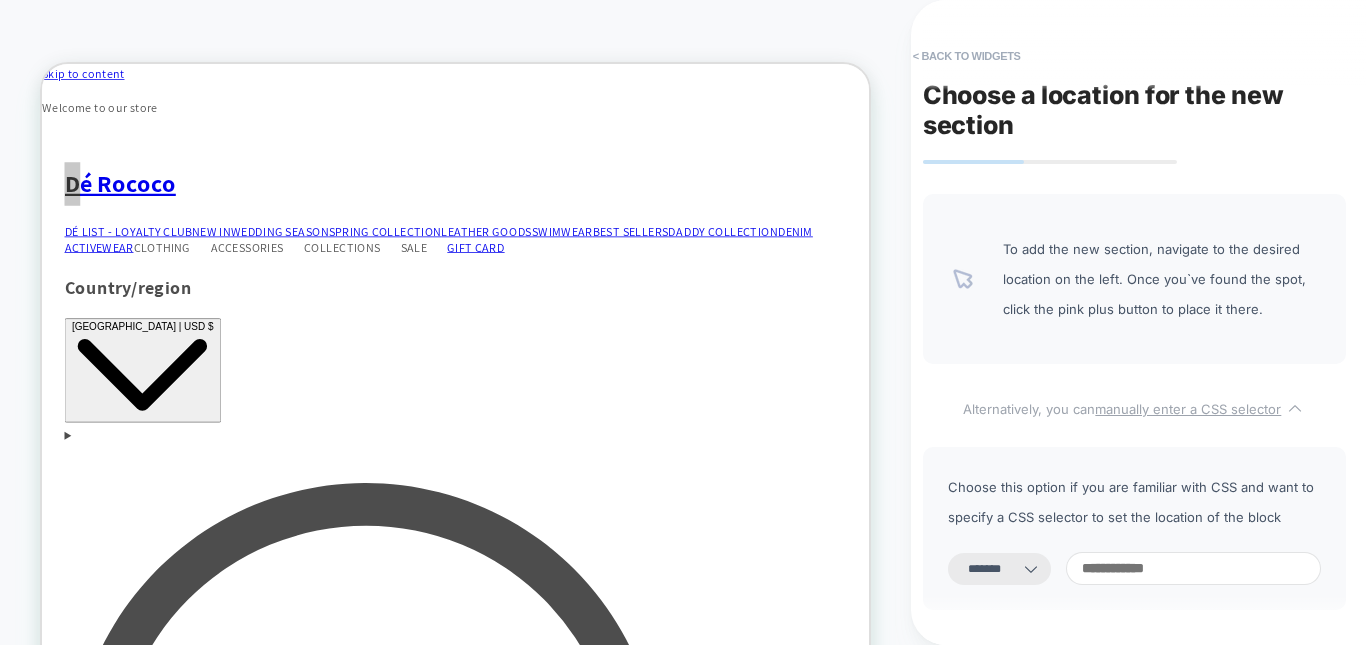 click on "manually enter a CSS selector" at bounding box center [1188, 409] 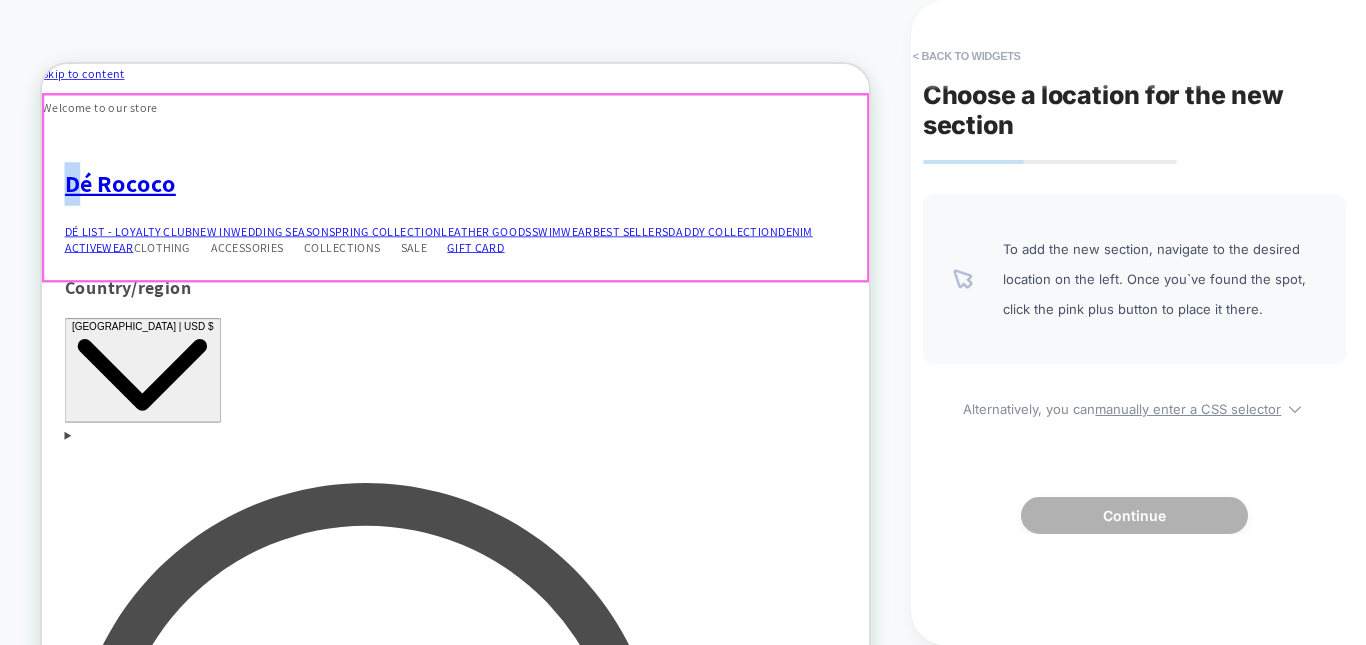 click 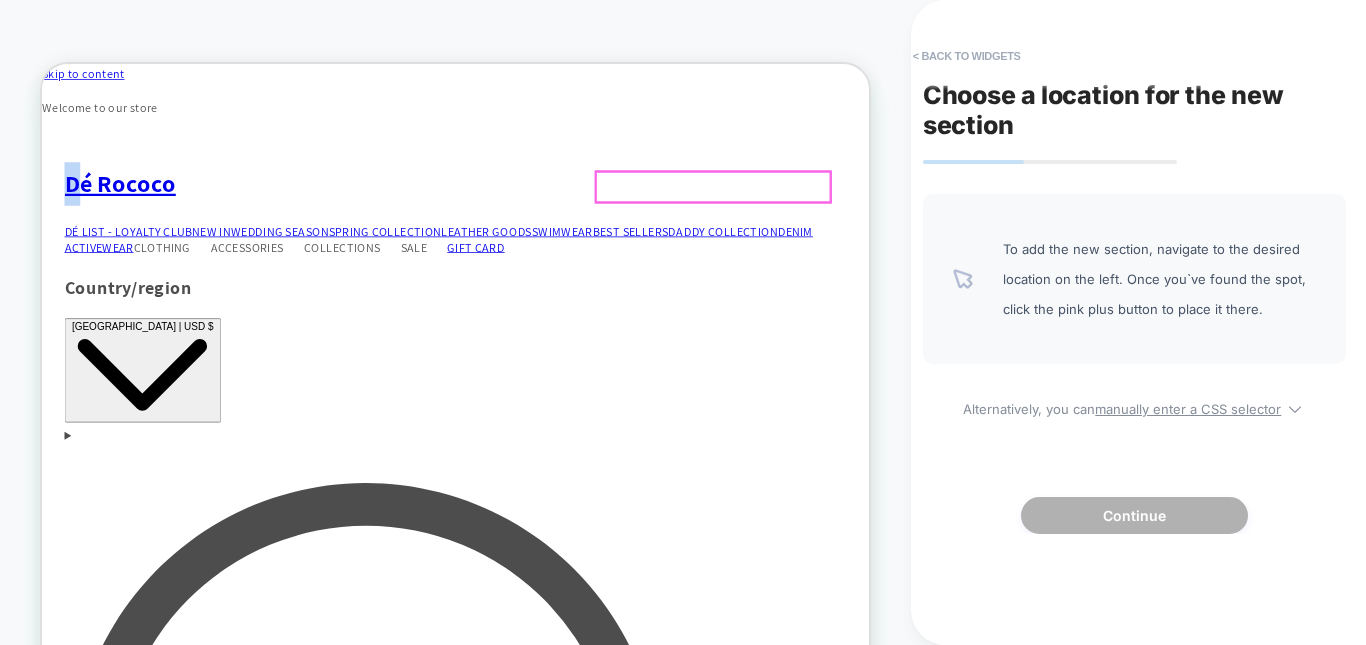 click 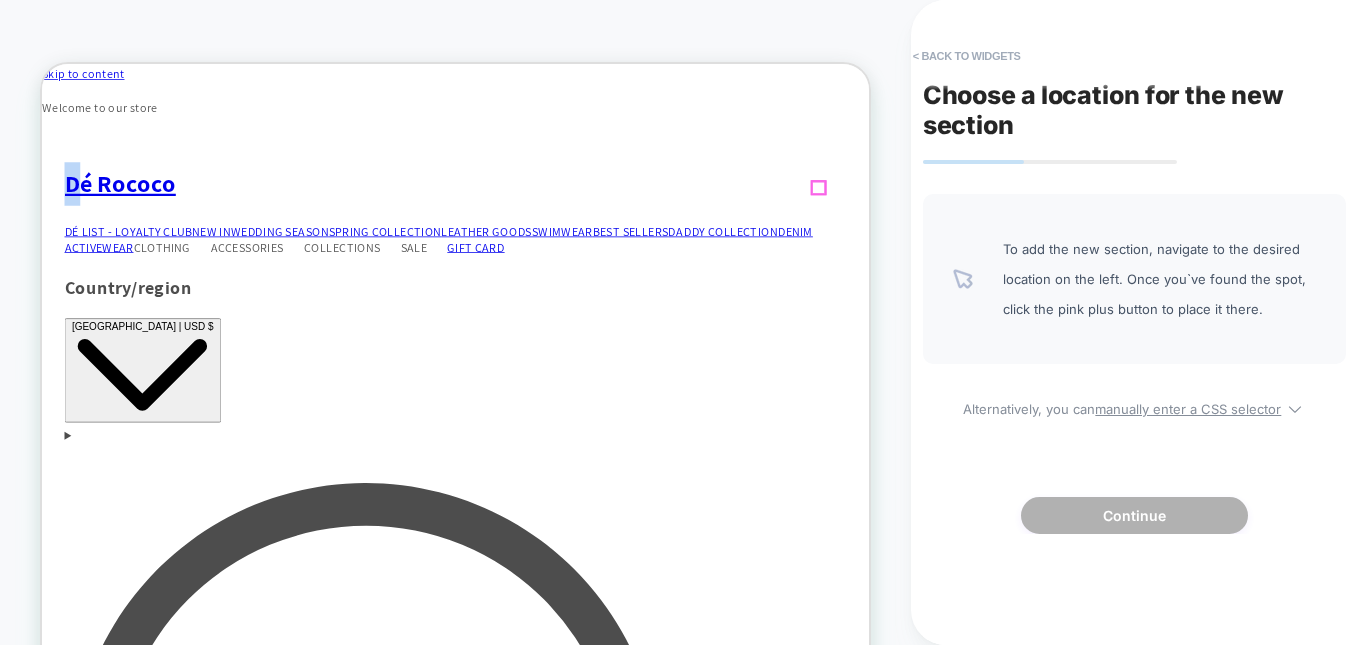 click 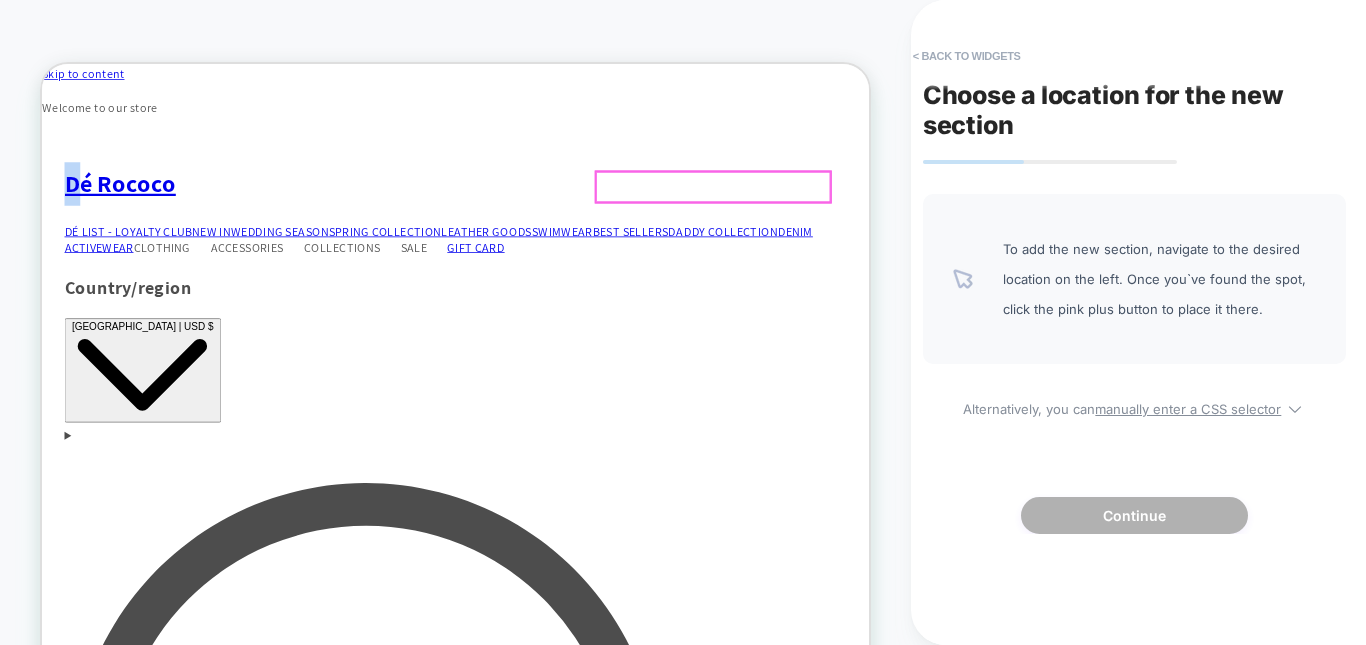 click 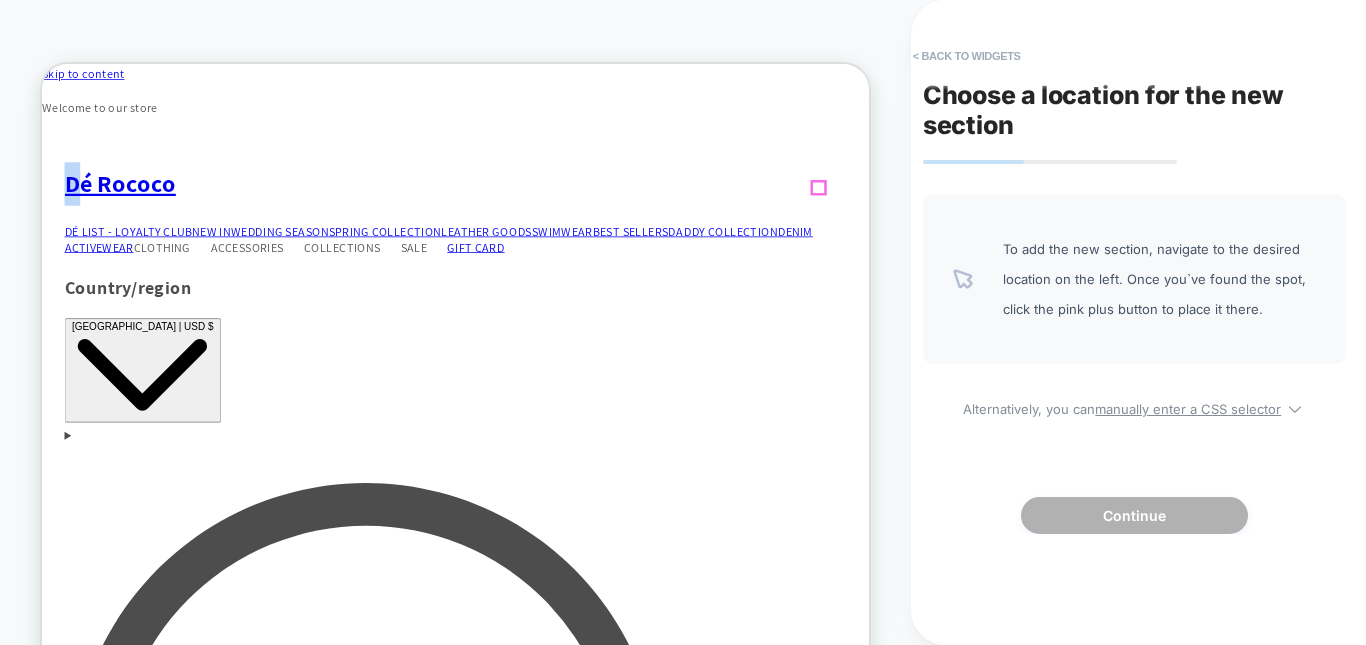 click 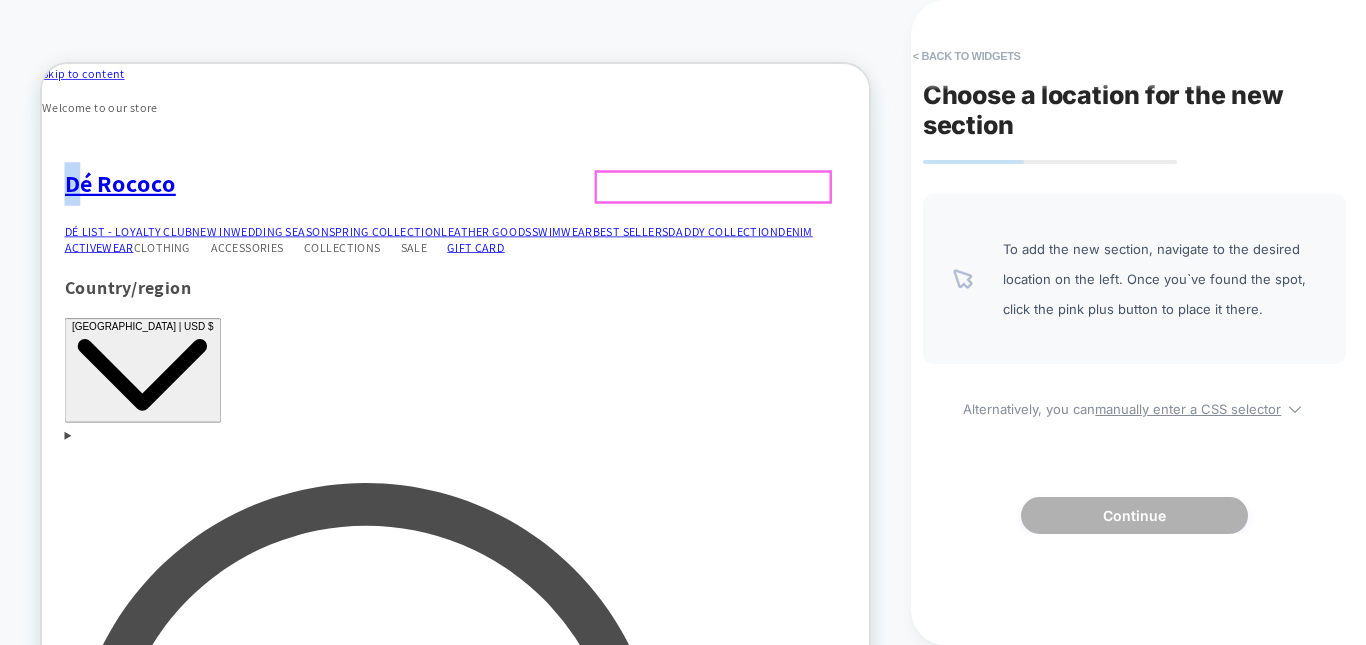 click at bounding box center (1042, 242) 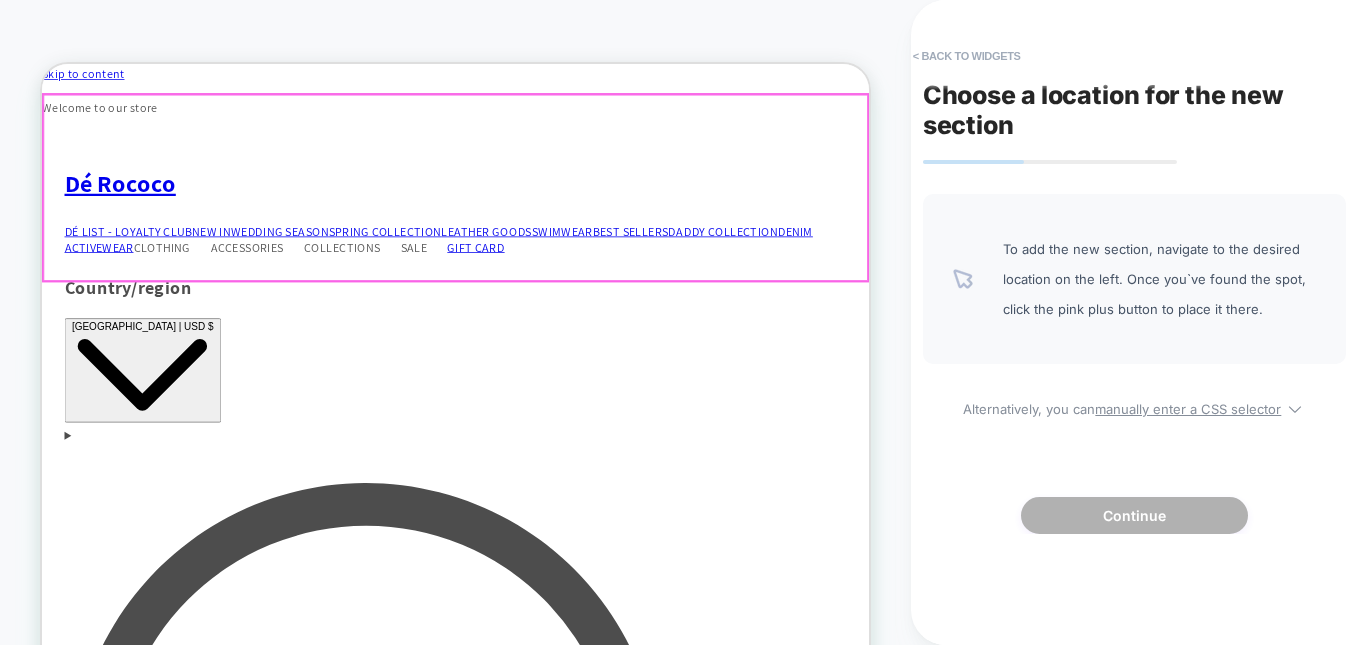 click on "DÉ LIST - LOYALTY CLUB
NEW IN
WEDDING SEASON
SPRING COLLECTION
LEATHER GOODS
SWIMWEAR
BEST SELLERS
DADDY COLLECTION
DENIM
ACTIVEWEAR
CLOTHING
CLOTHING" at bounding box center (593, 2538) 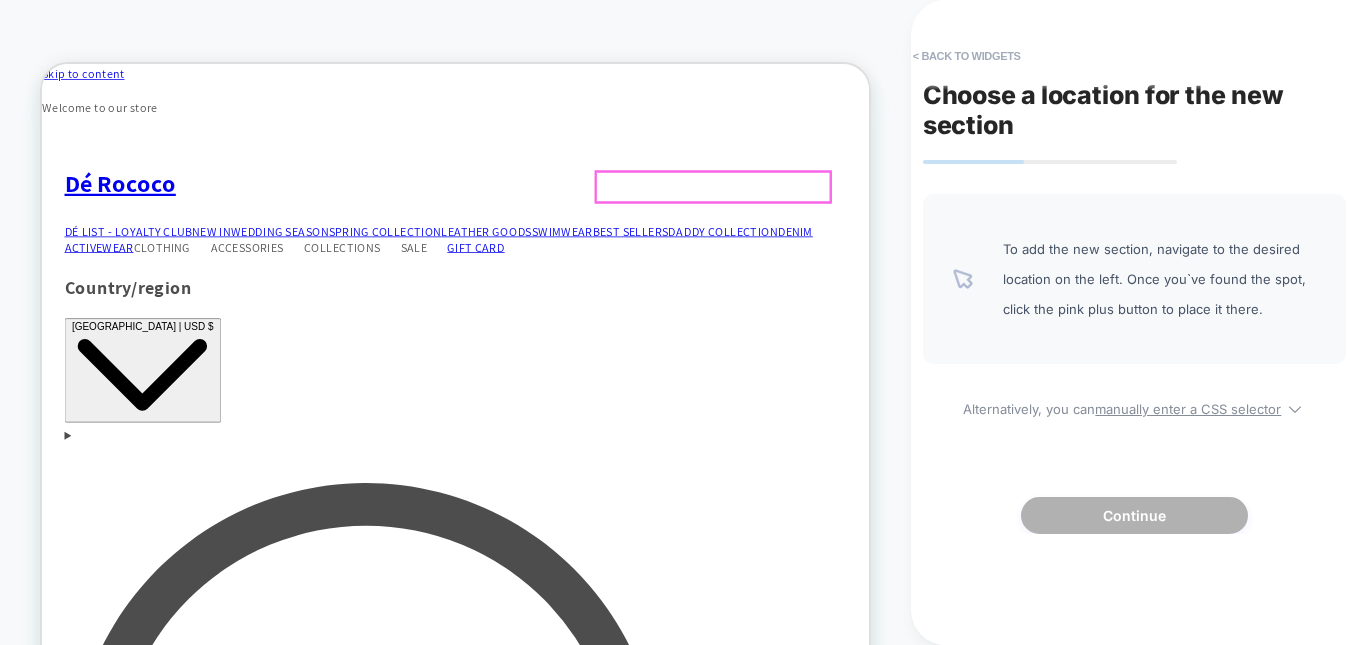 click 